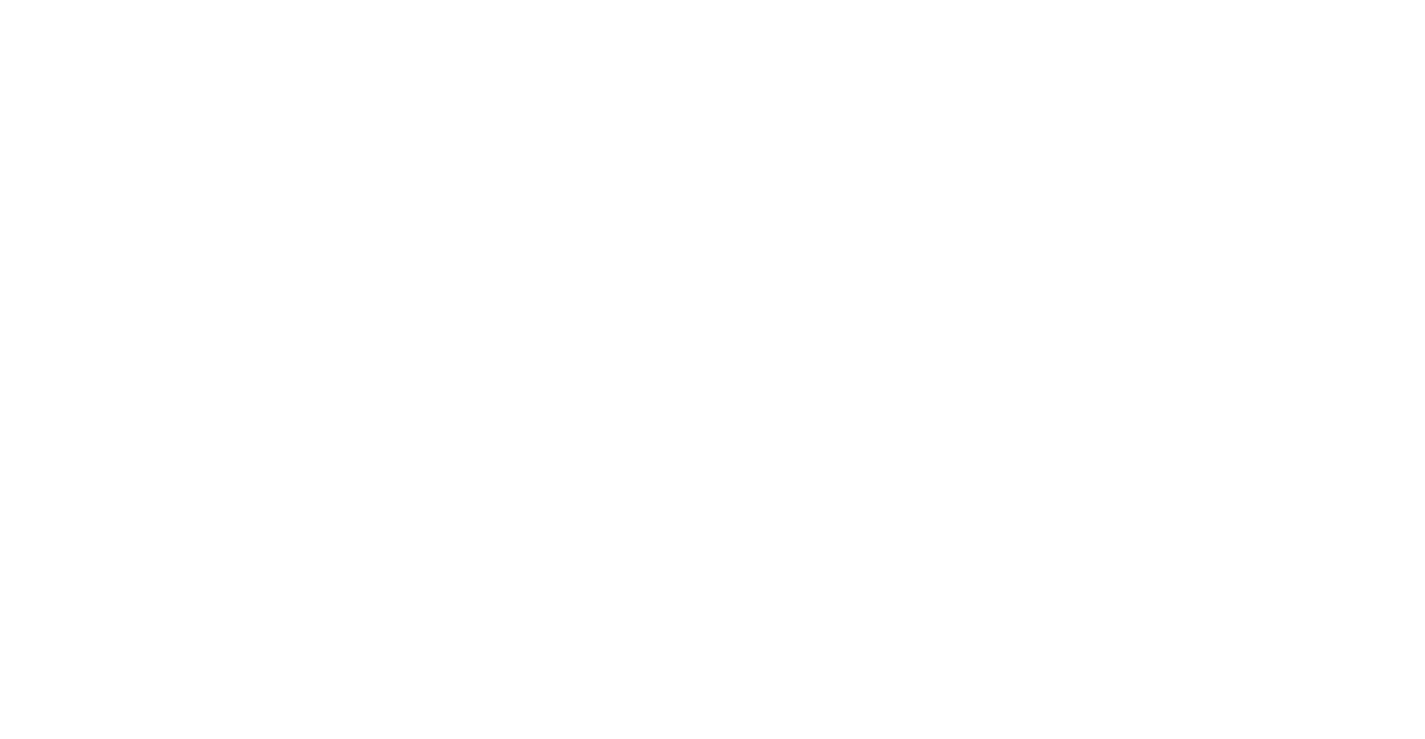 scroll, scrollTop: 0, scrollLeft: 0, axis: both 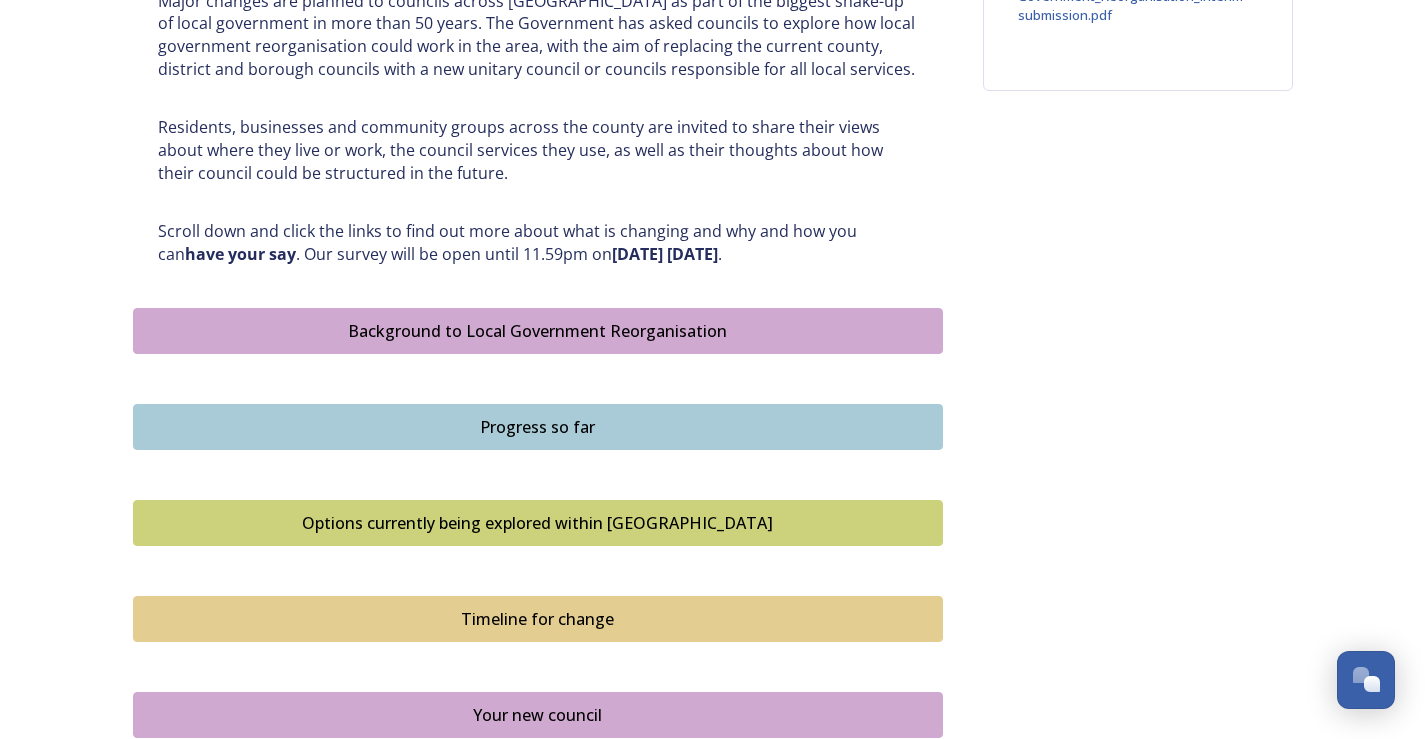 click on "Options currently being explored within West Sussex" at bounding box center [538, 523] 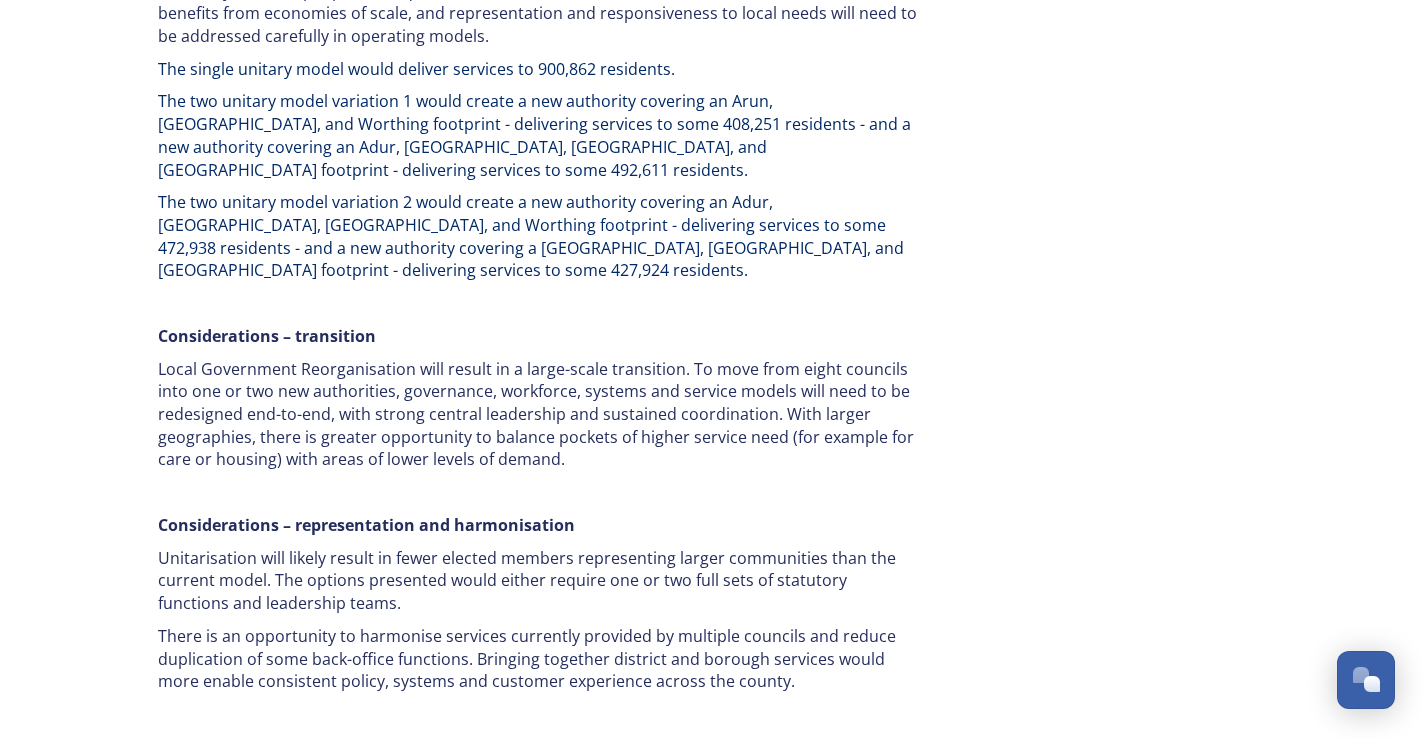 scroll, scrollTop: 2976, scrollLeft: 0, axis: vertical 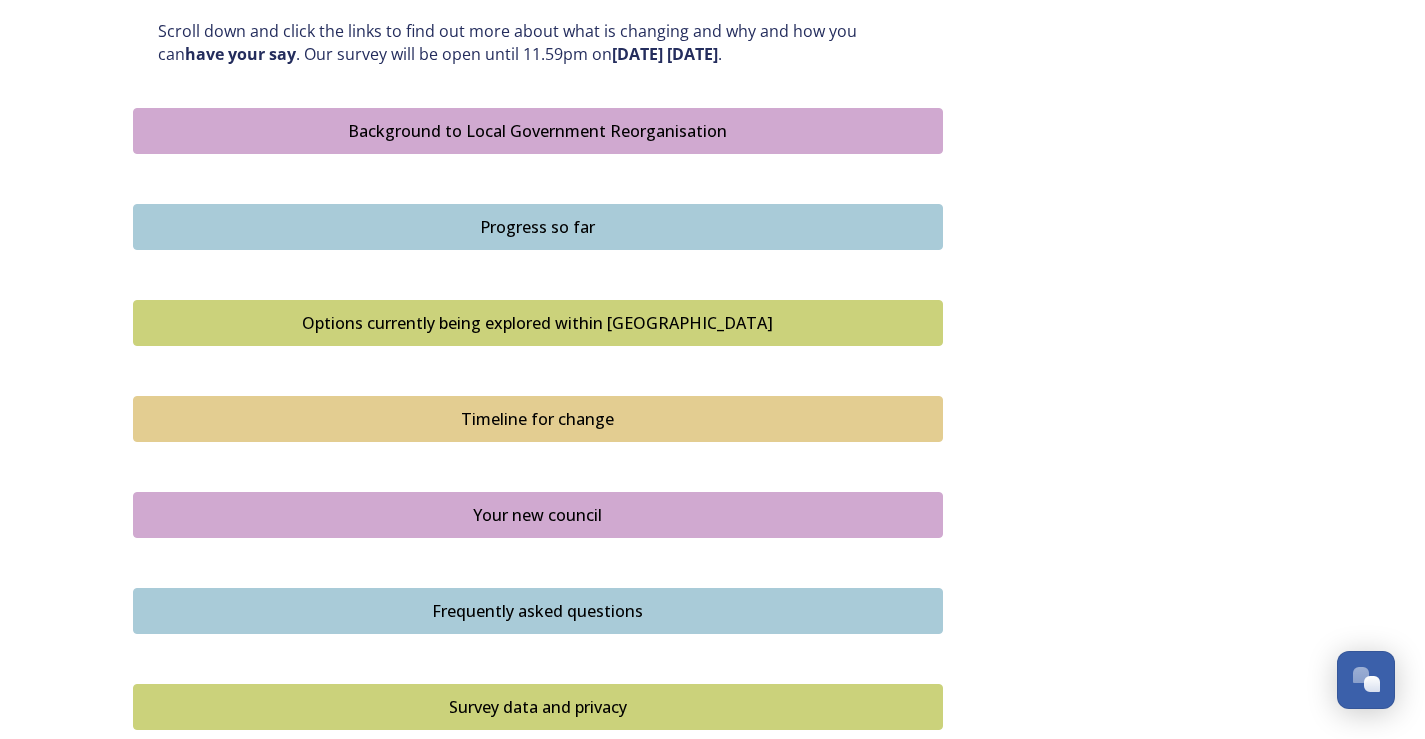 click on "Timeline for change" at bounding box center [538, 419] 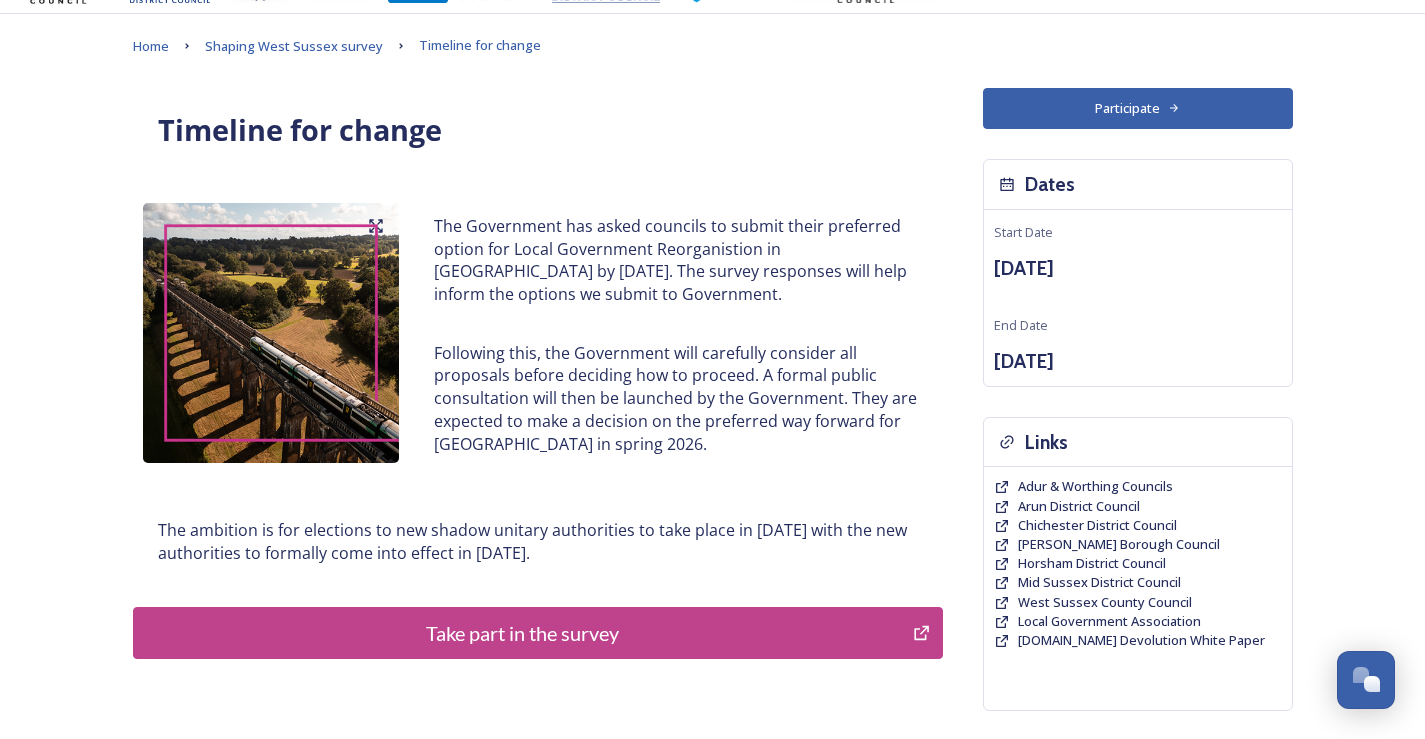 scroll, scrollTop: 100, scrollLeft: 0, axis: vertical 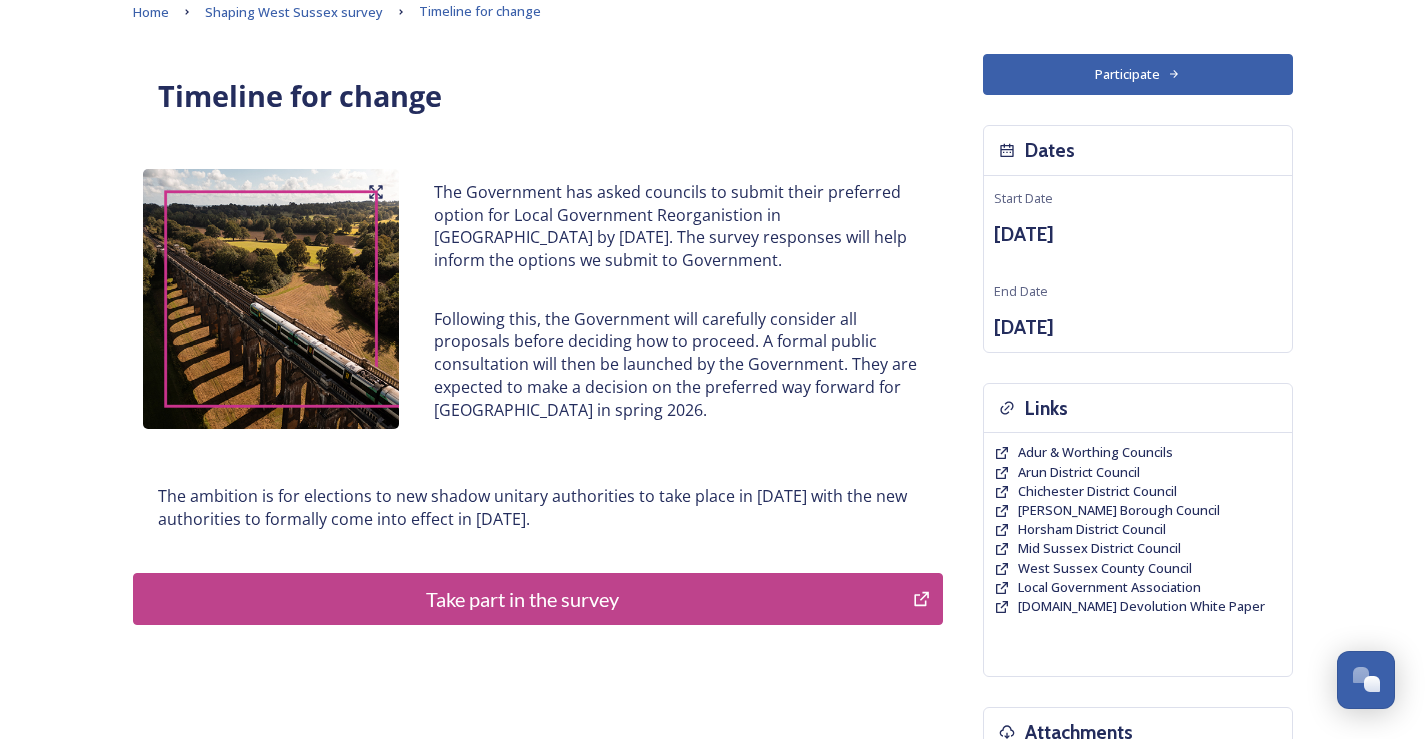 click on "Take part in the survey" at bounding box center [523, 599] 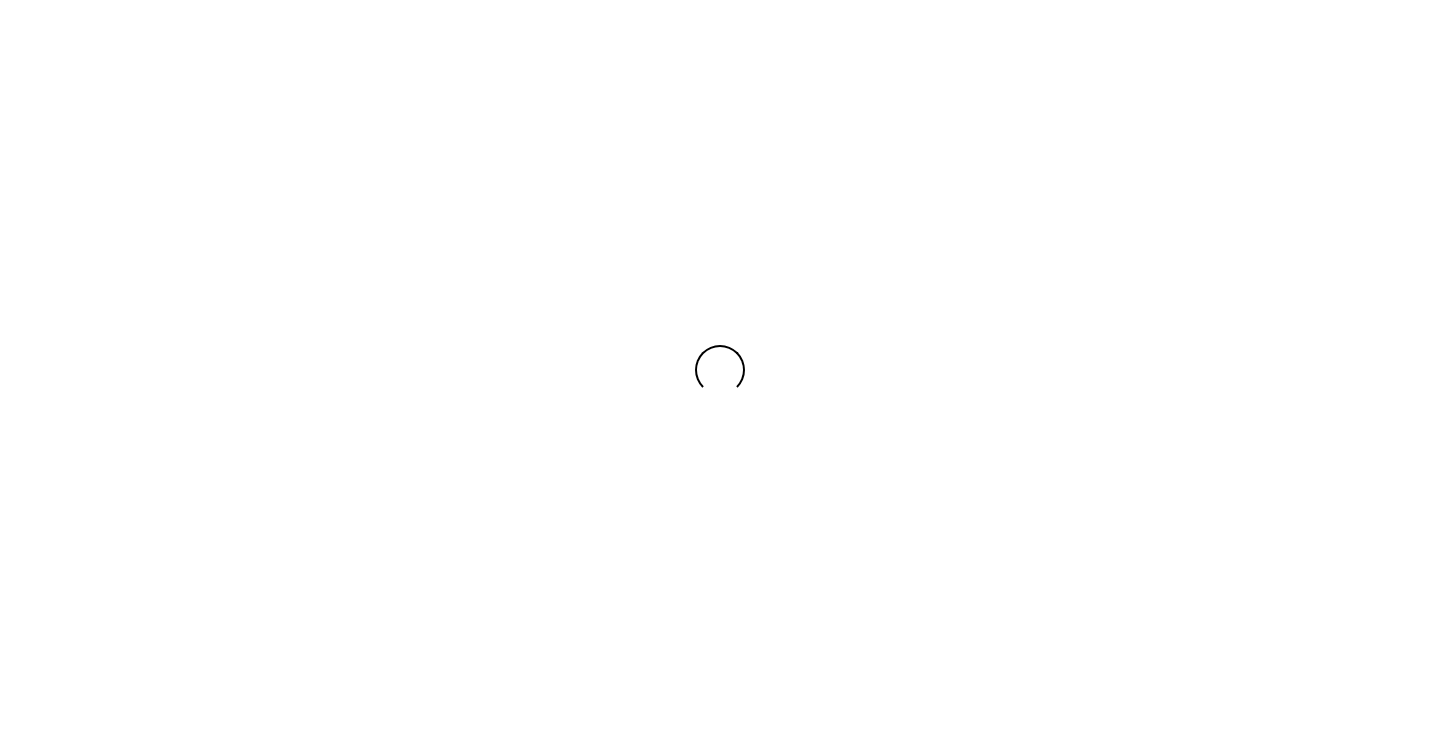 scroll, scrollTop: 0, scrollLeft: 0, axis: both 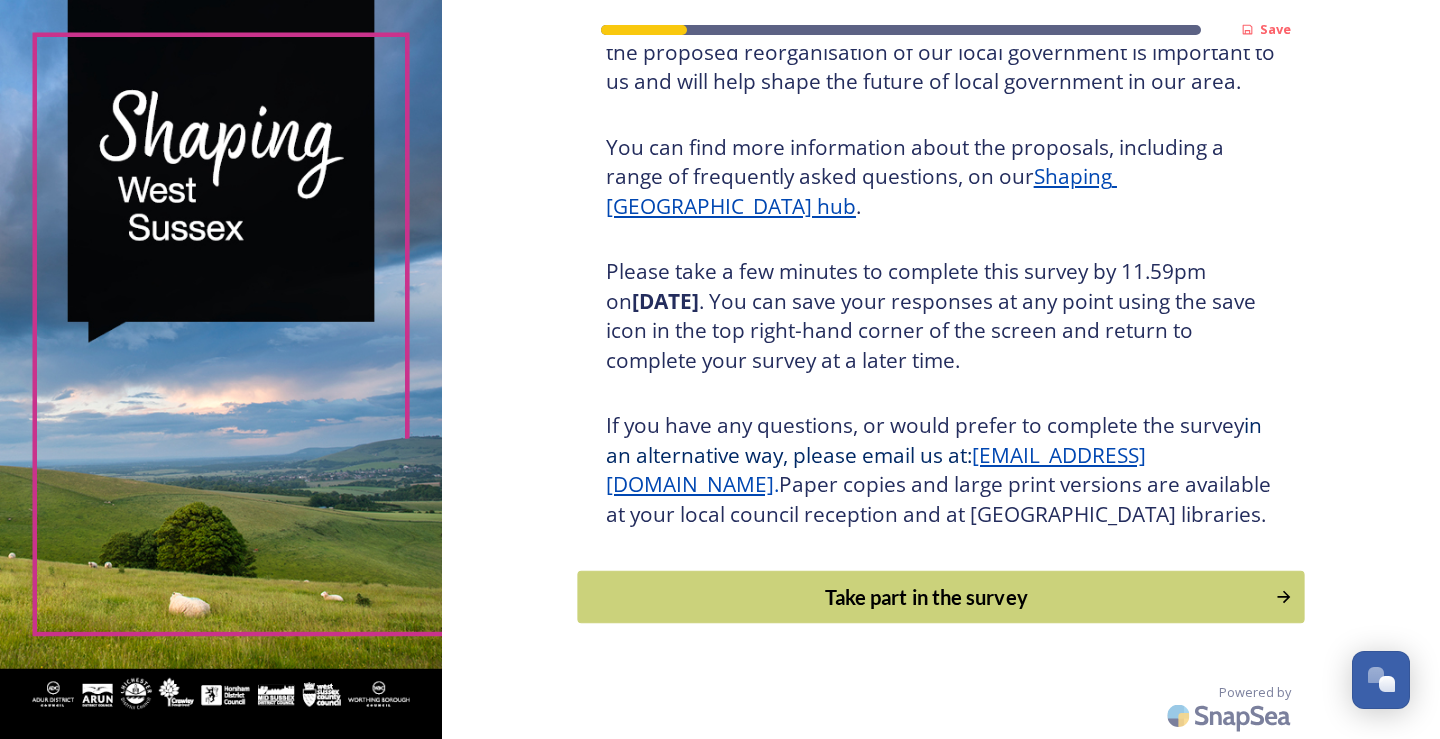 click on "Take part in the survey" at bounding box center (926, 597) 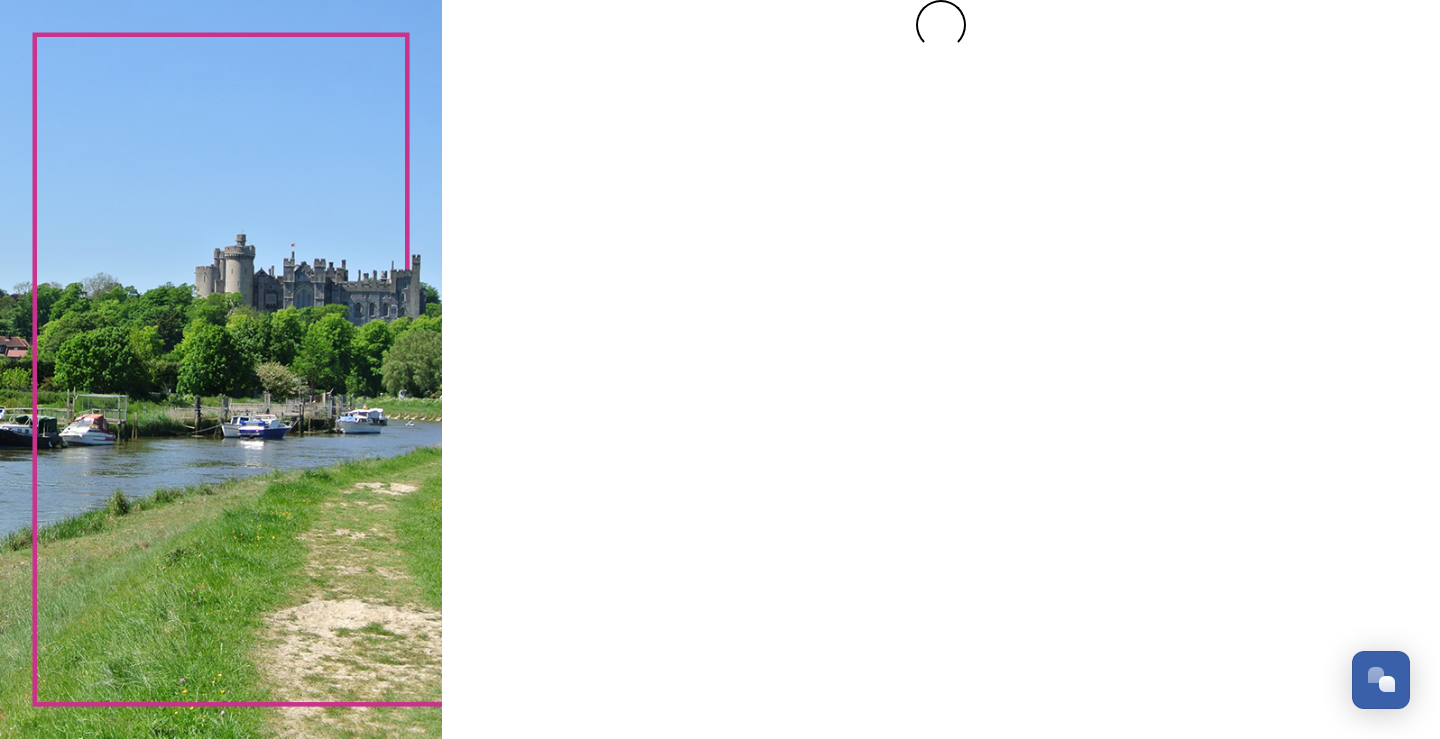 scroll, scrollTop: 0, scrollLeft: 0, axis: both 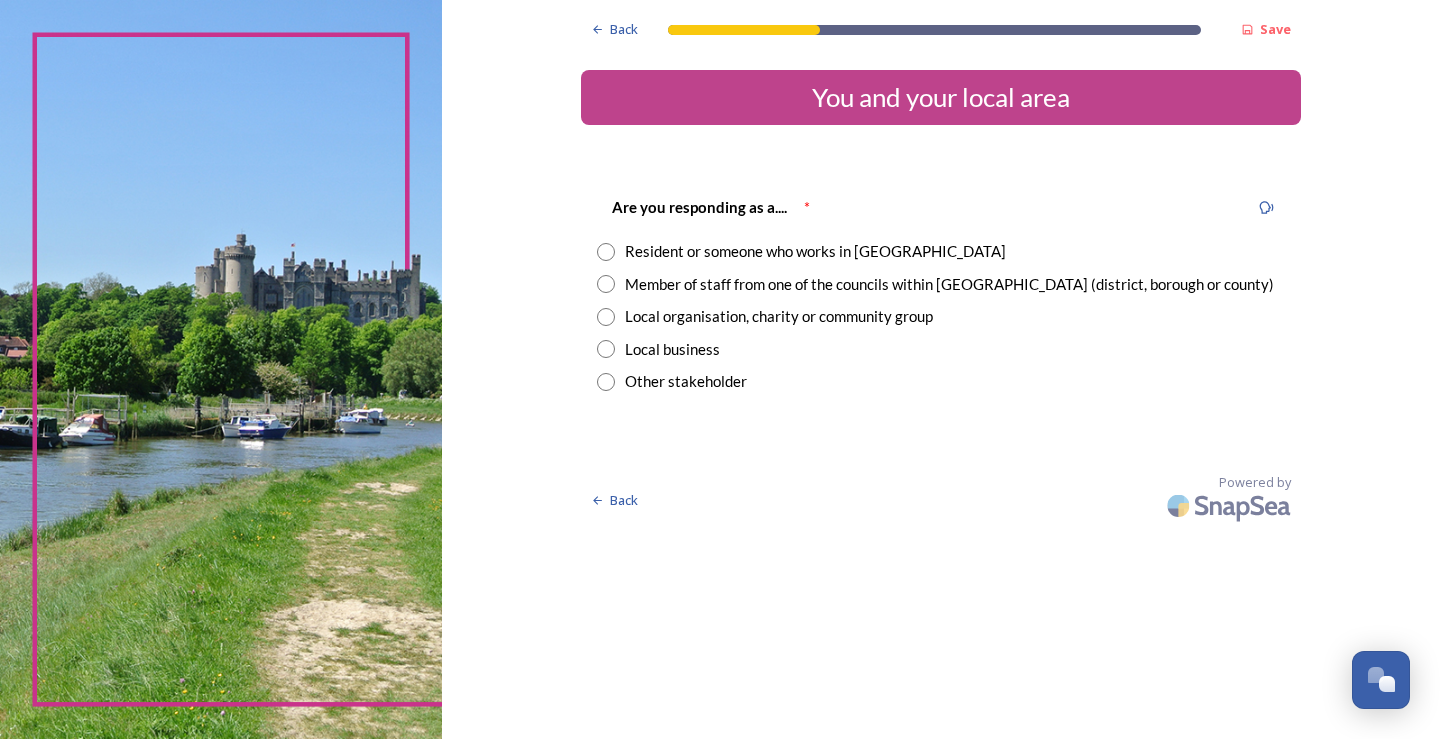 click at bounding box center (606, 252) 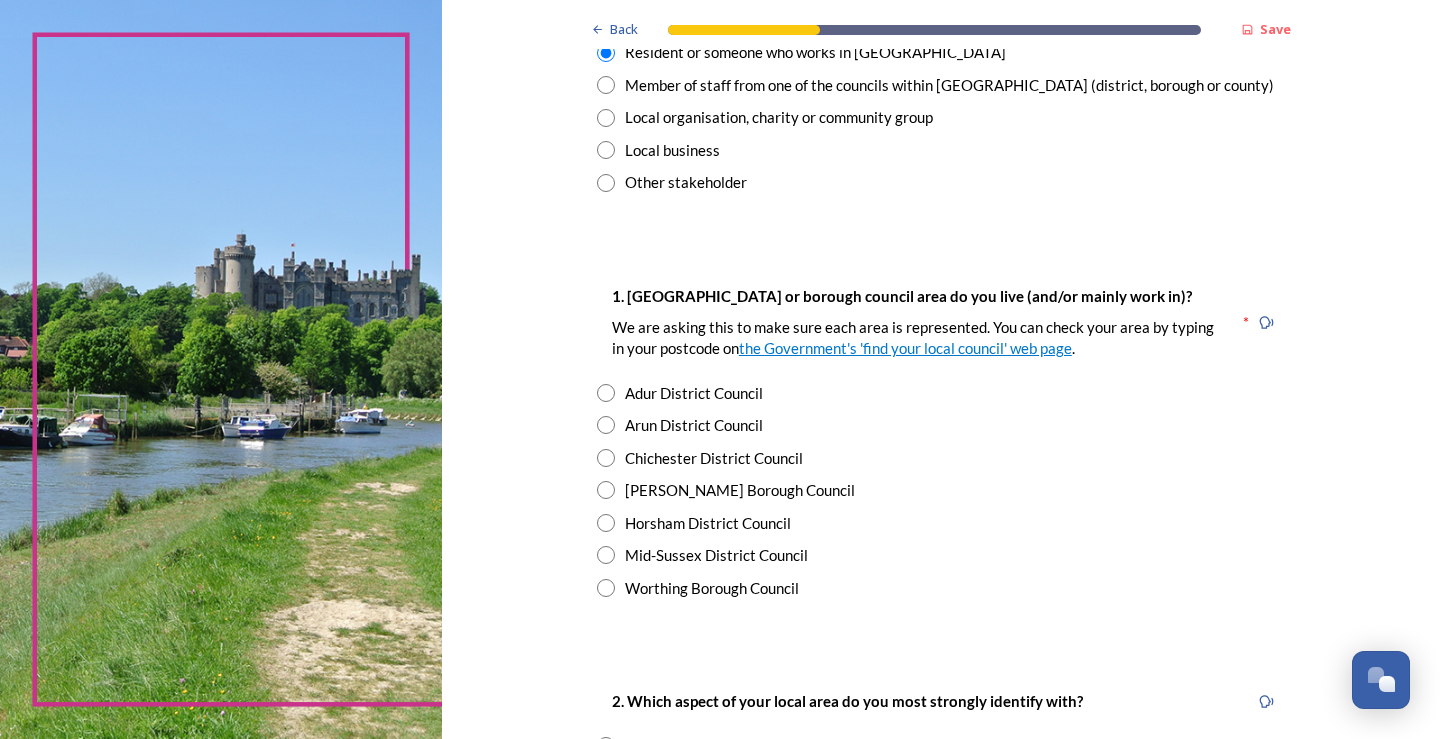 scroll, scrollTop: 200, scrollLeft: 0, axis: vertical 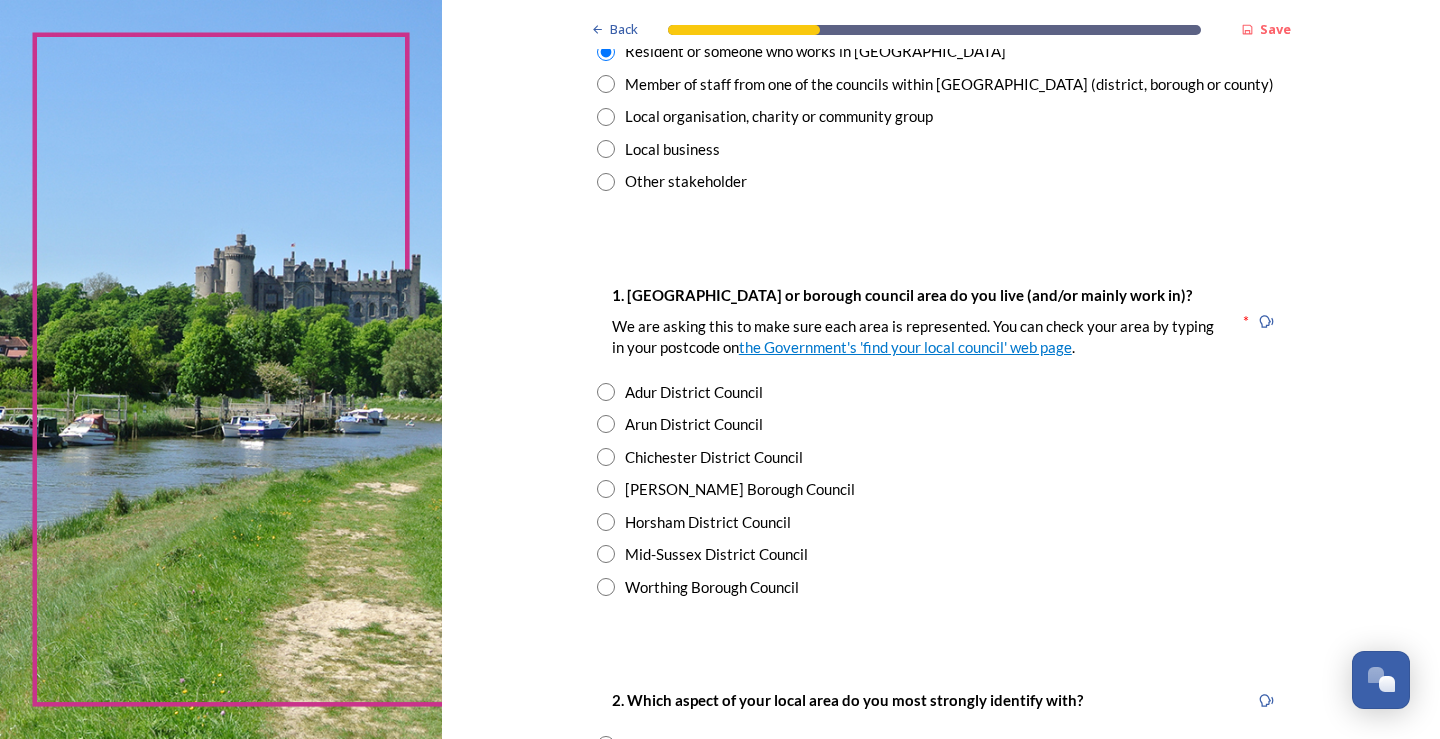 click at bounding box center (606, 587) 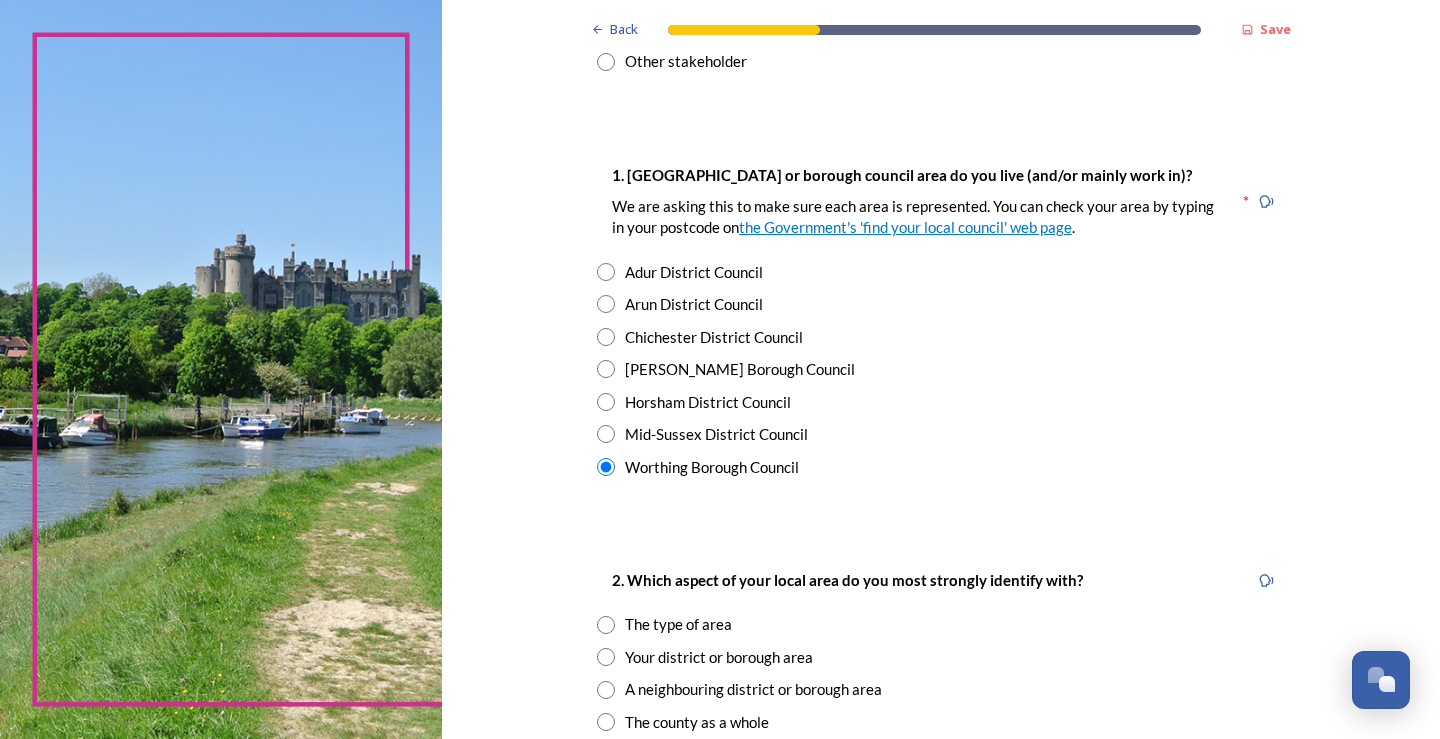 scroll, scrollTop: 500, scrollLeft: 0, axis: vertical 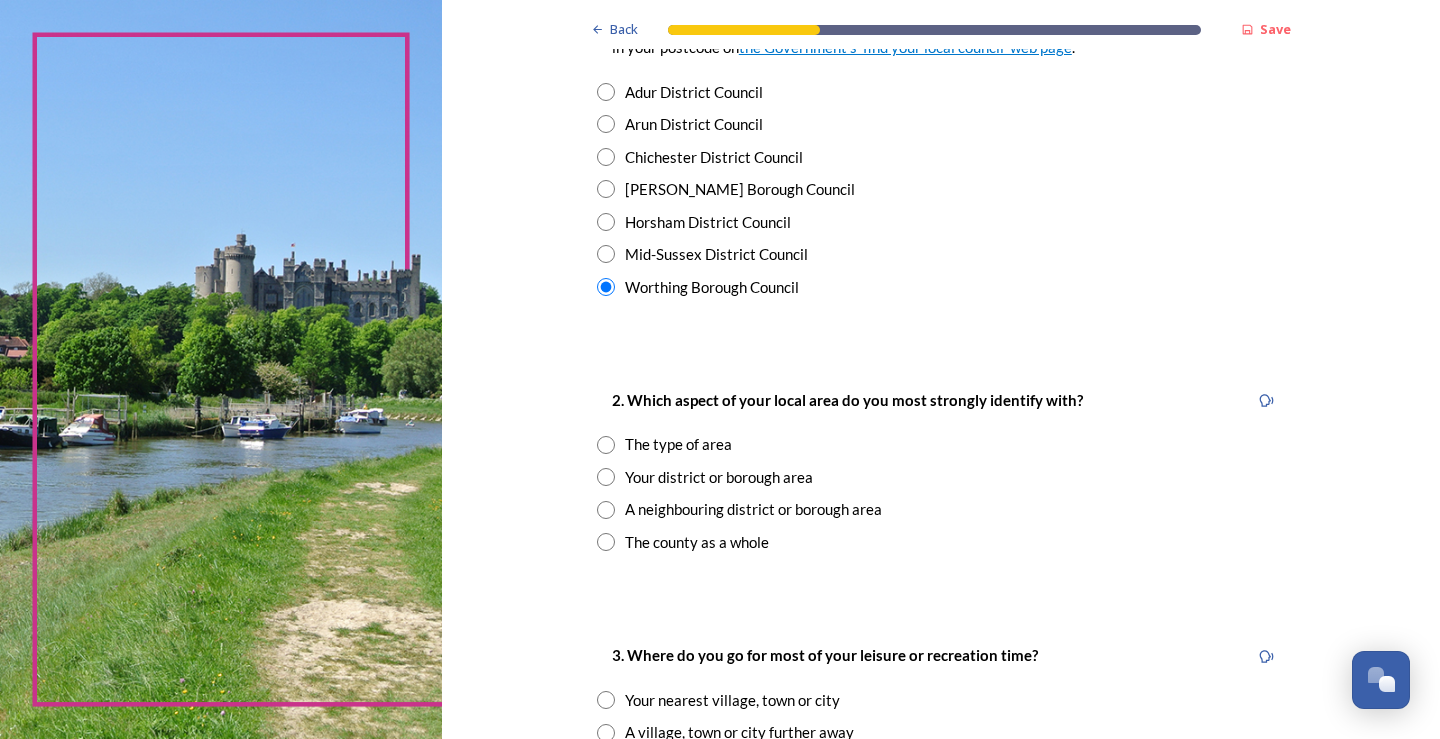 click at bounding box center (606, 477) 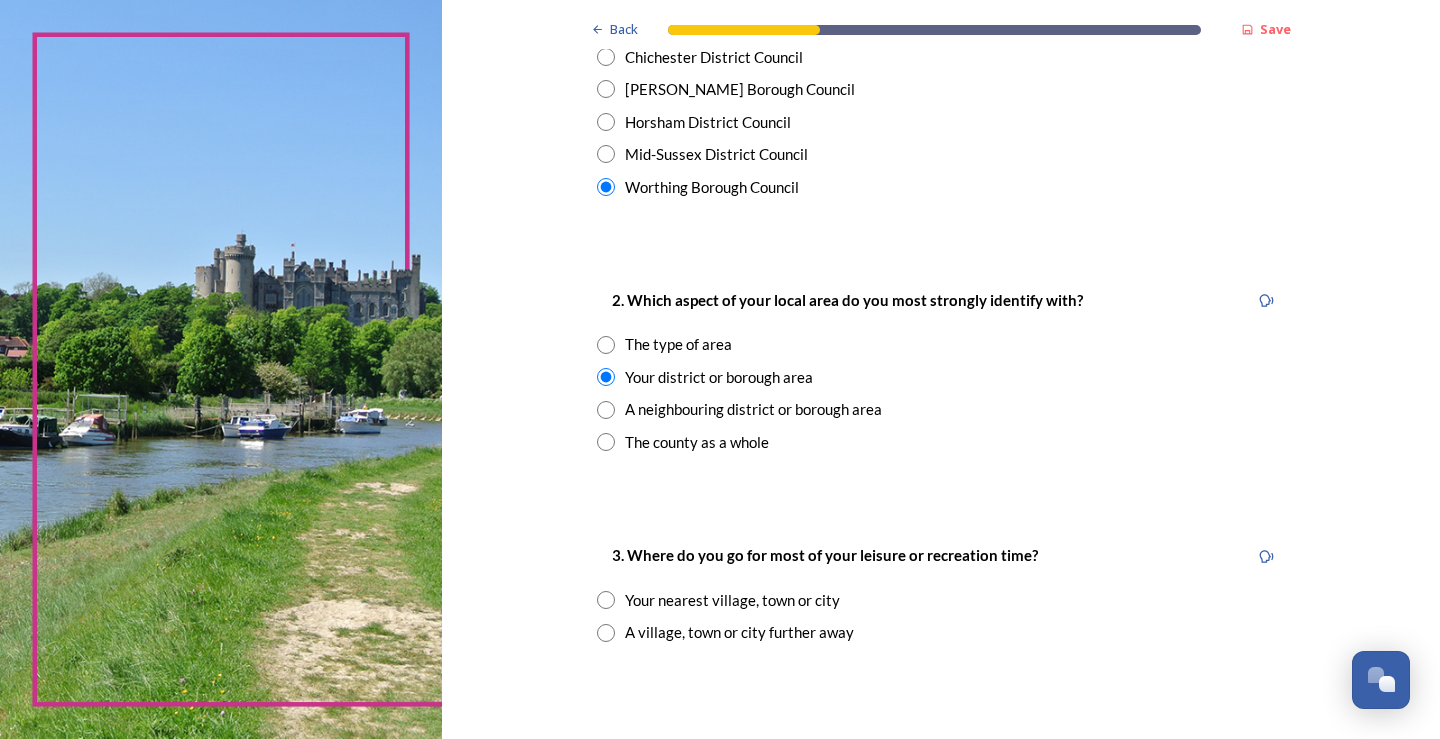scroll, scrollTop: 700, scrollLeft: 0, axis: vertical 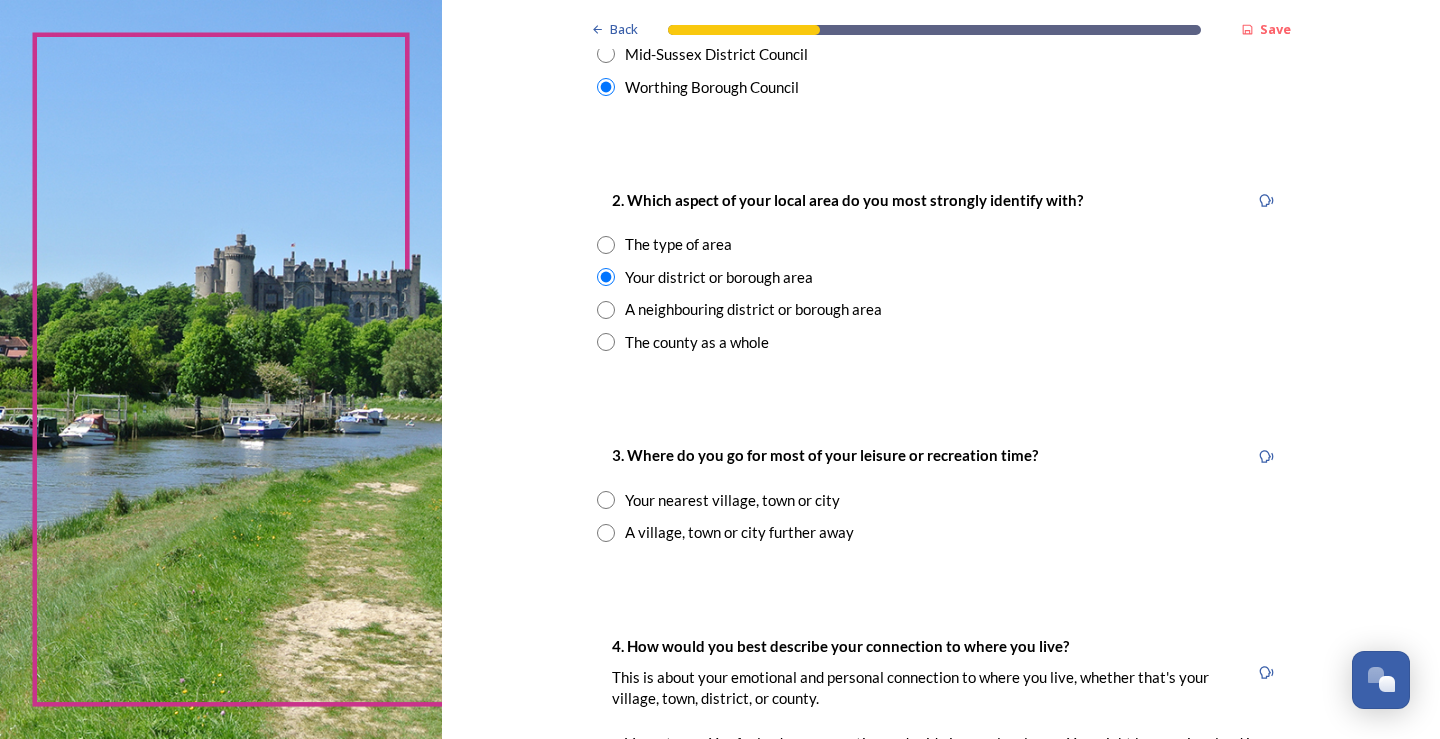 click at bounding box center (606, 500) 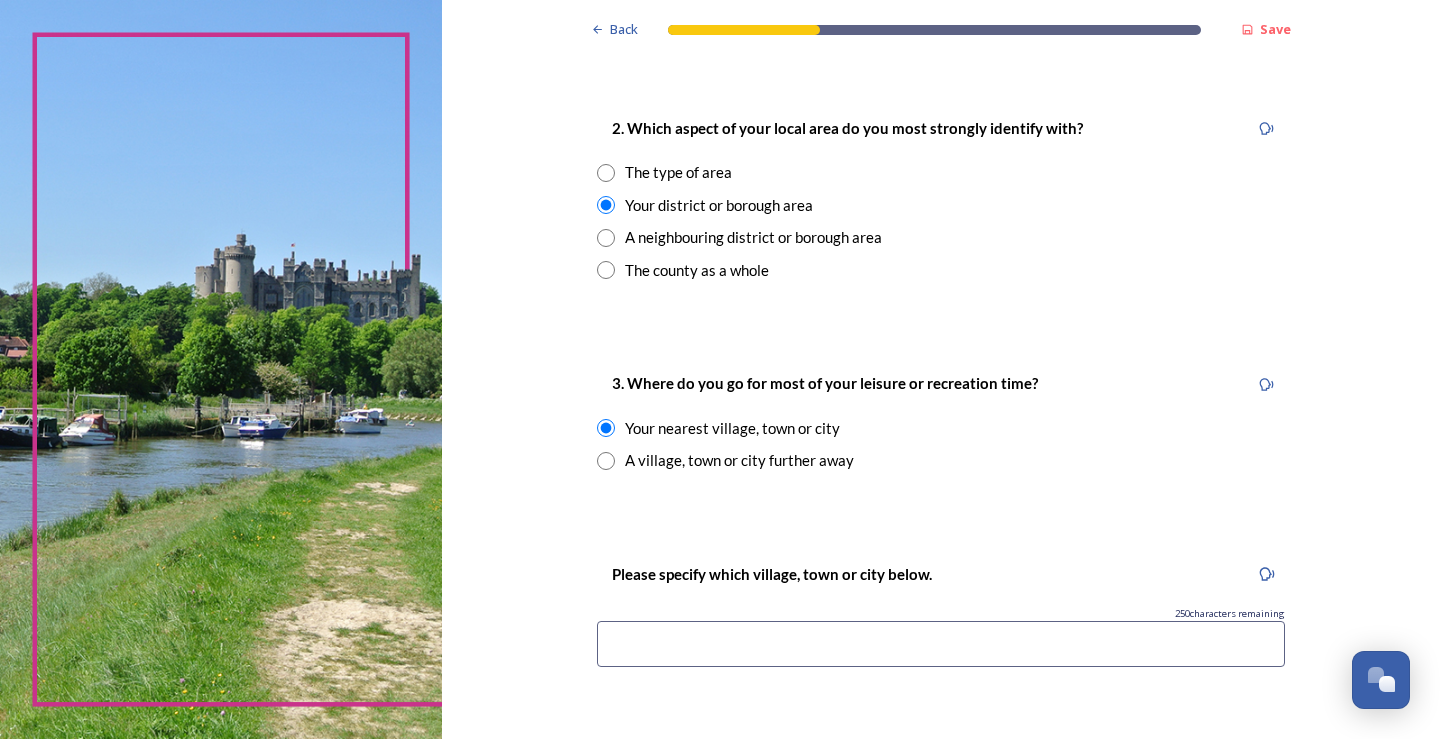 scroll, scrollTop: 800, scrollLeft: 0, axis: vertical 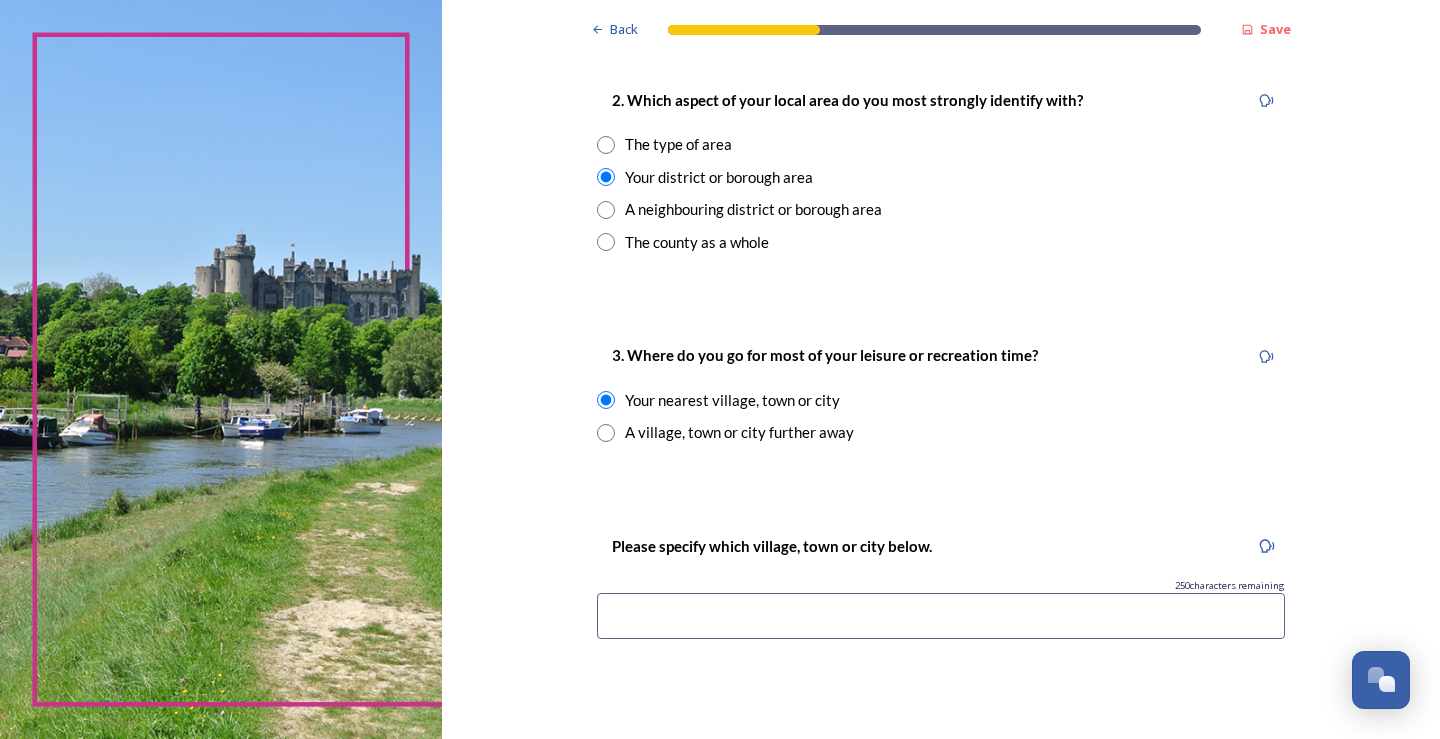 click at bounding box center (941, 616) 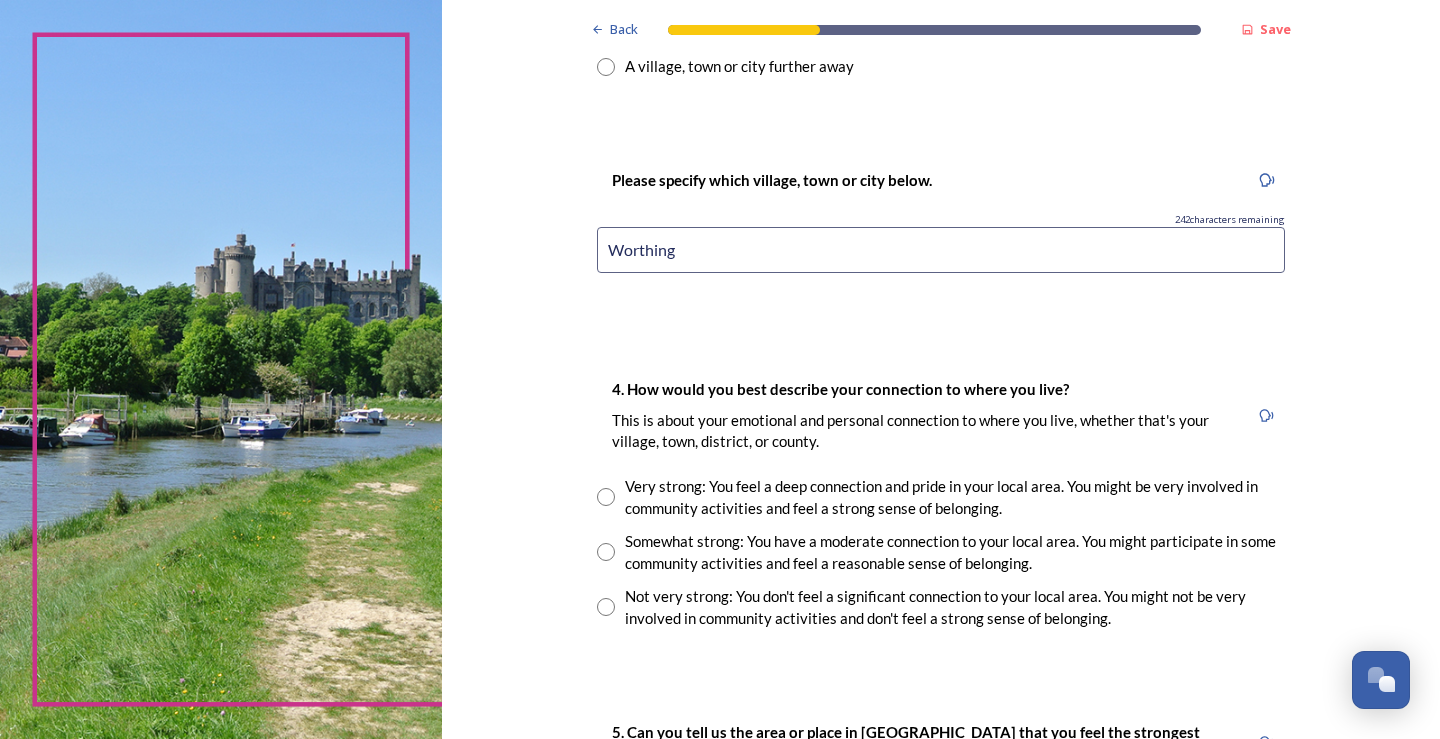 scroll, scrollTop: 1200, scrollLeft: 0, axis: vertical 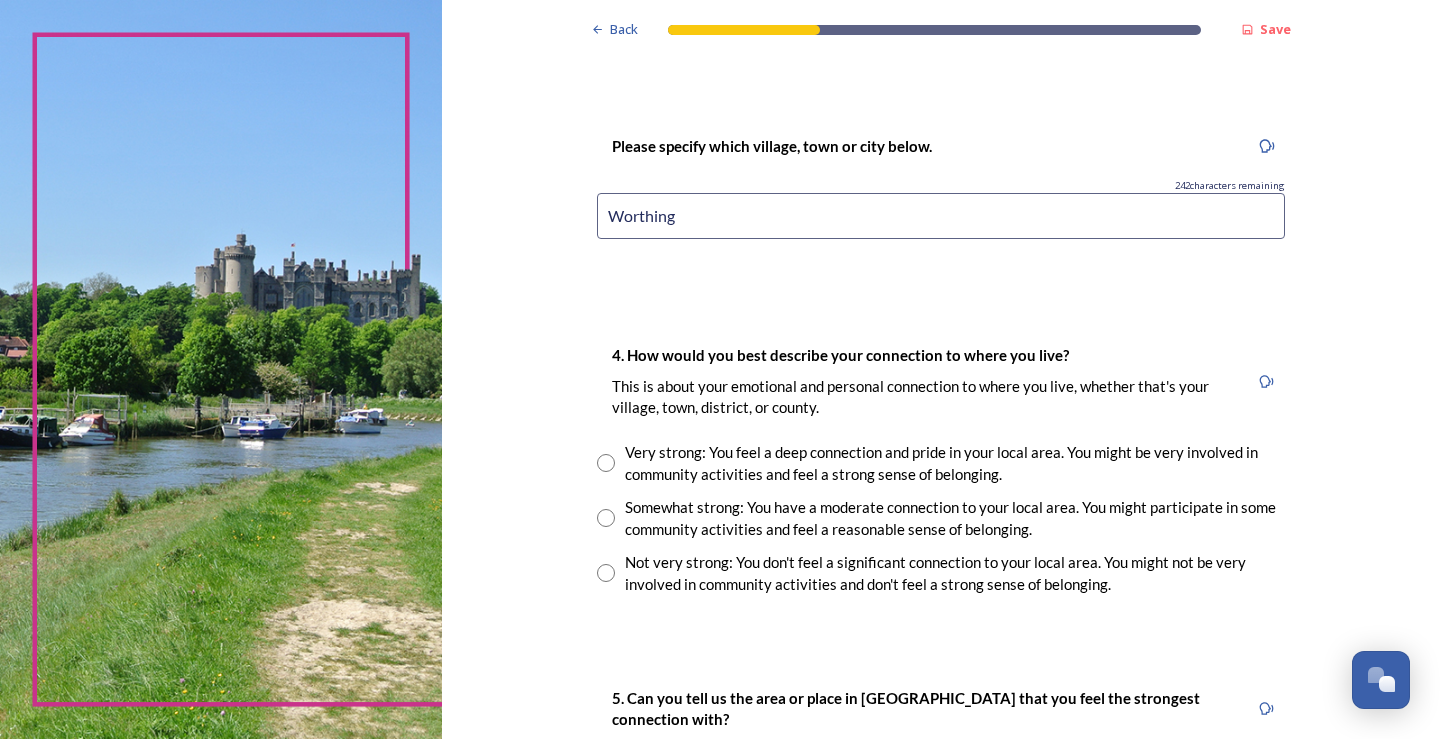 type on "Worthing" 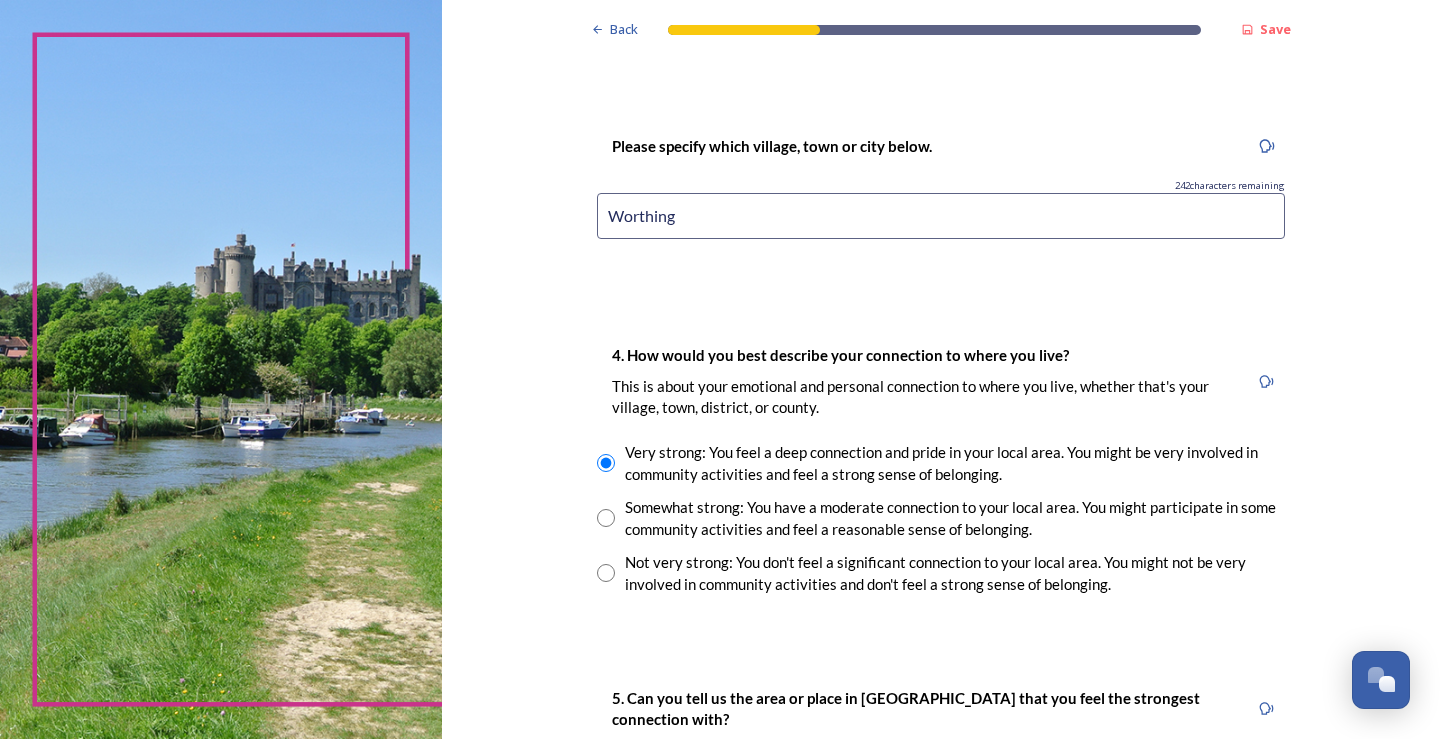 click at bounding box center (606, 518) 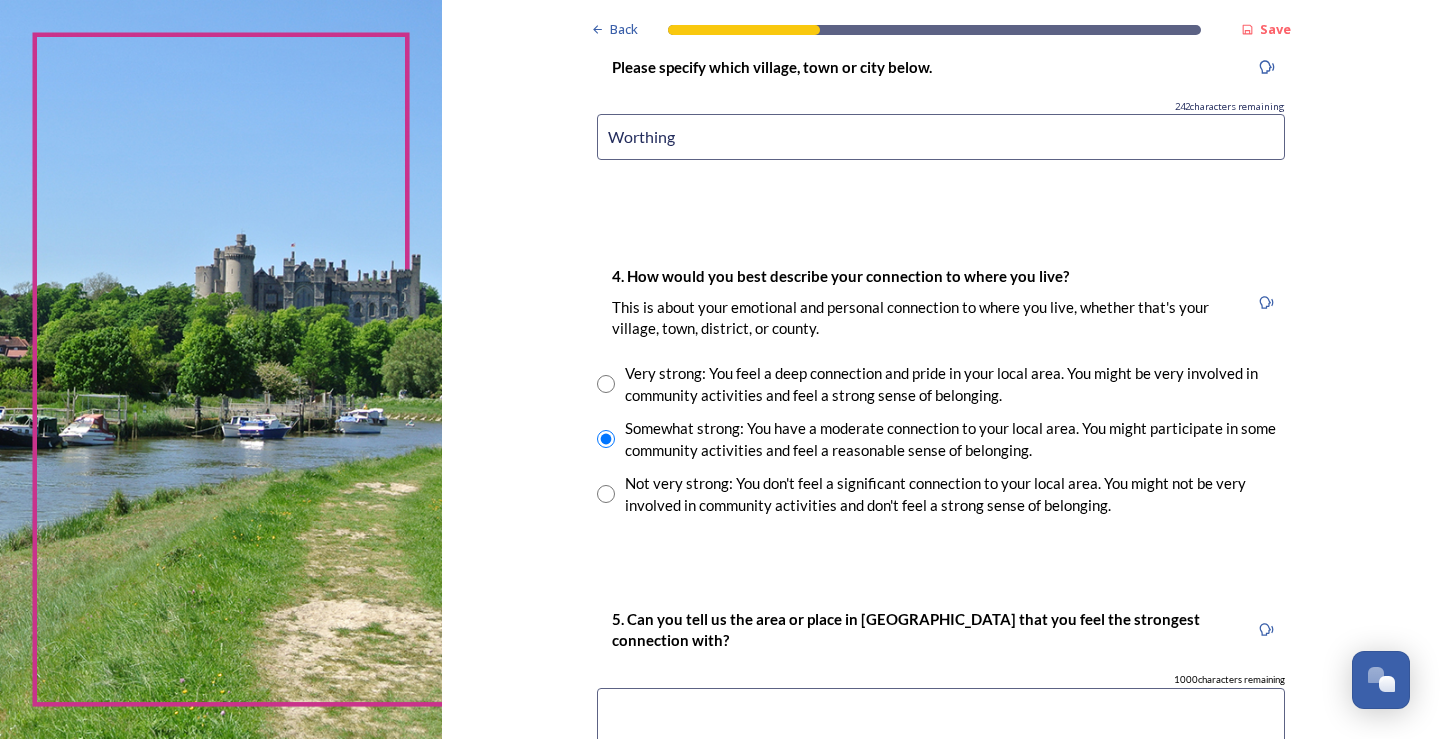 scroll, scrollTop: 1400, scrollLeft: 0, axis: vertical 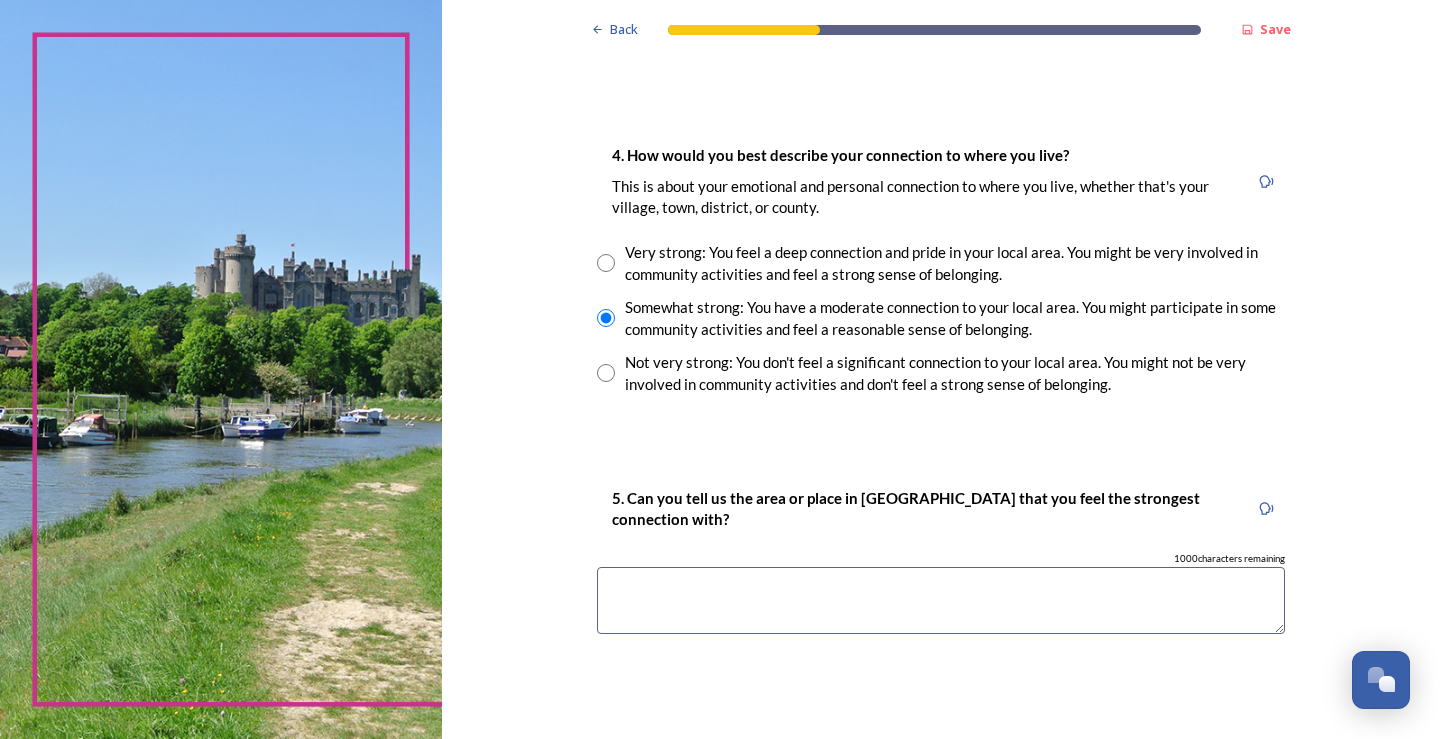 click at bounding box center [941, 600] 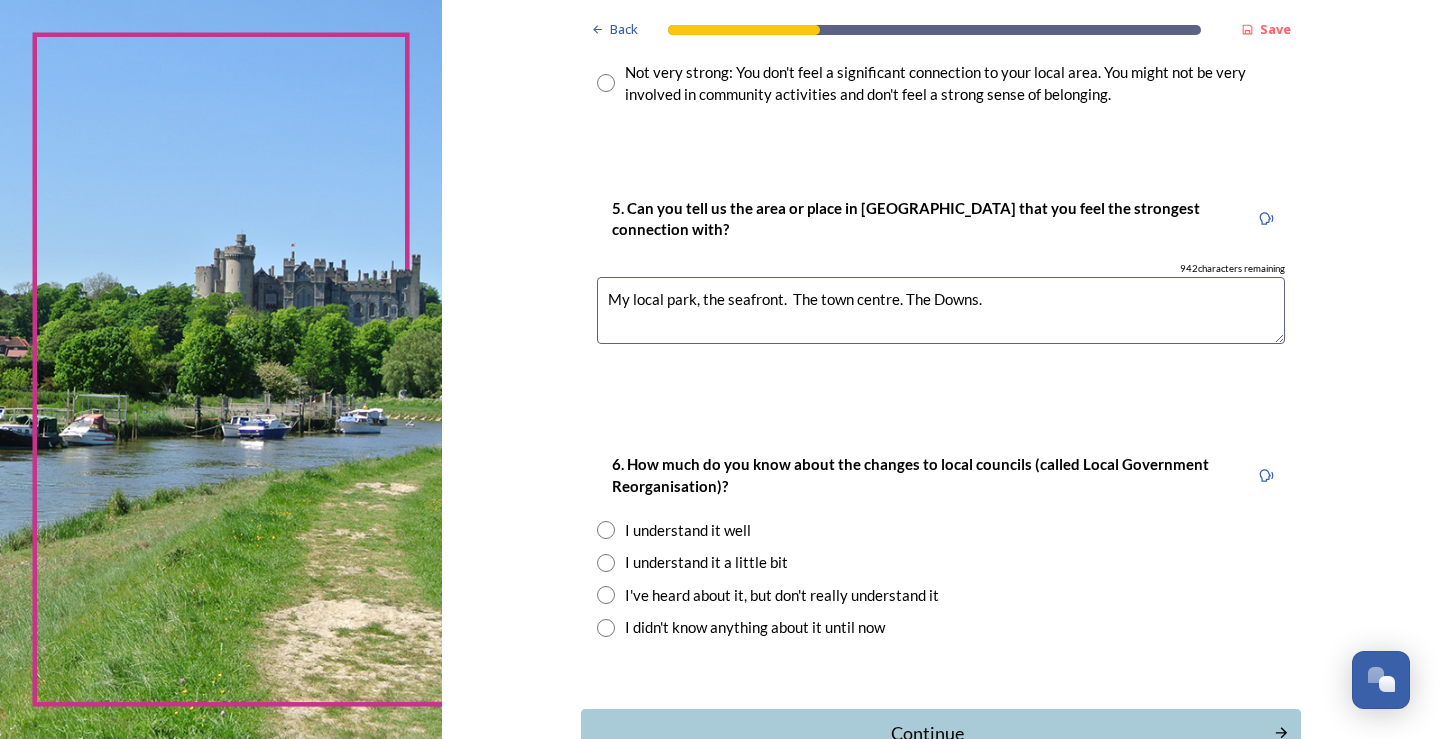 scroll, scrollTop: 1700, scrollLeft: 0, axis: vertical 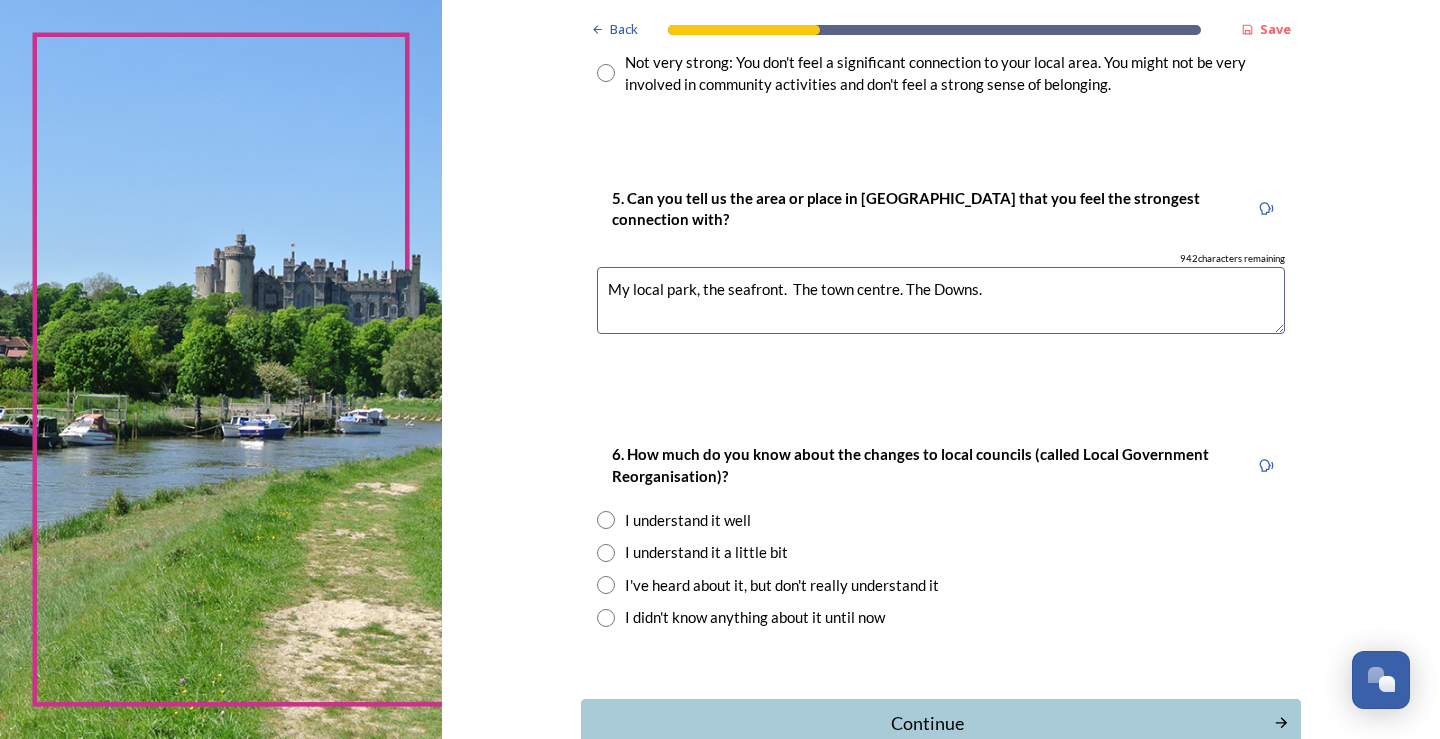 type on "My local park, the seafront.  The town centre. The Downs." 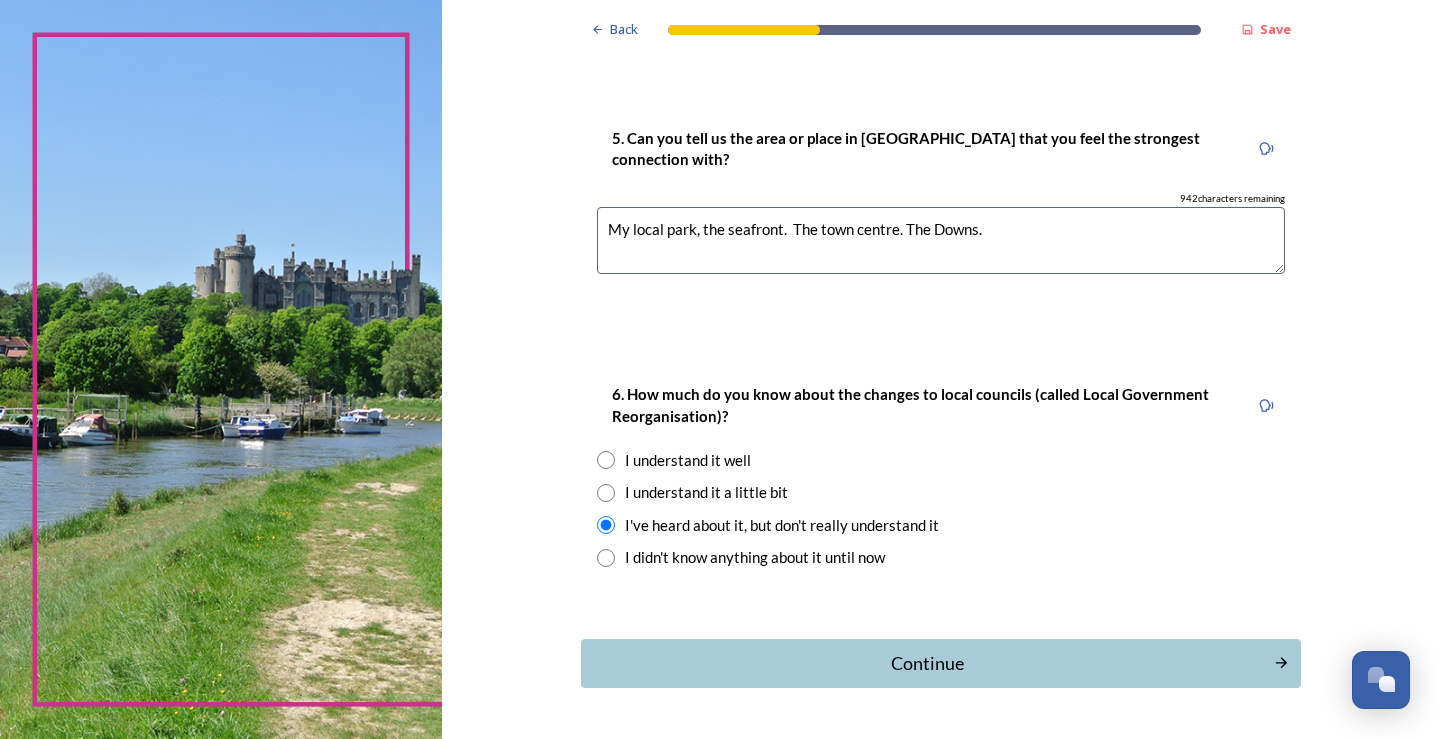 scroll, scrollTop: 1825, scrollLeft: 0, axis: vertical 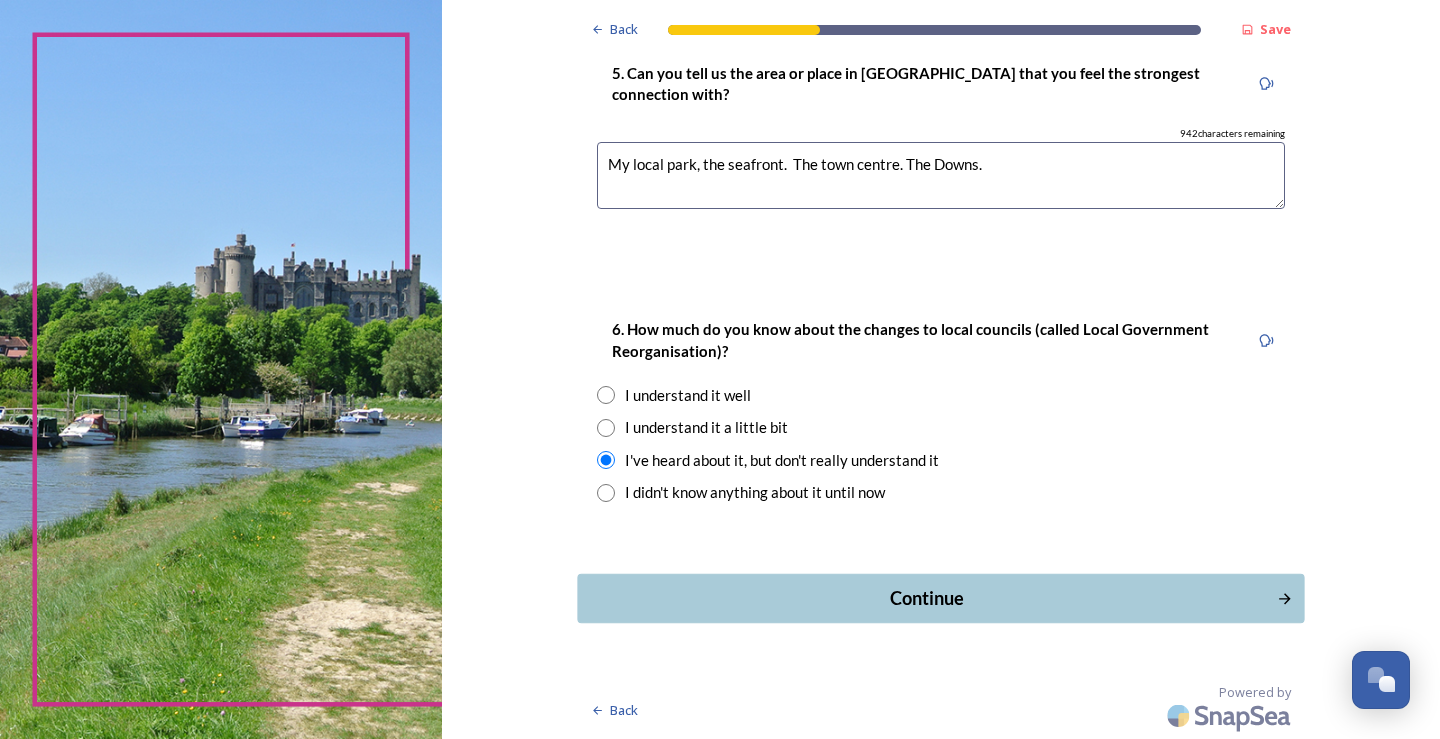click on "Continue" at bounding box center [926, 598] 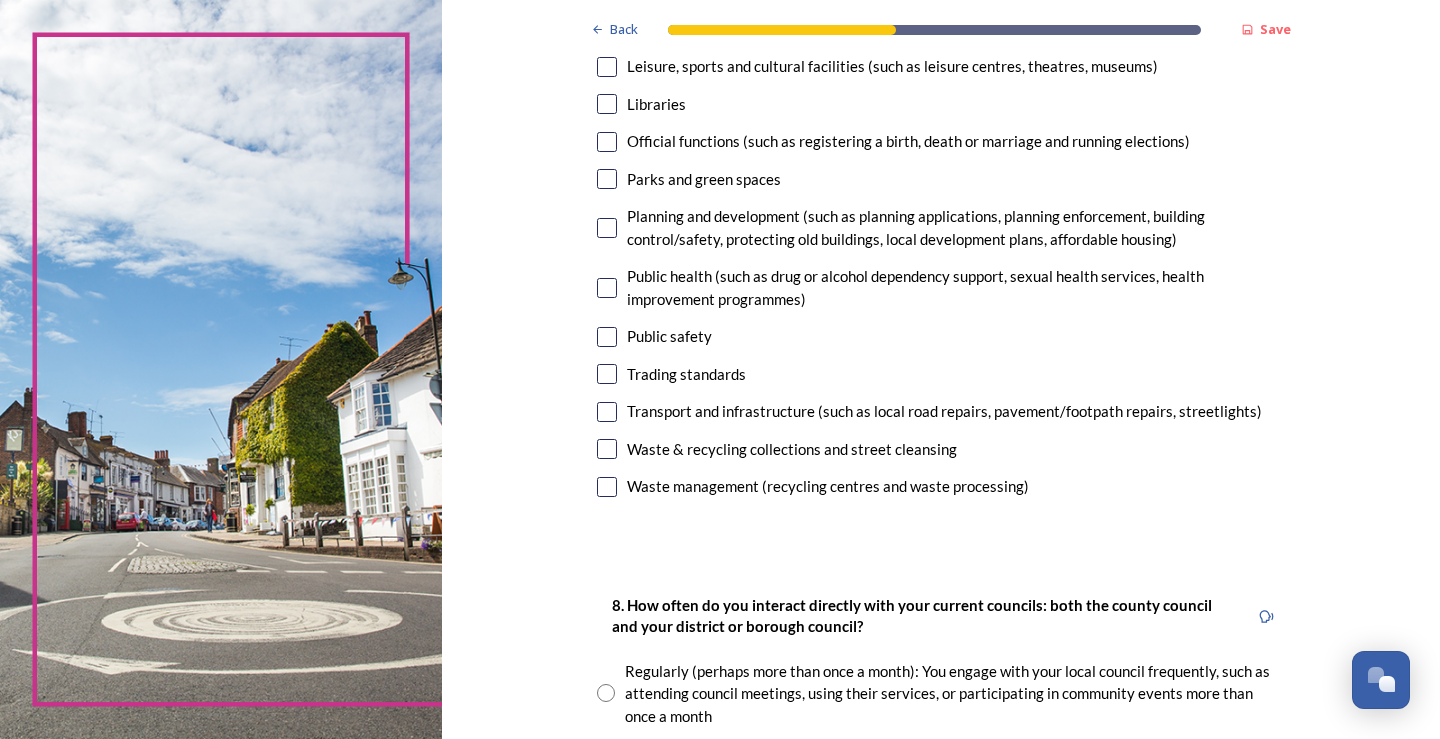 scroll, scrollTop: 600, scrollLeft: 0, axis: vertical 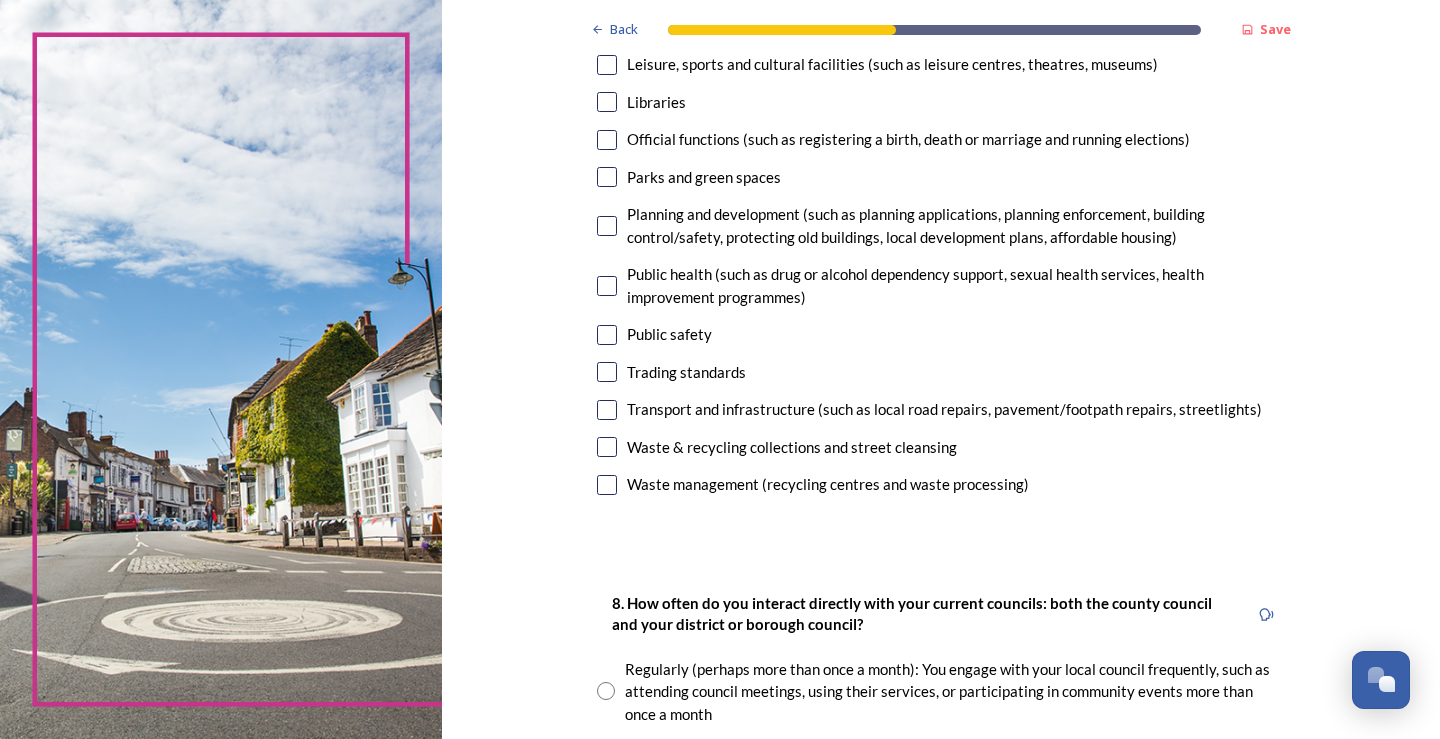 click at bounding box center (607, 447) 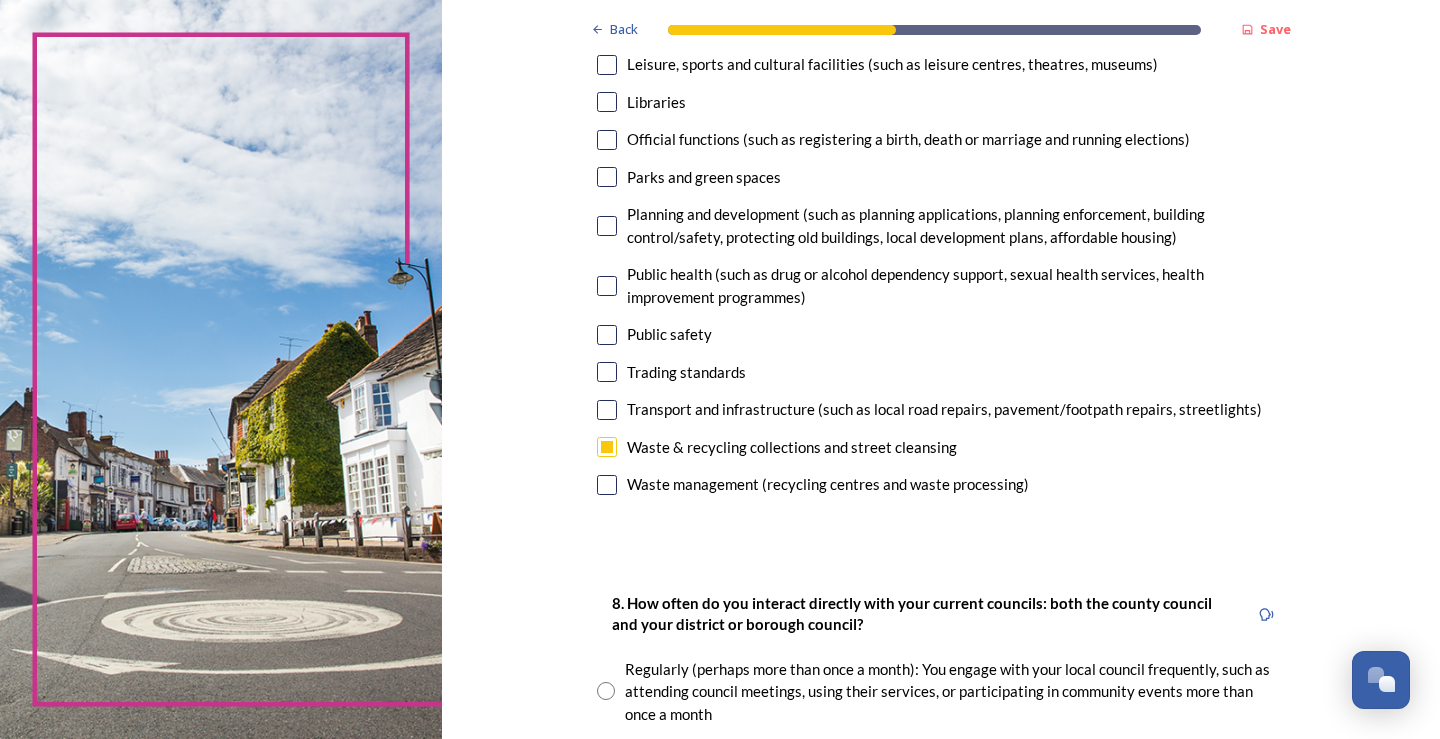 click at bounding box center [607, 335] 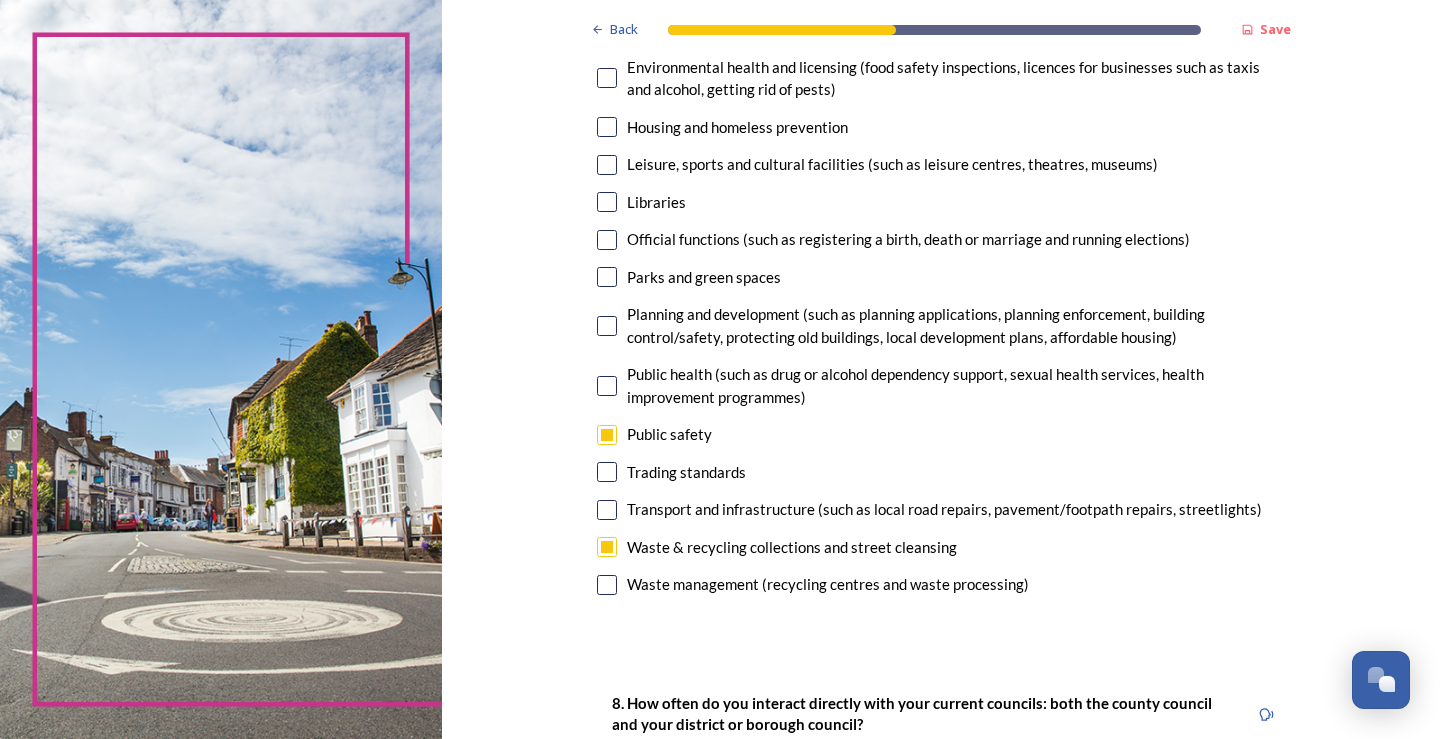 scroll, scrollTop: 400, scrollLeft: 0, axis: vertical 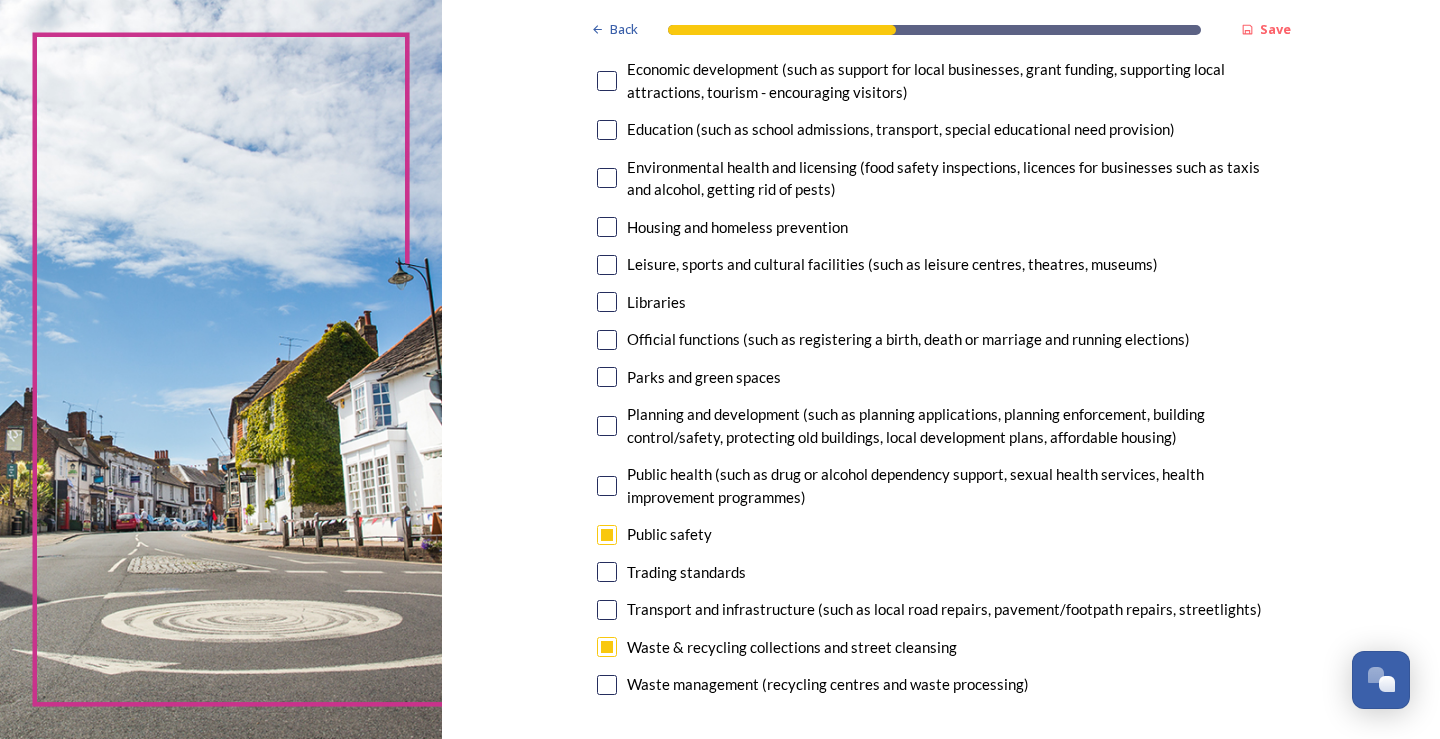 click at bounding box center [607, 486] 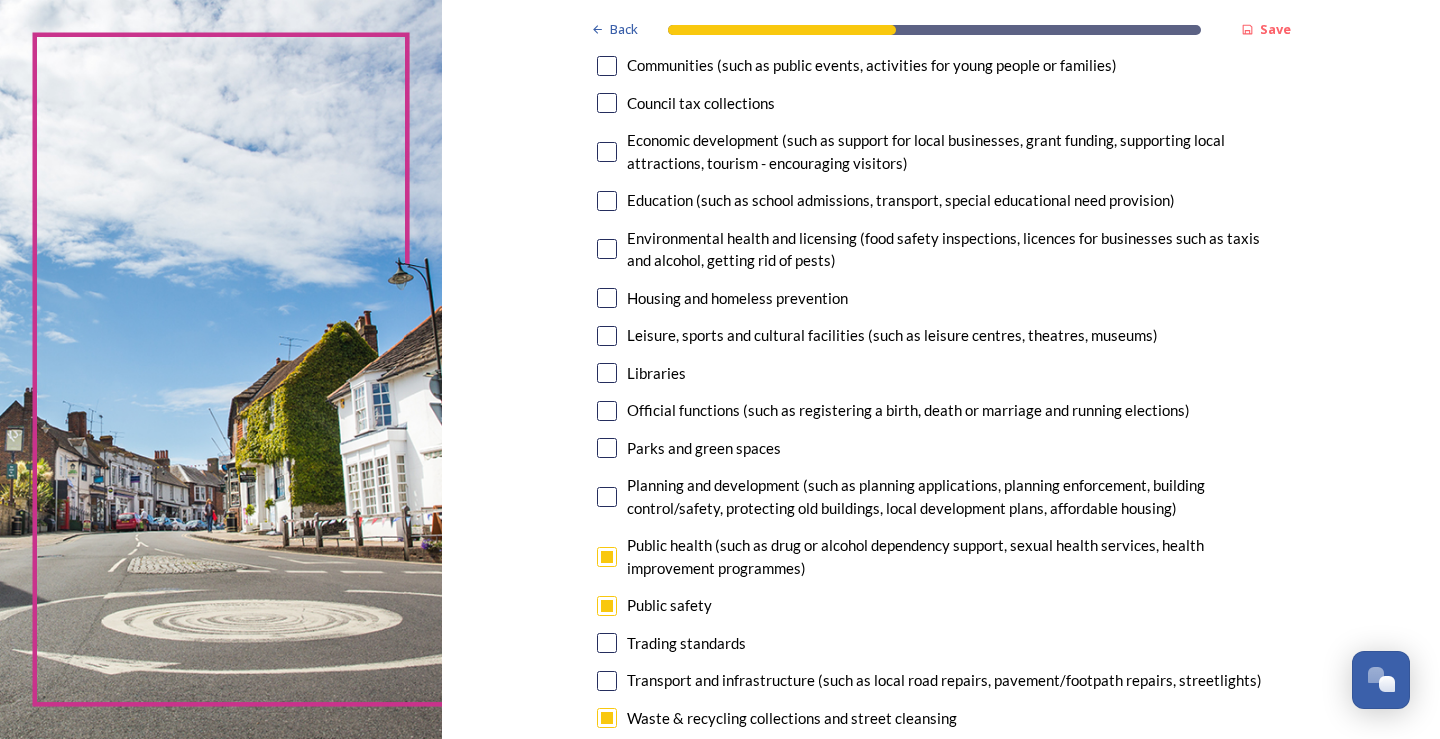 scroll, scrollTop: 300, scrollLeft: 0, axis: vertical 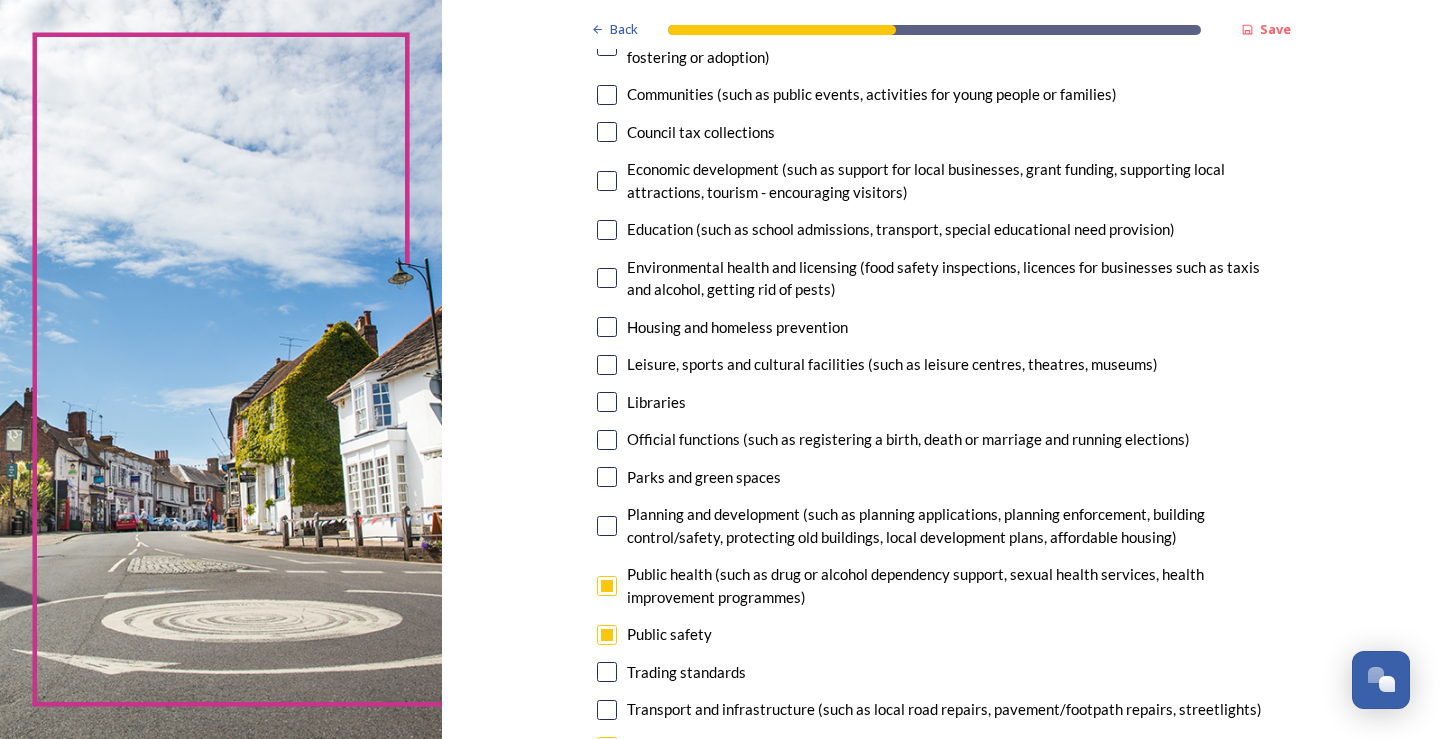 click at bounding box center (607, 327) 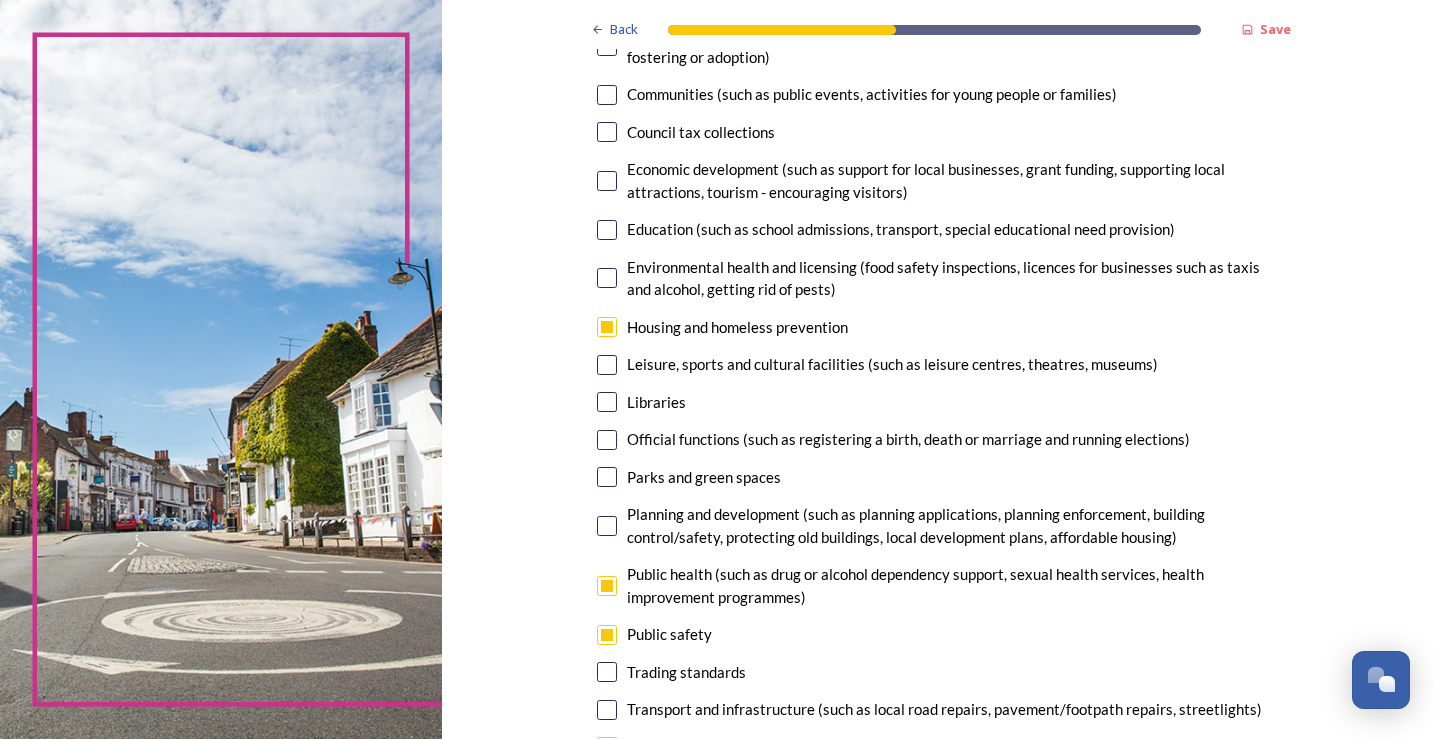 click at bounding box center [607, 278] 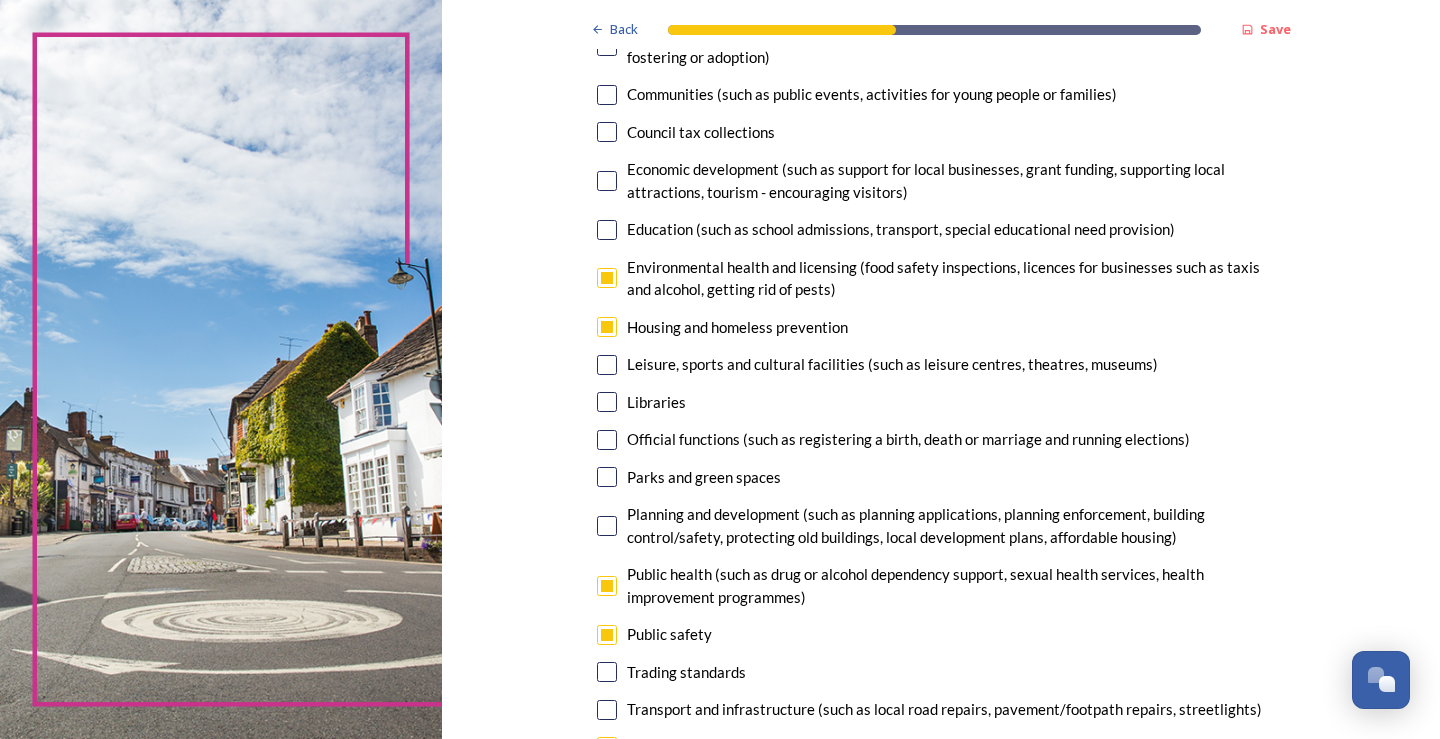 click at bounding box center (607, 230) 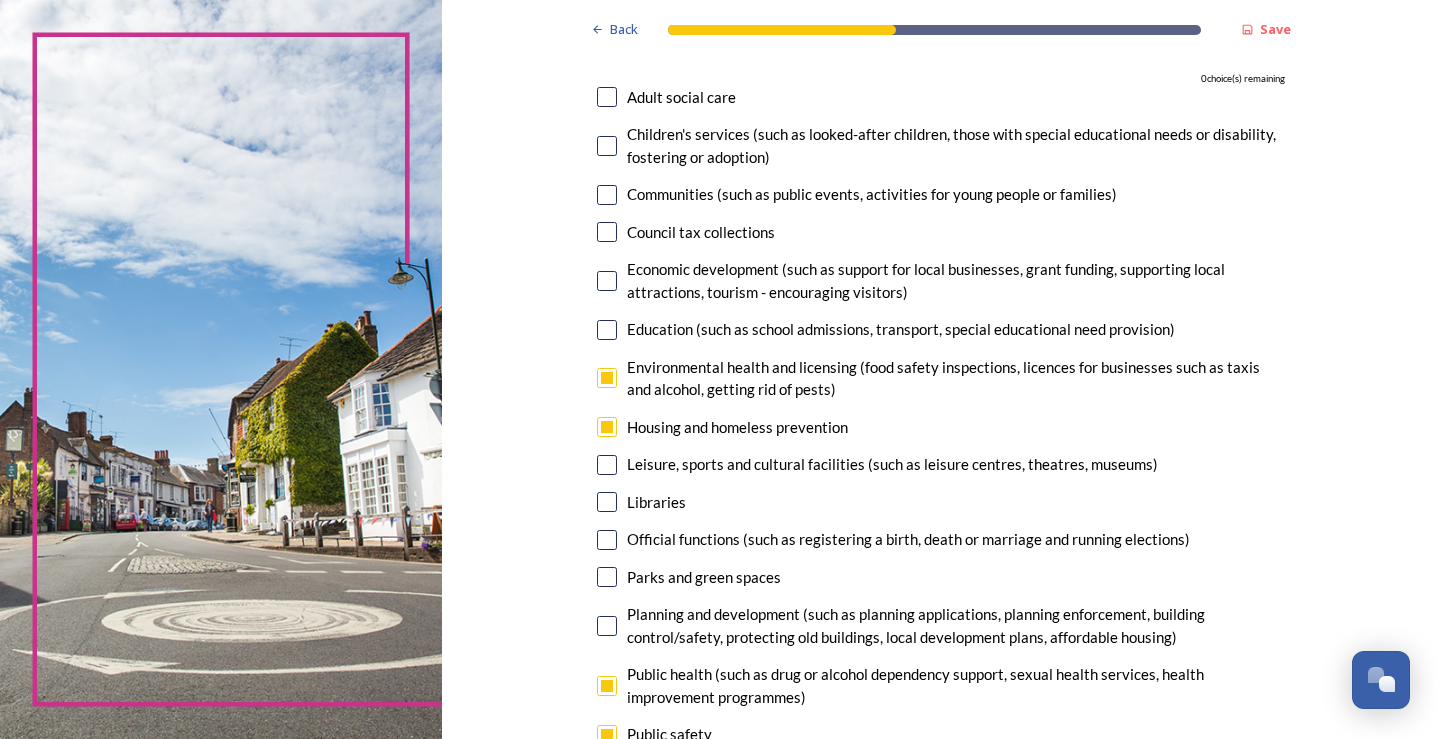 click at bounding box center [607, 195] 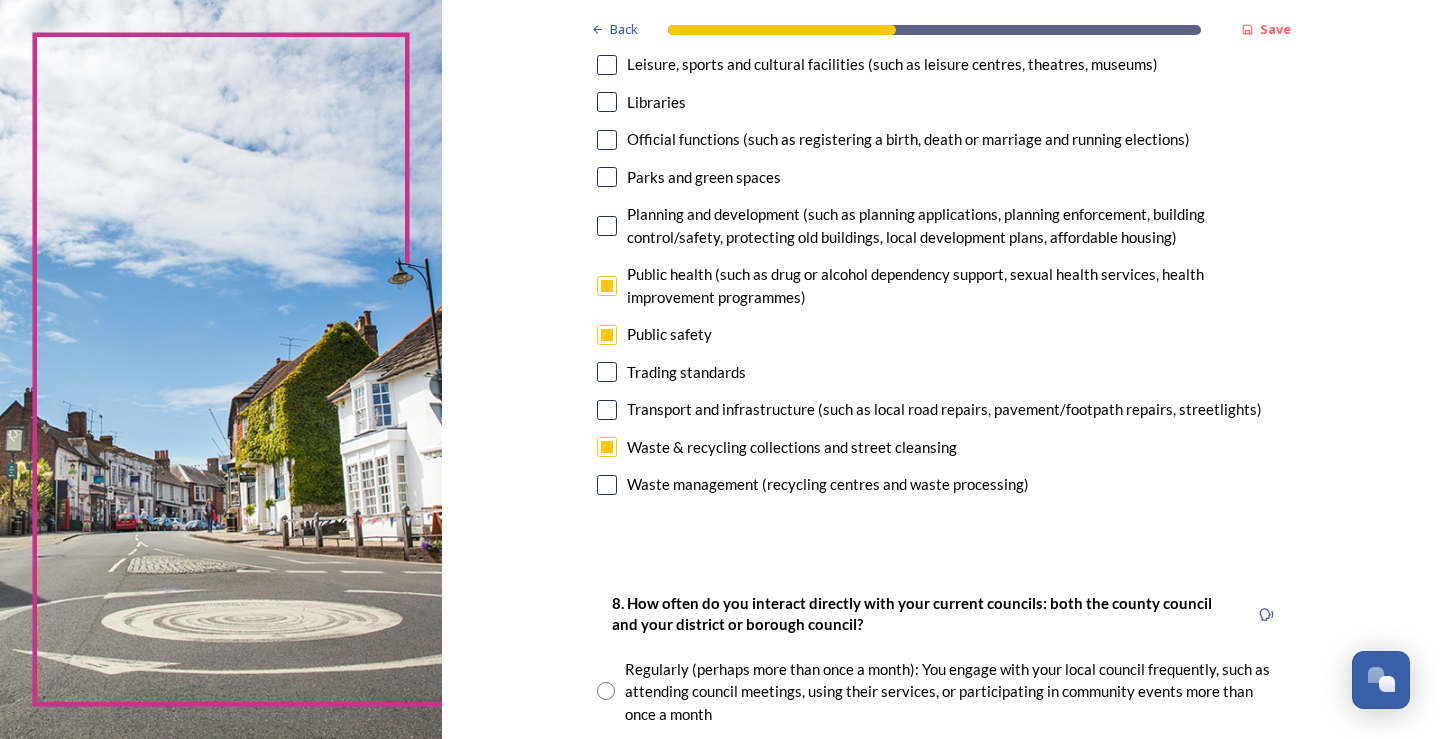 scroll, scrollTop: 900, scrollLeft: 0, axis: vertical 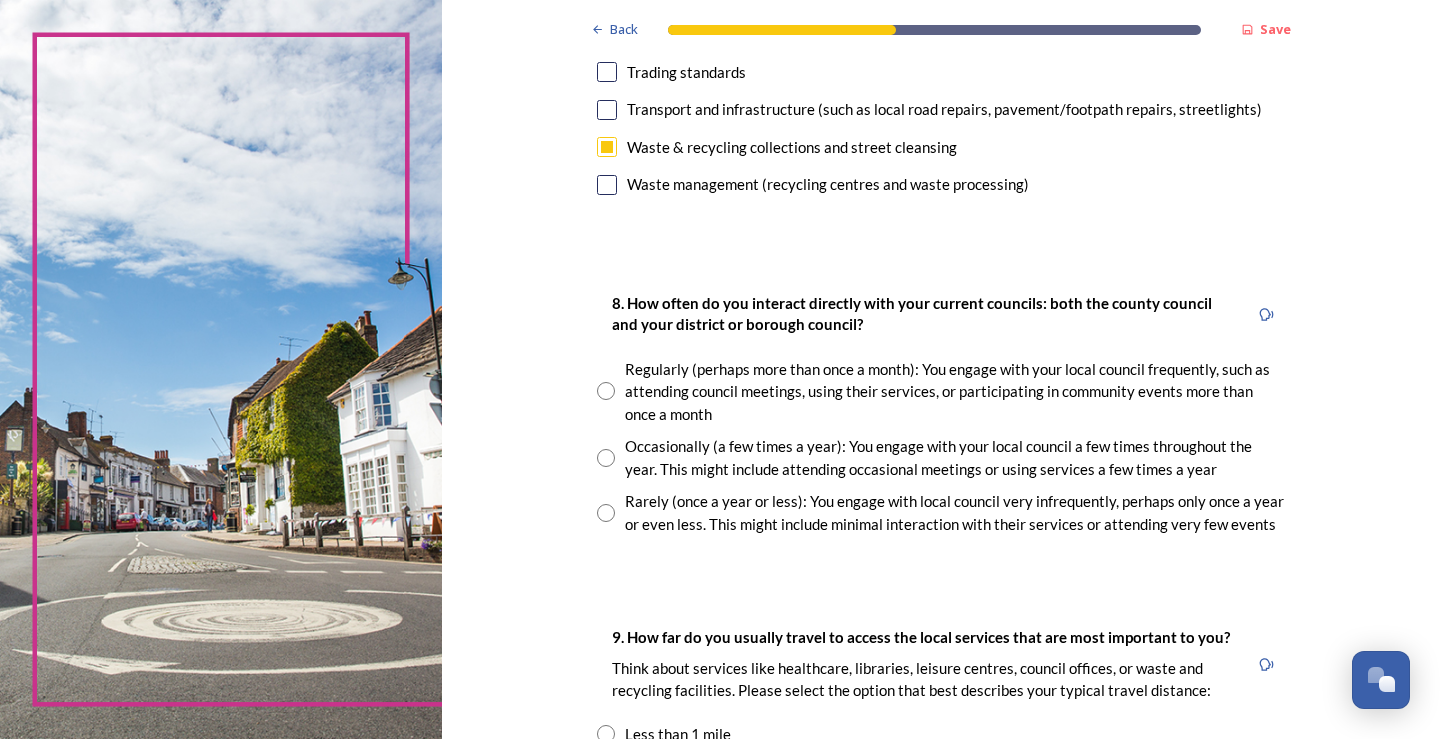 click at bounding box center [606, 458] 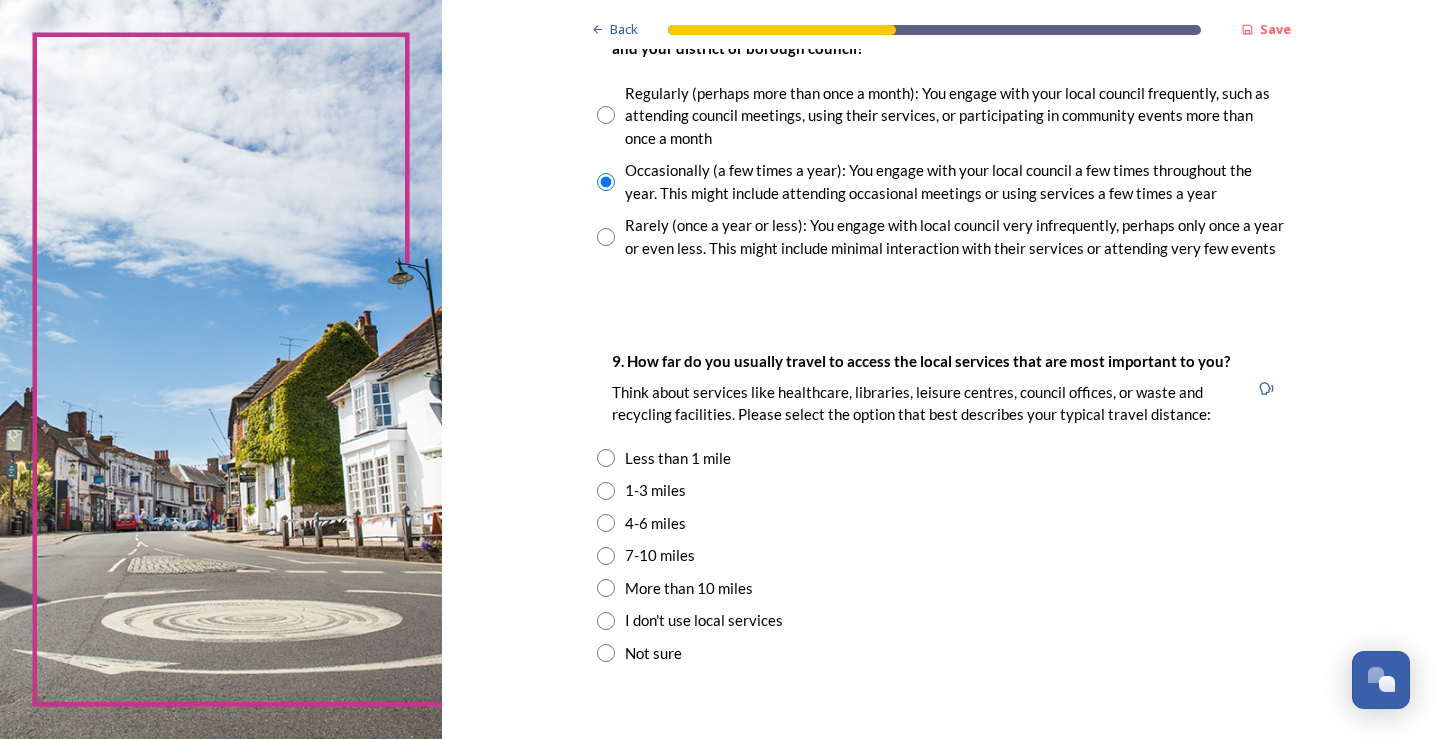 scroll, scrollTop: 1200, scrollLeft: 0, axis: vertical 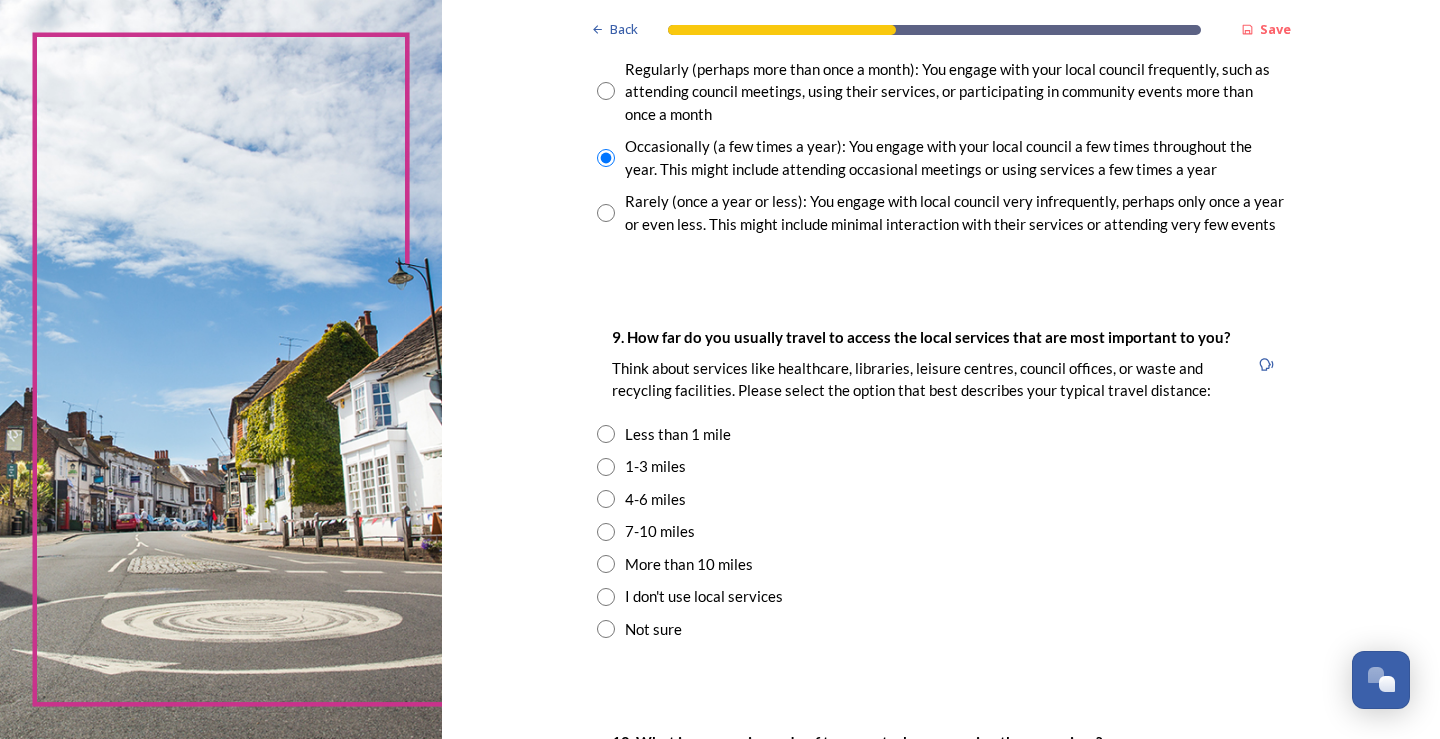 click at bounding box center (606, 467) 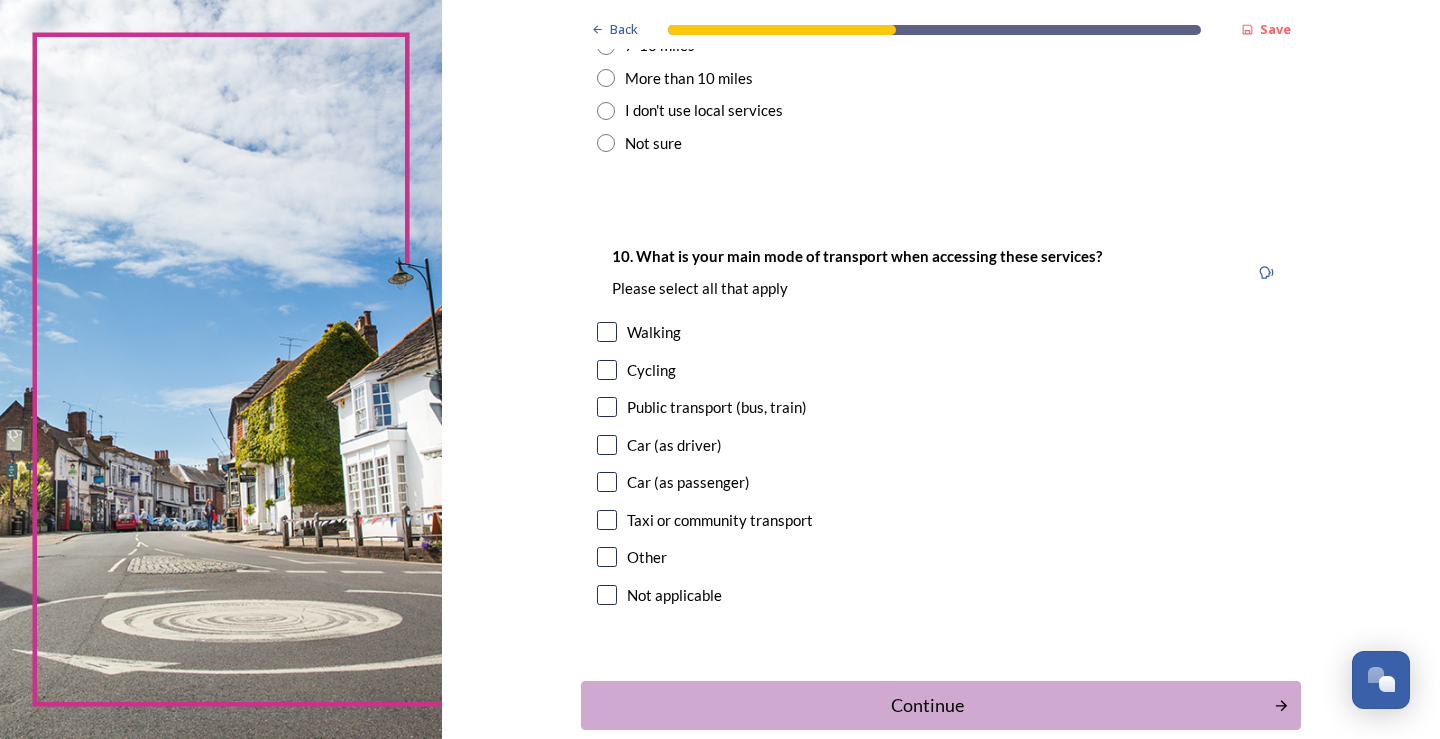 scroll, scrollTop: 1700, scrollLeft: 0, axis: vertical 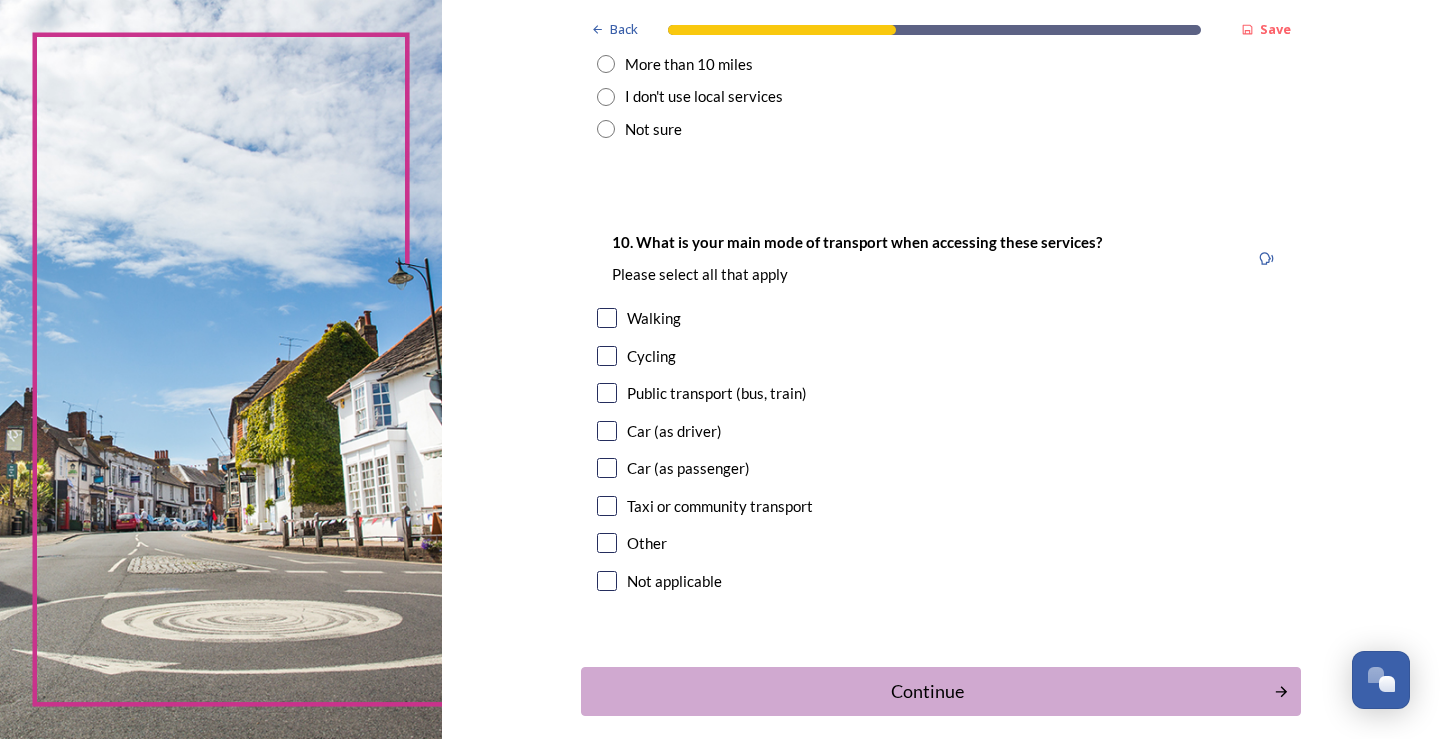 click at bounding box center [607, 318] 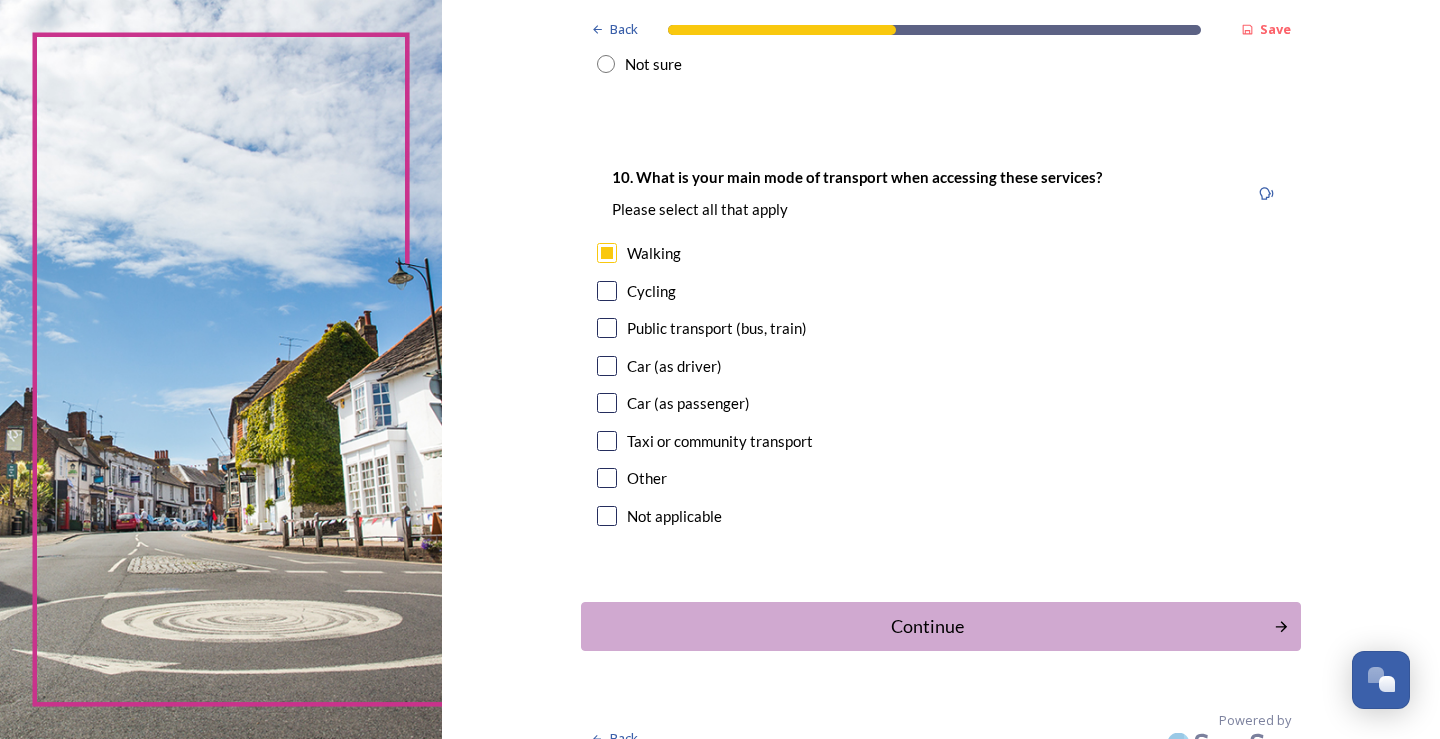 scroll, scrollTop: 1793, scrollLeft: 0, axis: vertical 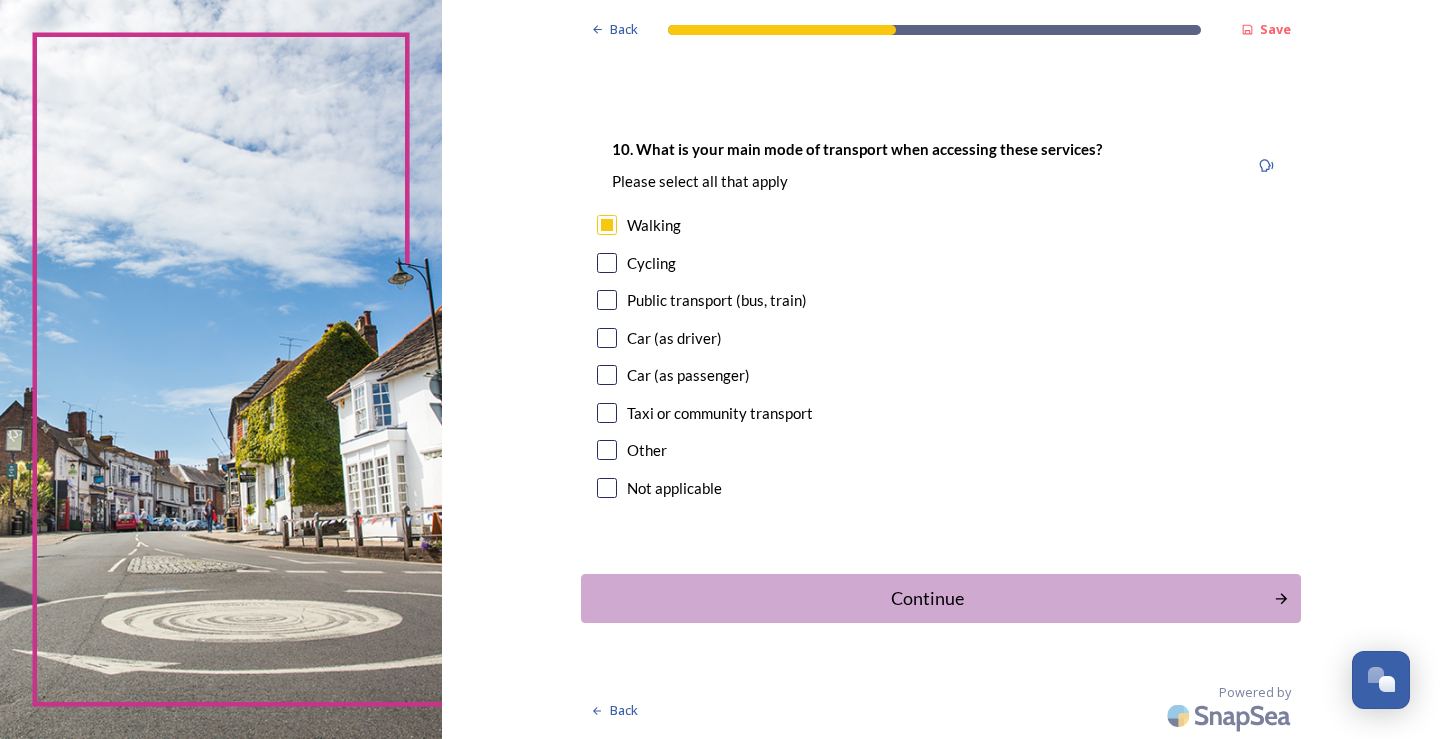 click on "10. What is your main mode of transport when accessing these services?  Please select all that apply Walking Cycling Public transport (bus, train) Car (as driver) Car (as passenger) Taxi or community transport Other Not applicable" at bounding box center (941, 320) 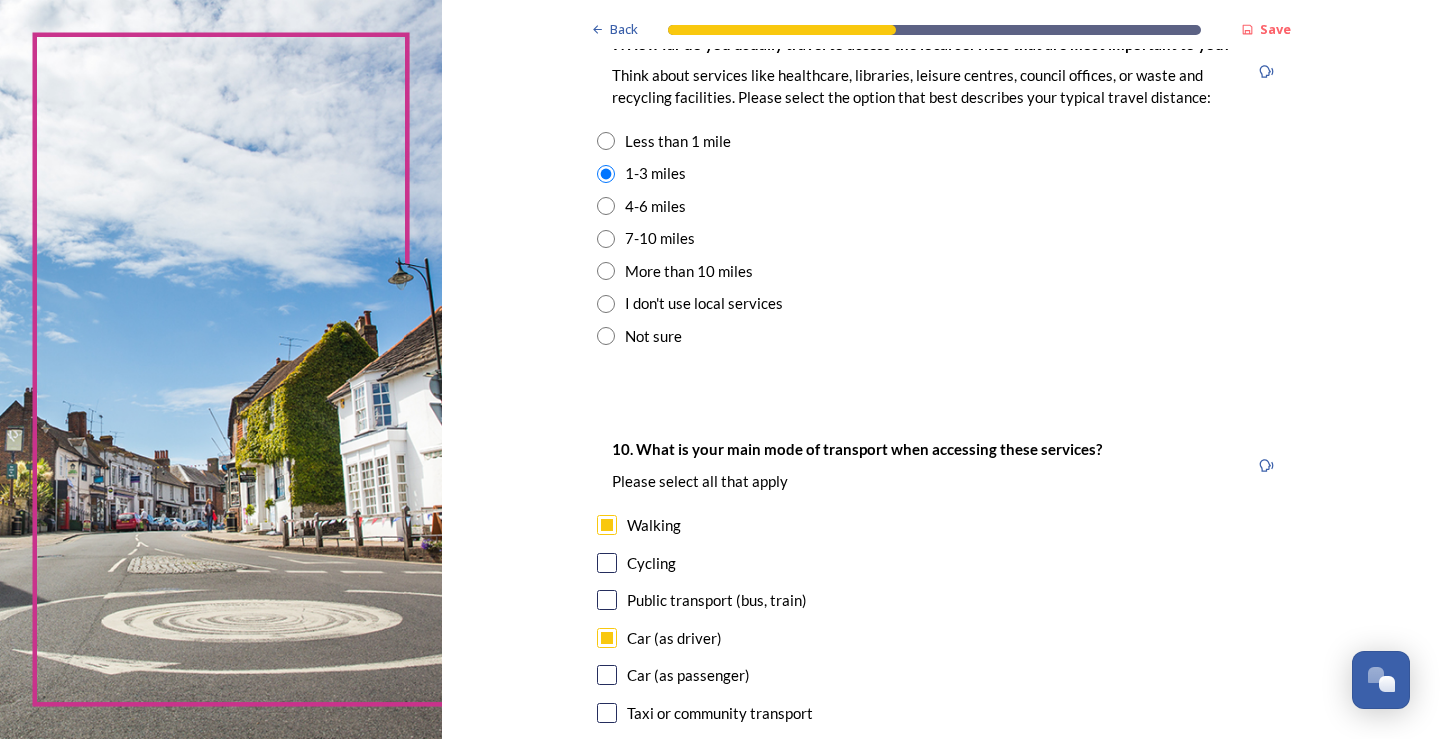 scroll, scrollTop: 1593, scrollLeft: 0, axis: vertical 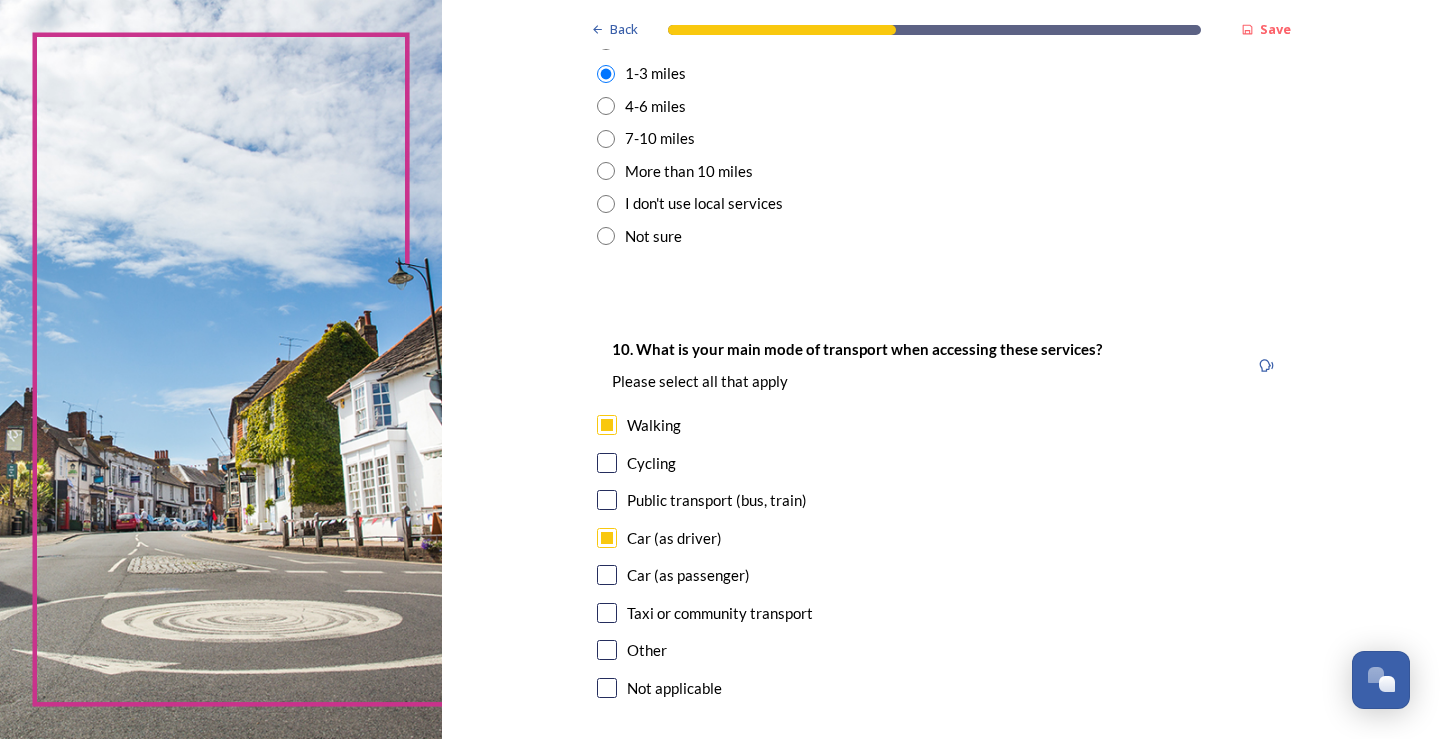 click at bounding box center [606, 106] 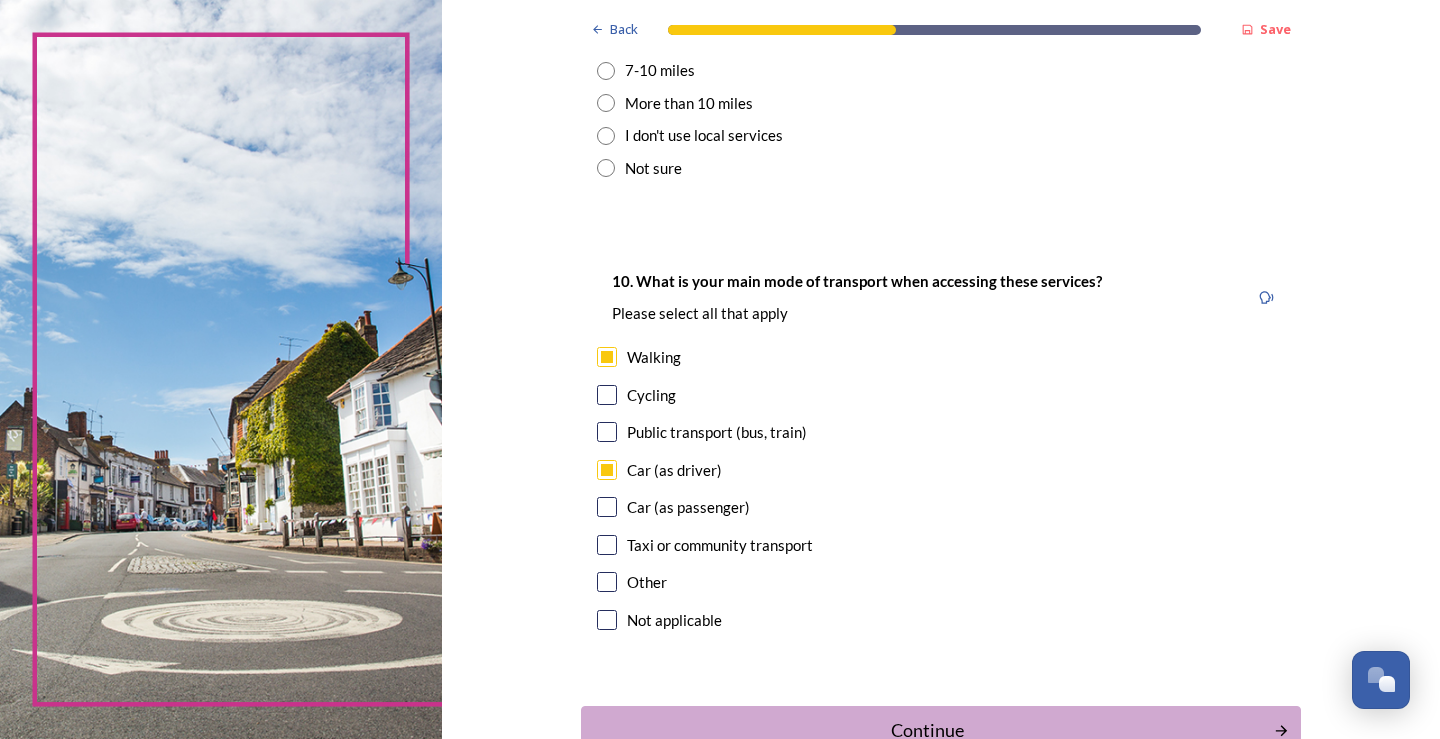 scroll, scrollTop: 1793, scrollLeft: 0, axis: vertical 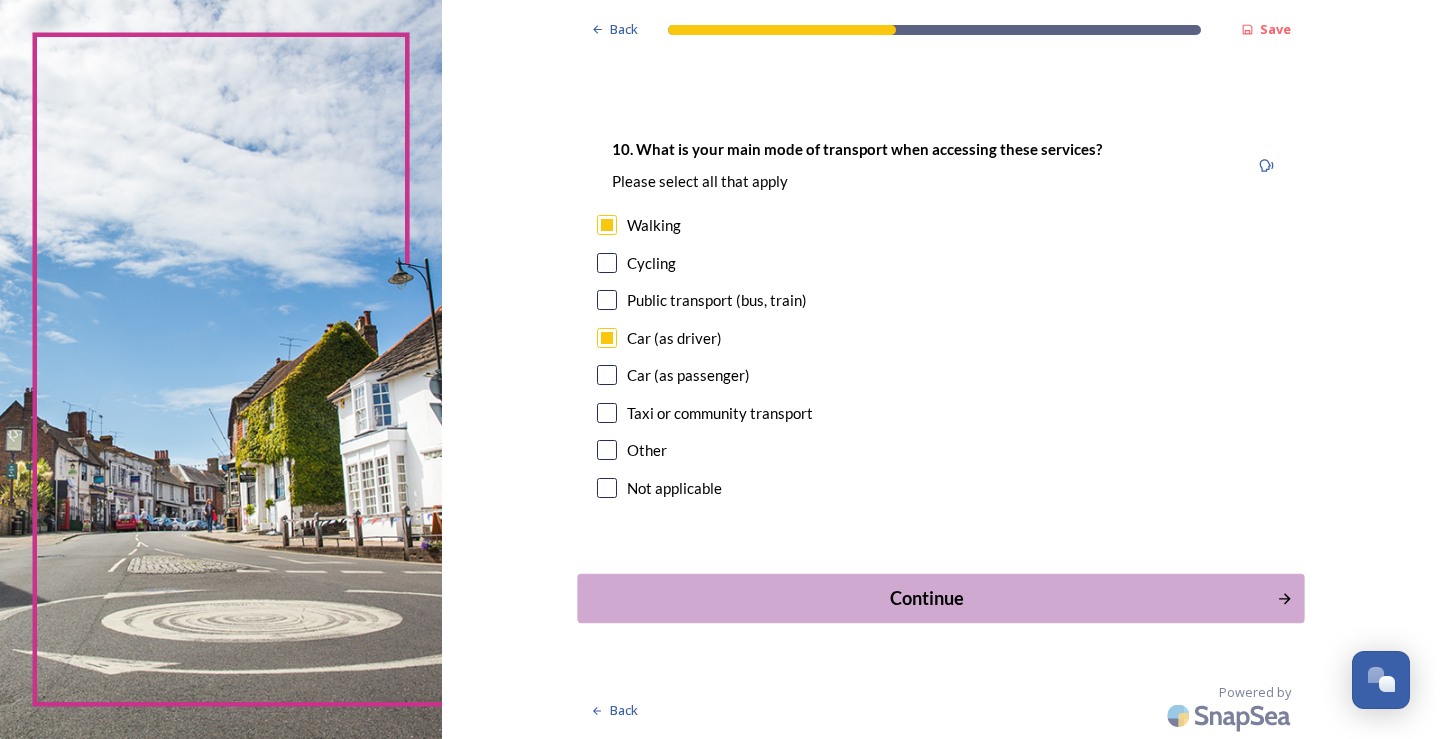 click on "Continue" at bounding box center [926, 598] 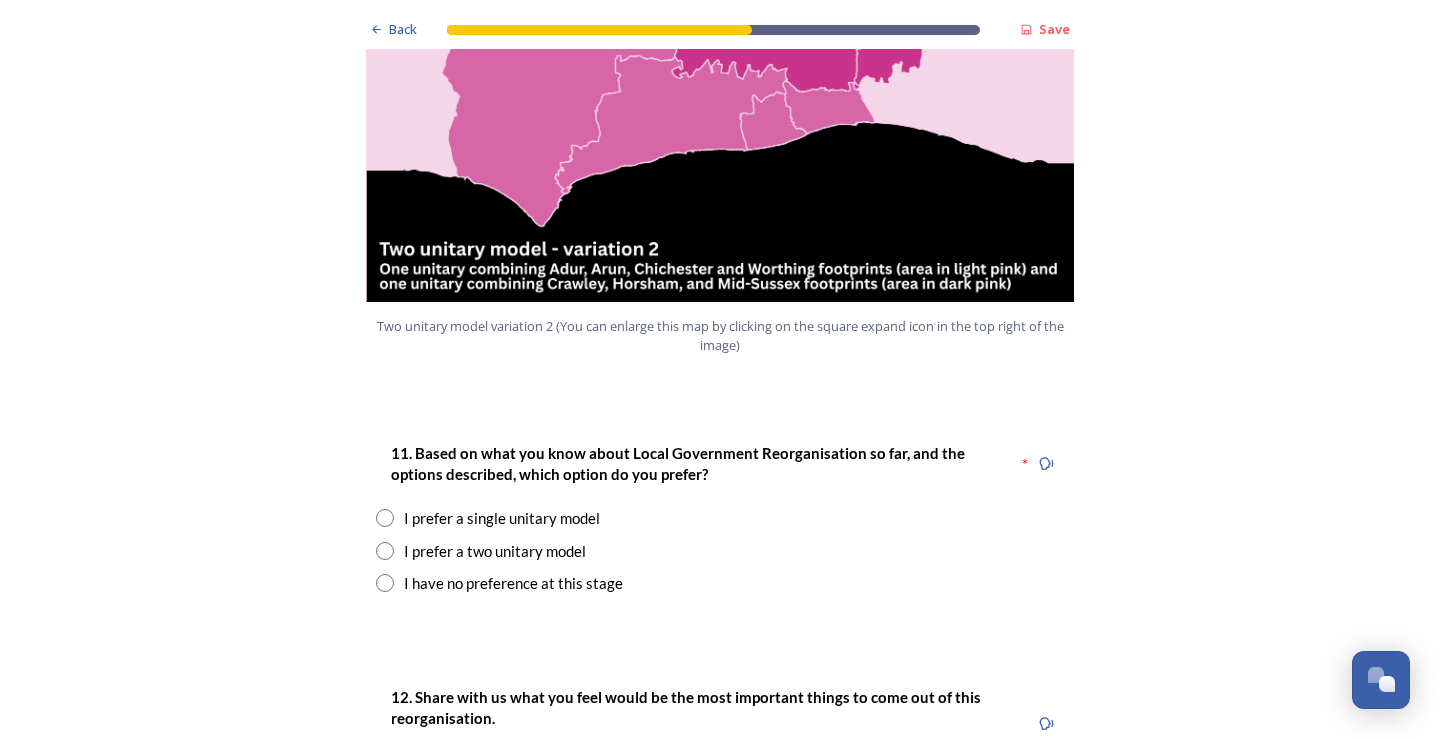 scroll, scrollTop: 2400, scrollLeft: 0, axis: vertical 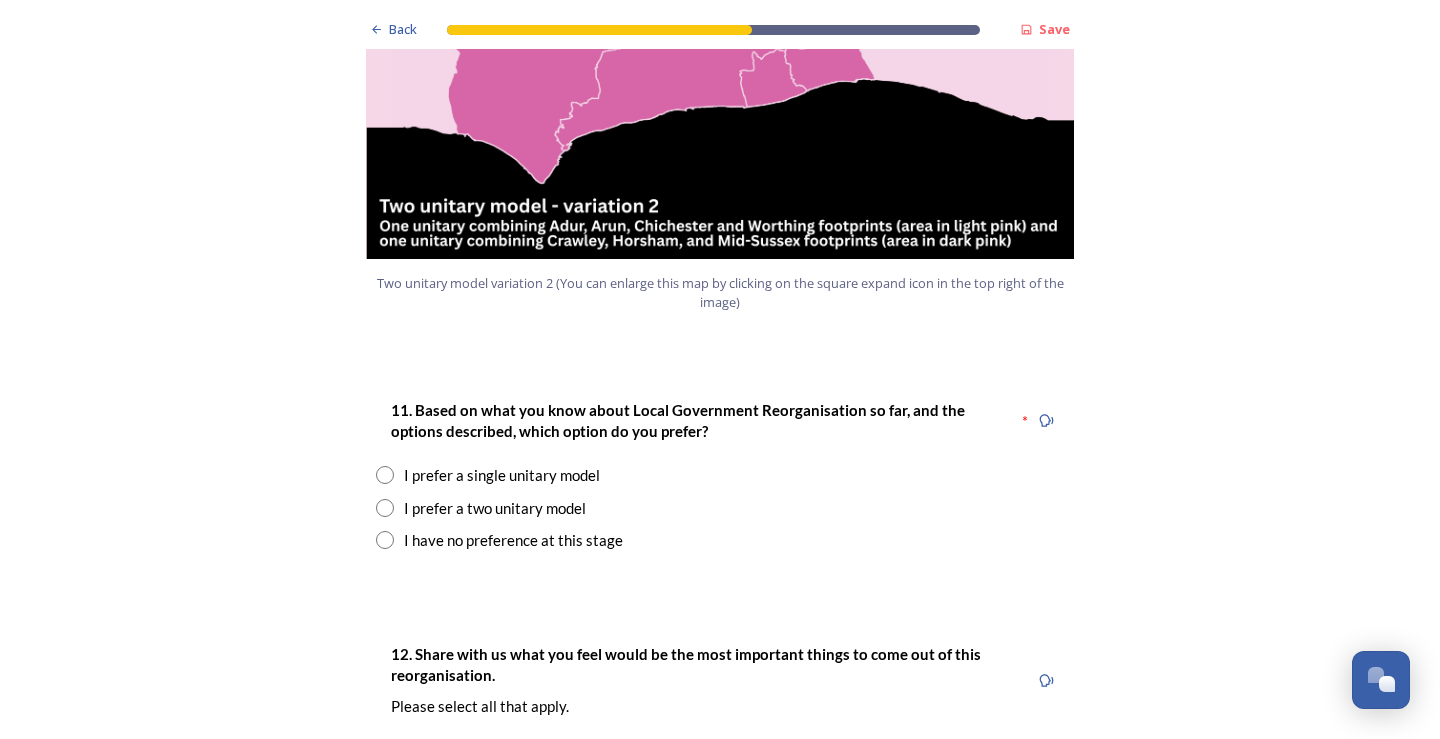 click at bounding box center [385, 508] 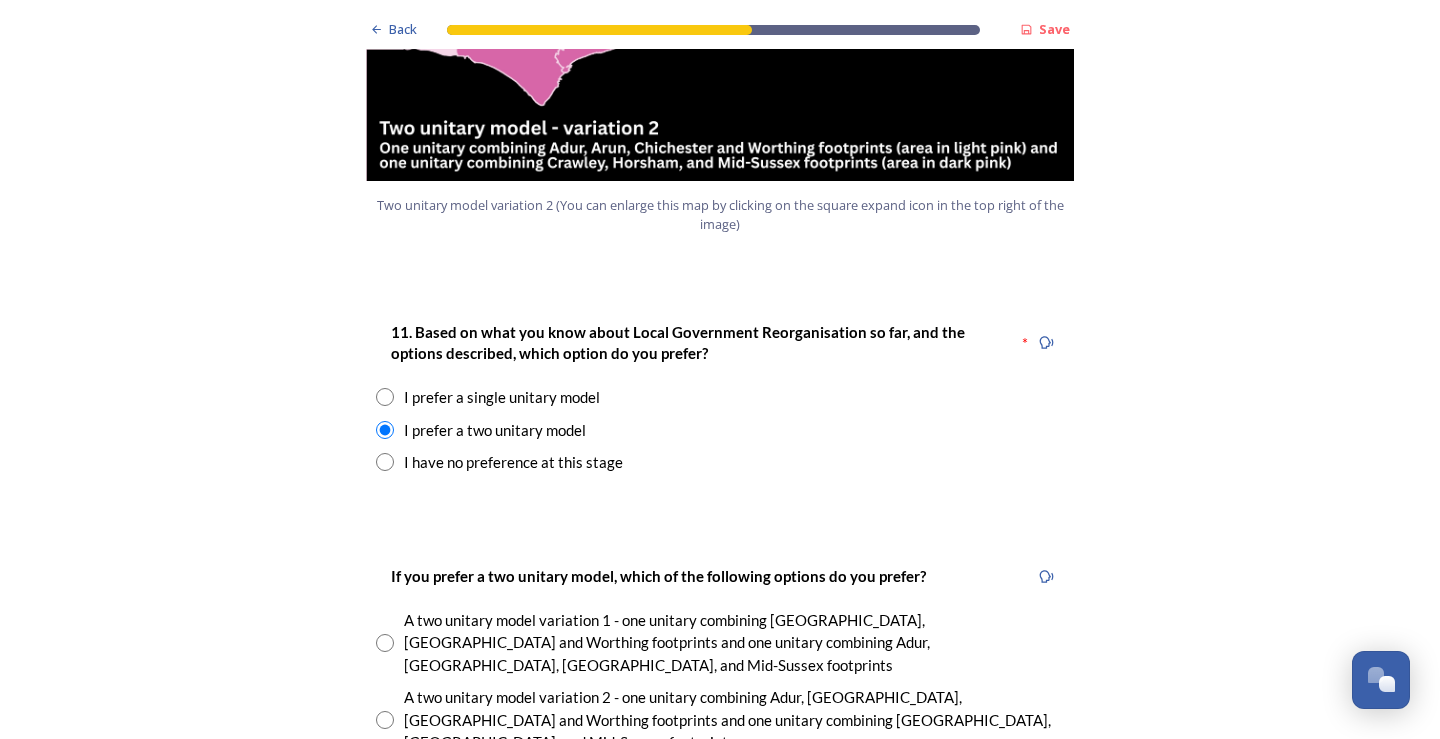 scroll, scrollTop: 2600, scrollLeft: 0, axis: vertical 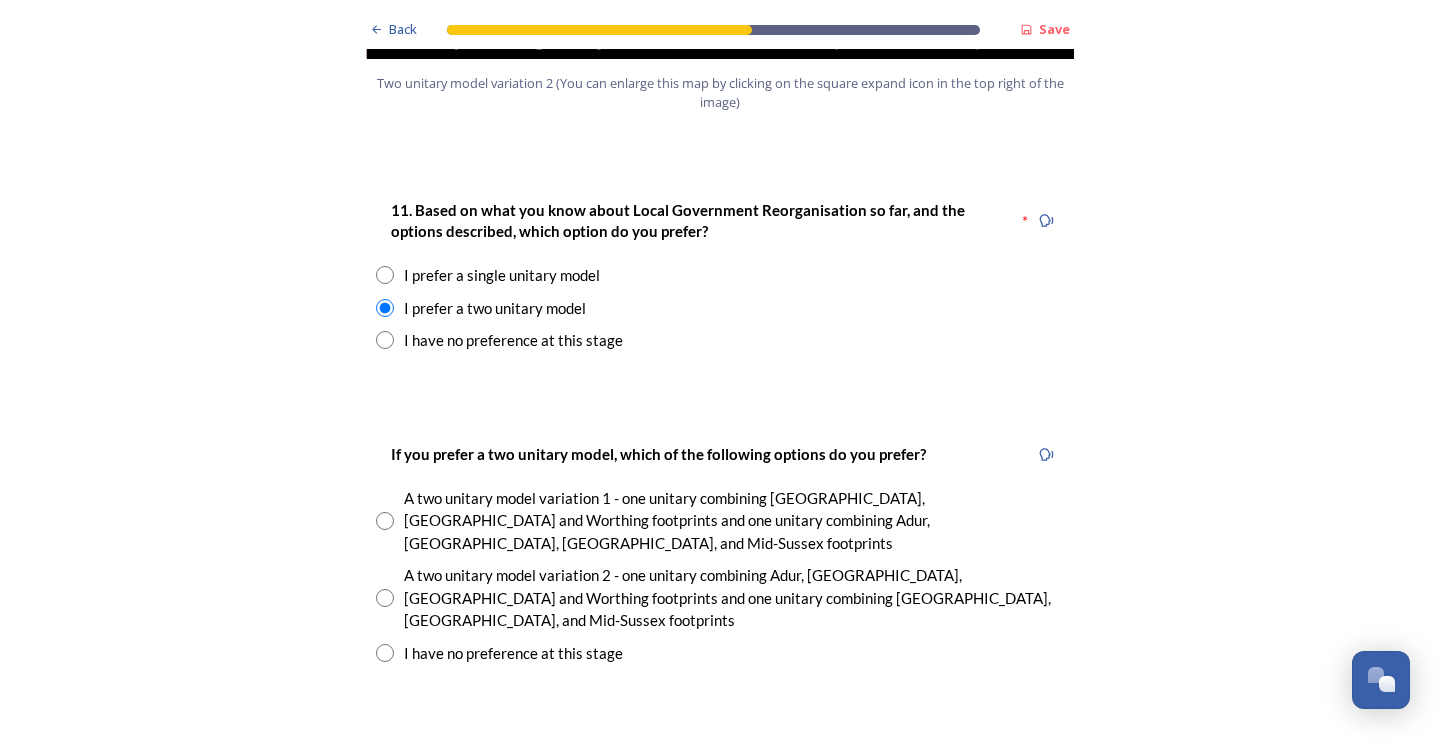 click at bounding box center (385, 598) 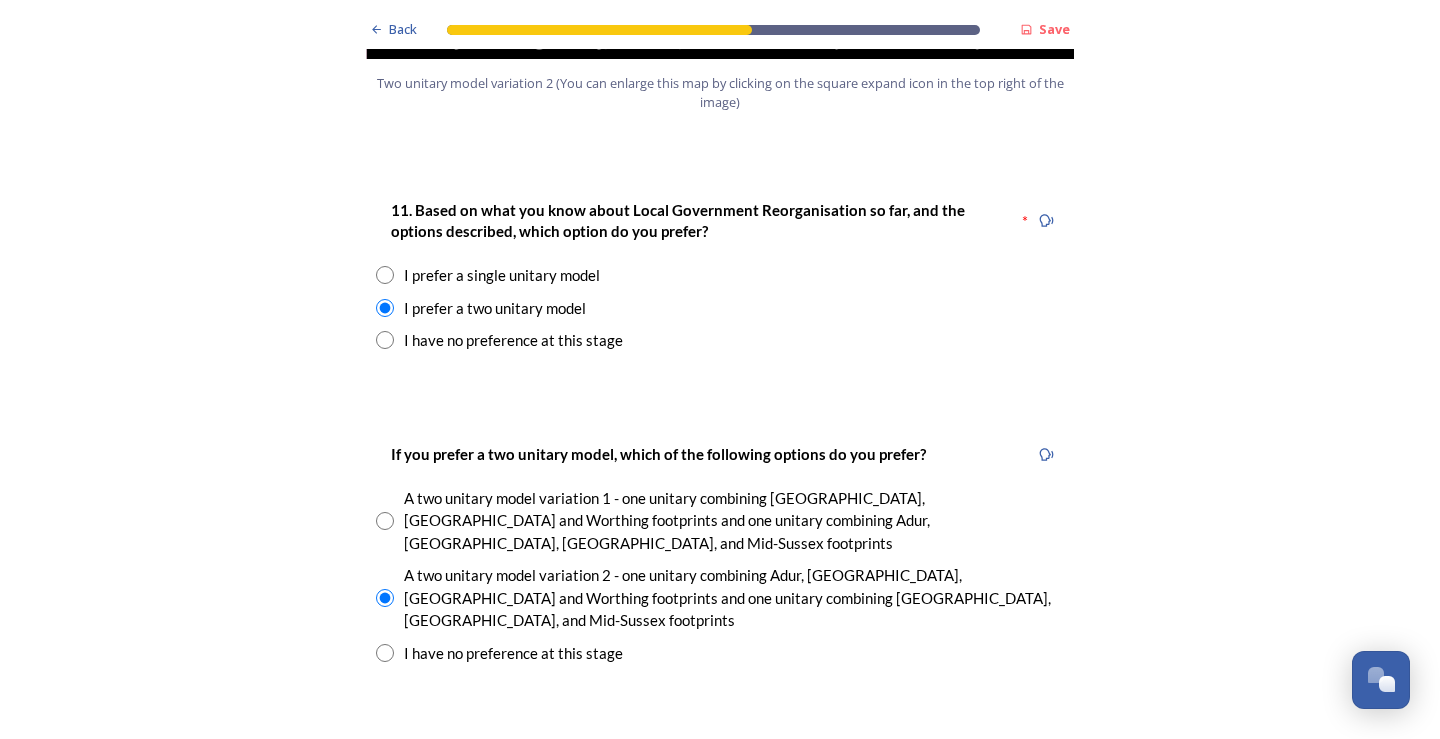 scroll, scrollTop: 2800, scrollLeft: 0, axis: vertical 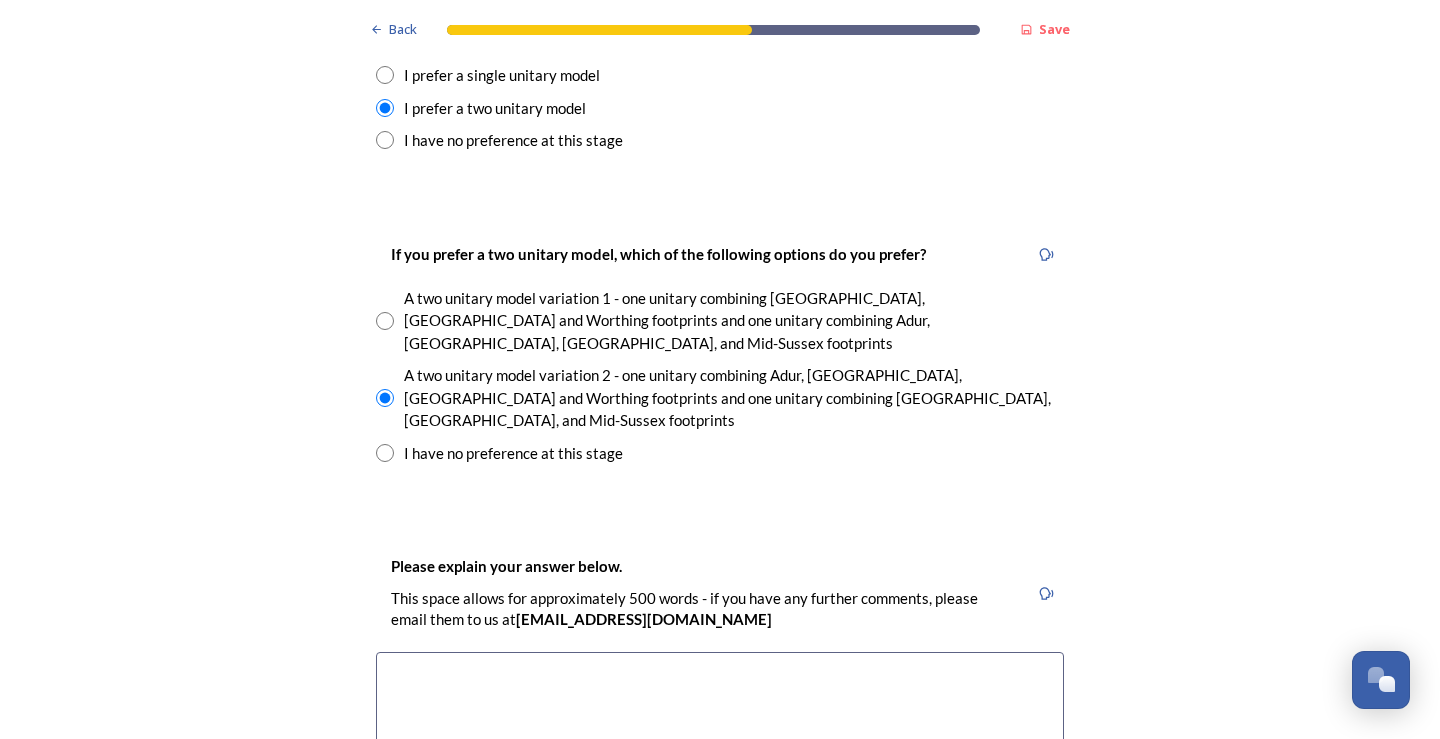 click at bounding box center (720, 764) 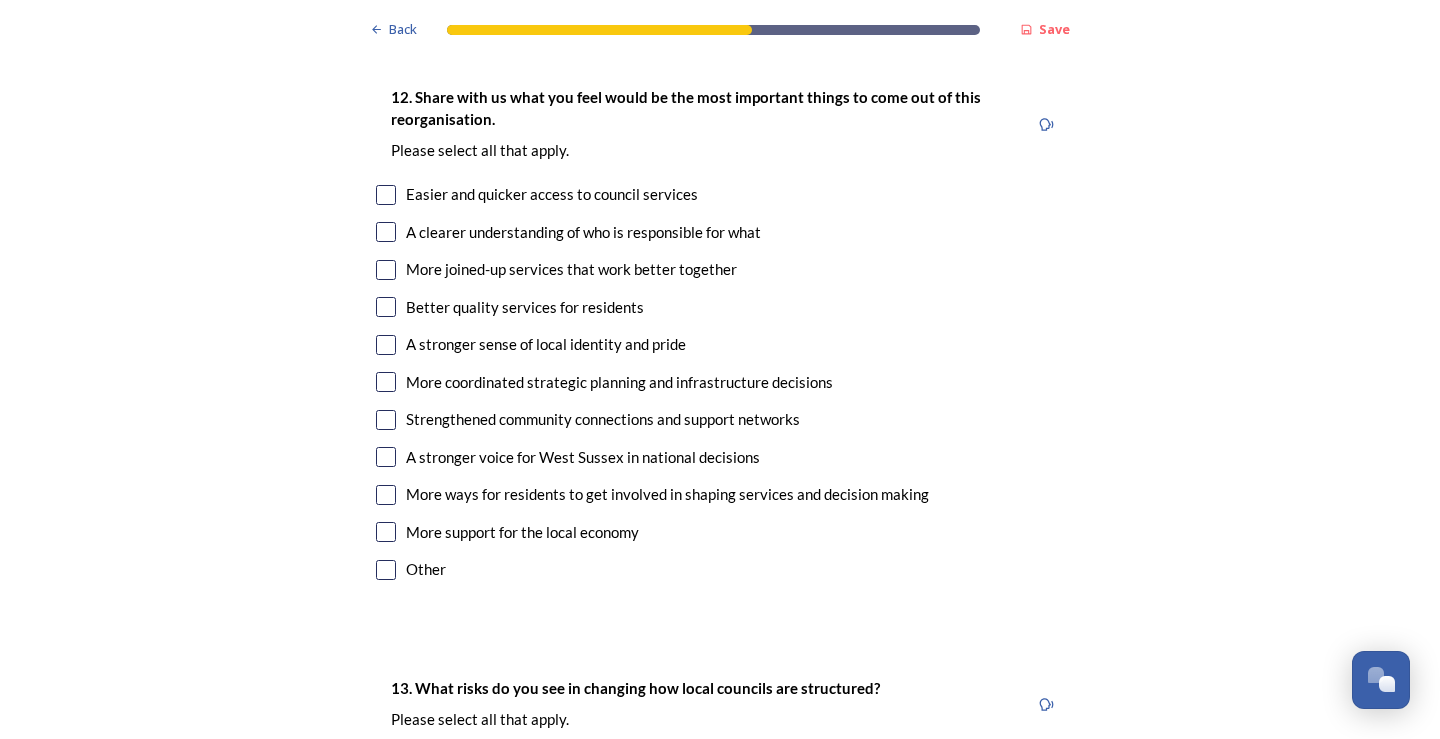 scroll, scrollTop: 3600, scrollLeft: 0, axis: vertical 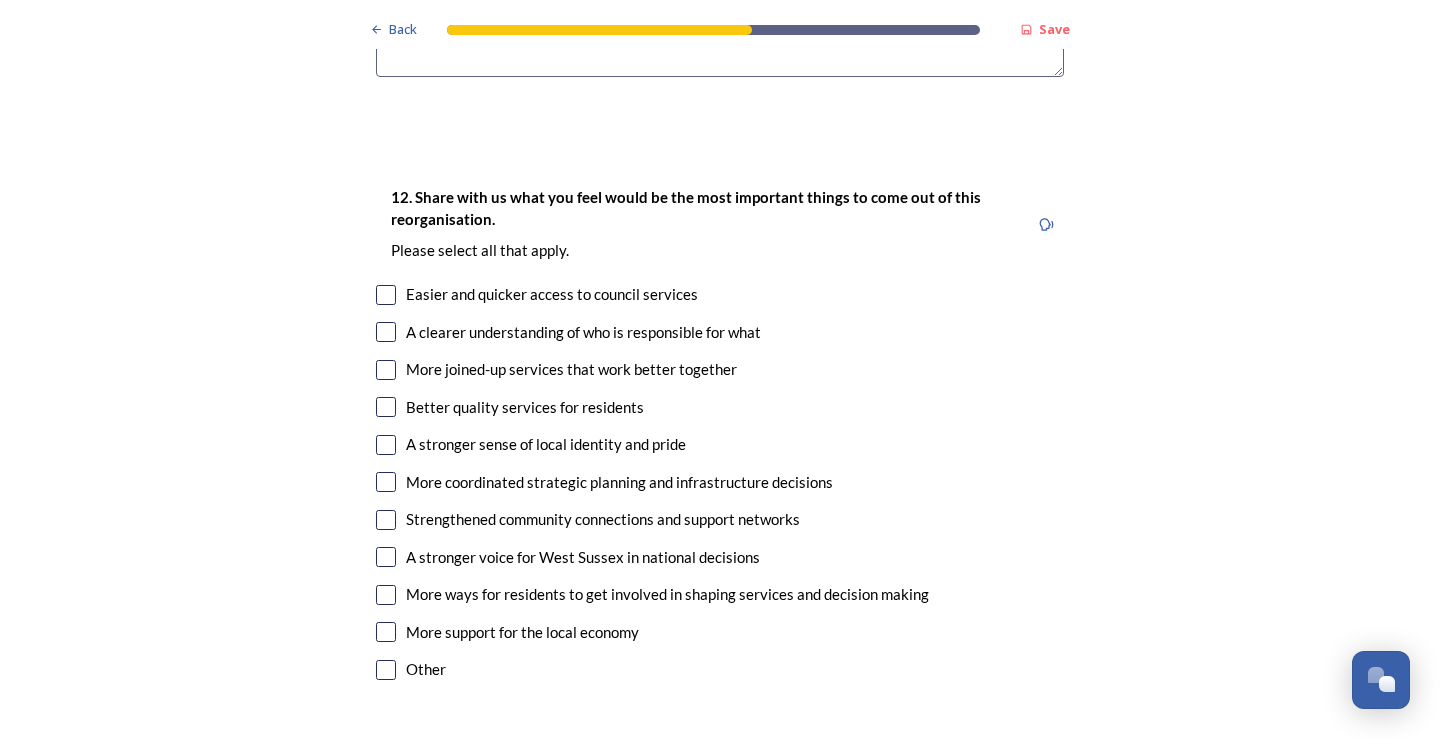 type on "I suppose these are the areas I know best. I work for the local authority so I have good knowledge of Adur and Worthing. I visit [GEOGRAPHIC_DATA] & [GEOGRAPHIC_DATA] occasionally.
I don't really know what [PERSON_NAME], Horsham & mid Sussex are like so I can't really picture how that might work." 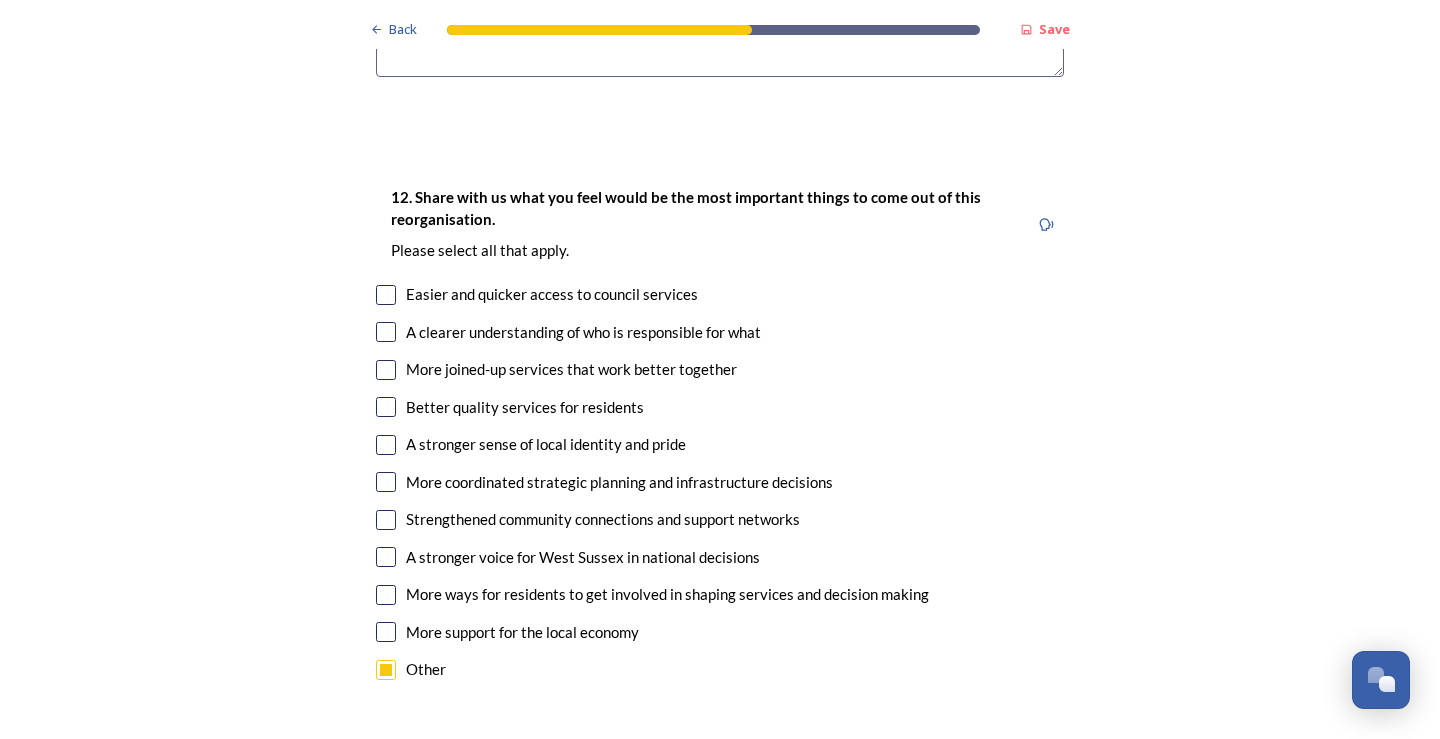 checkbox on "true" 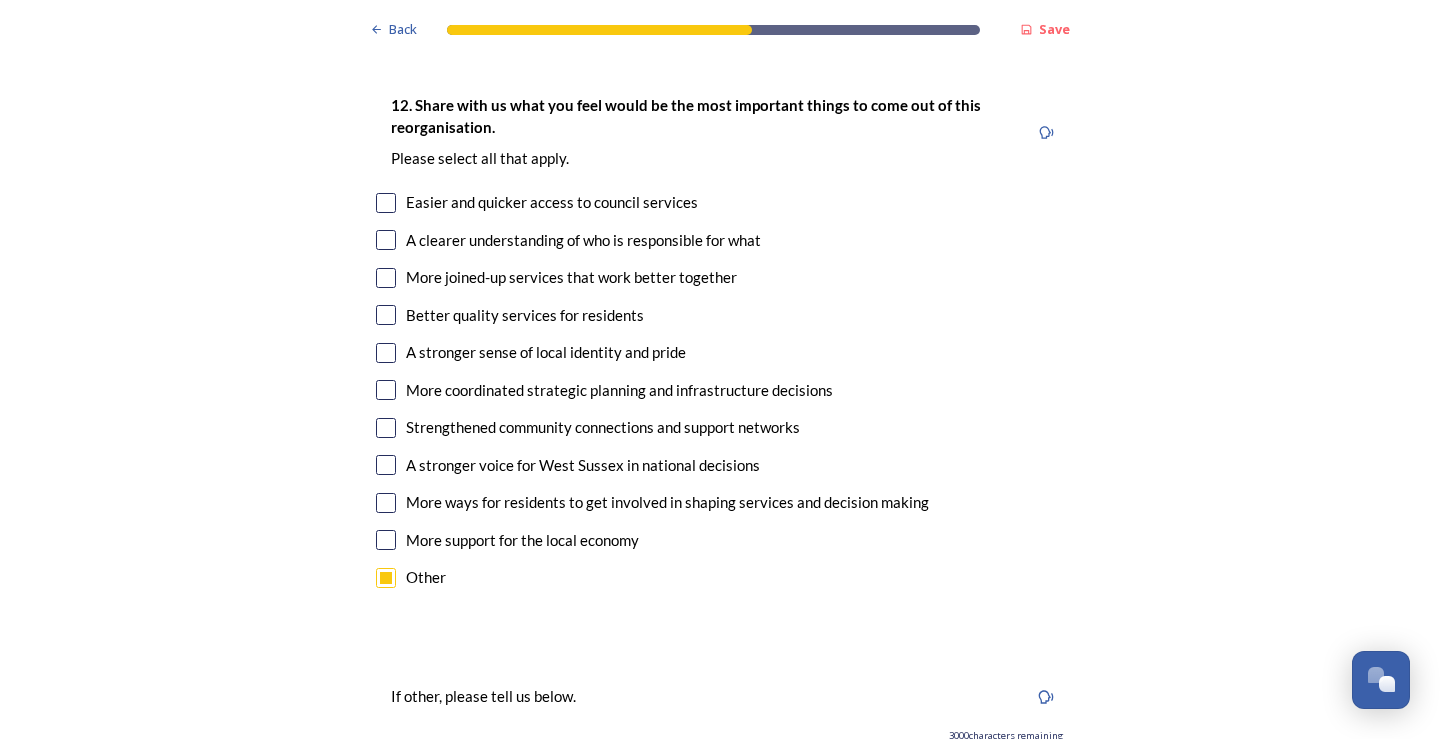 scroll, scrollTop: 3800, scrollLeft: 0, axis: vertical 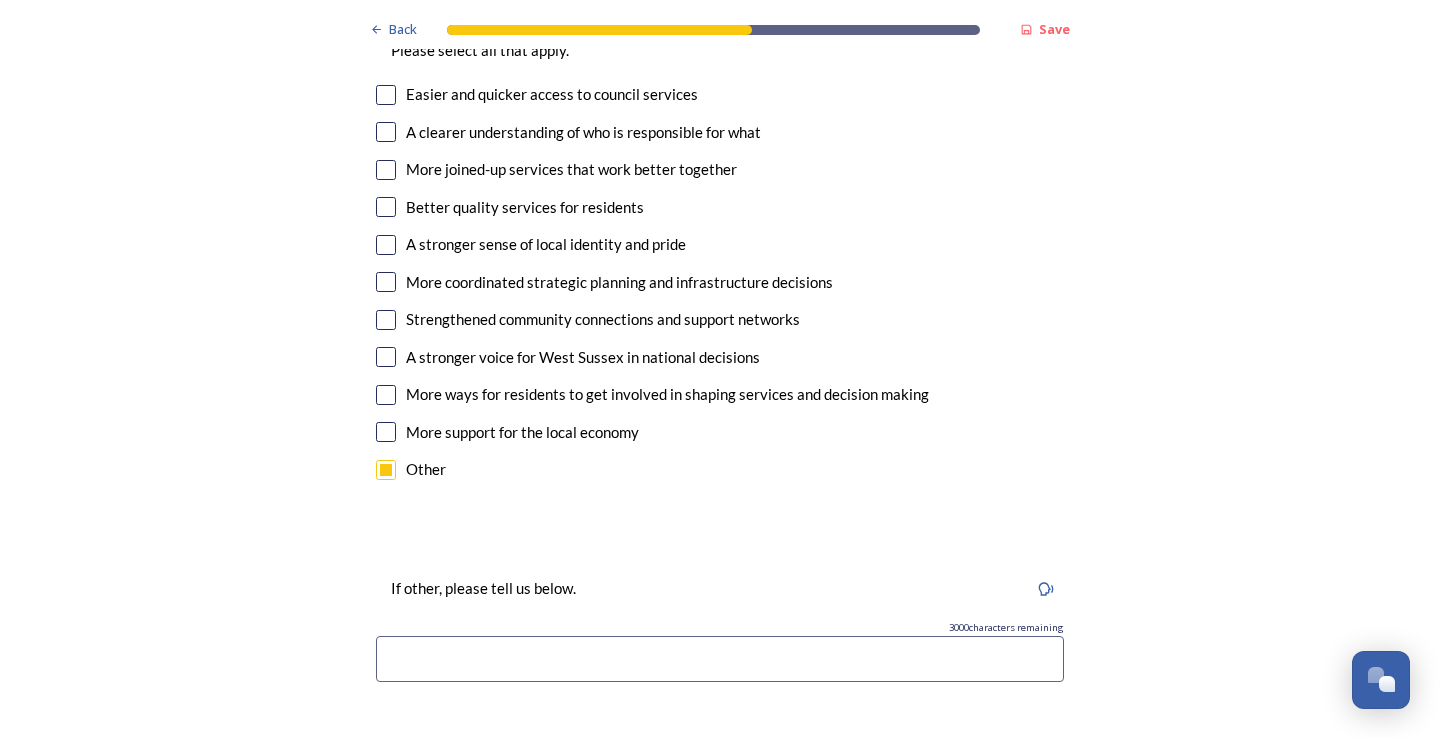 click at bounding box center [720, 659] 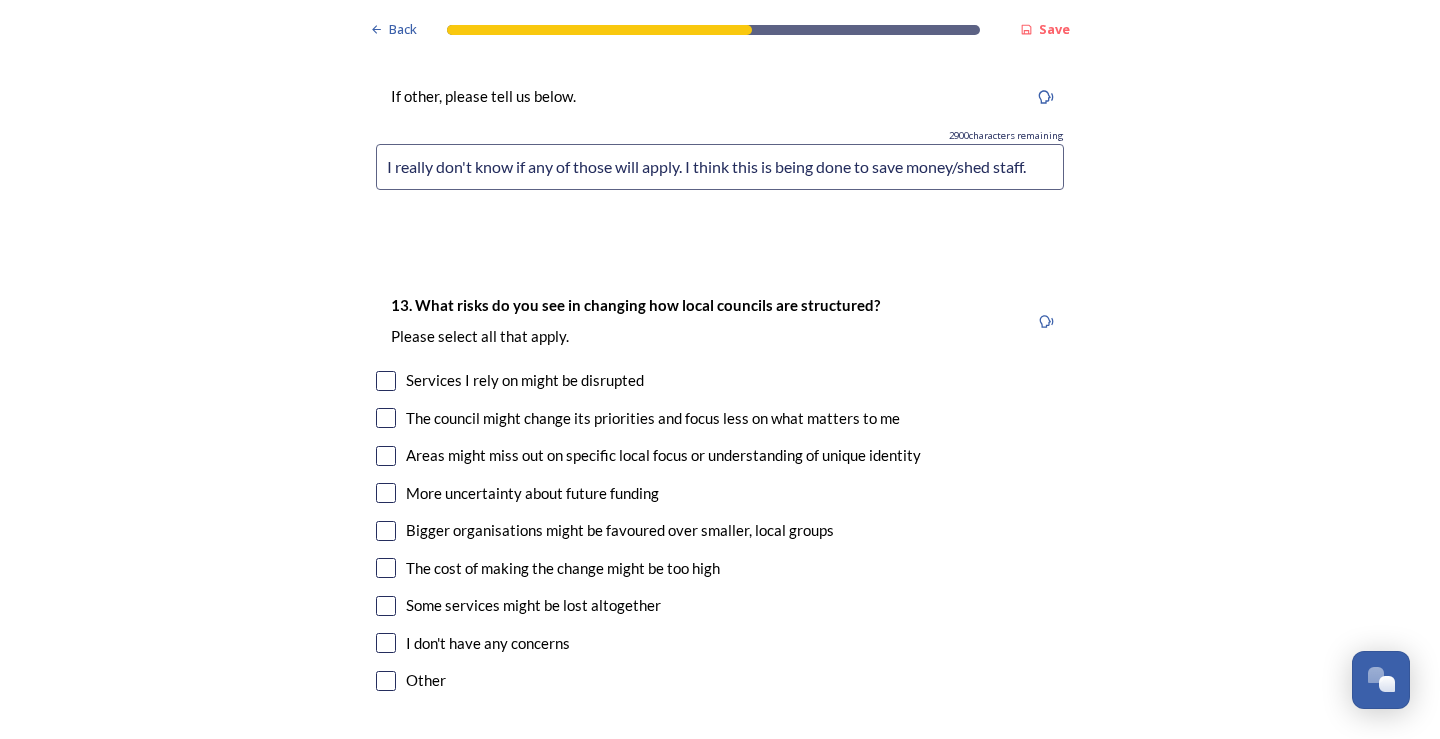 scroll, scrollTop: 4300, scrollLeft: 0, axis: vertical 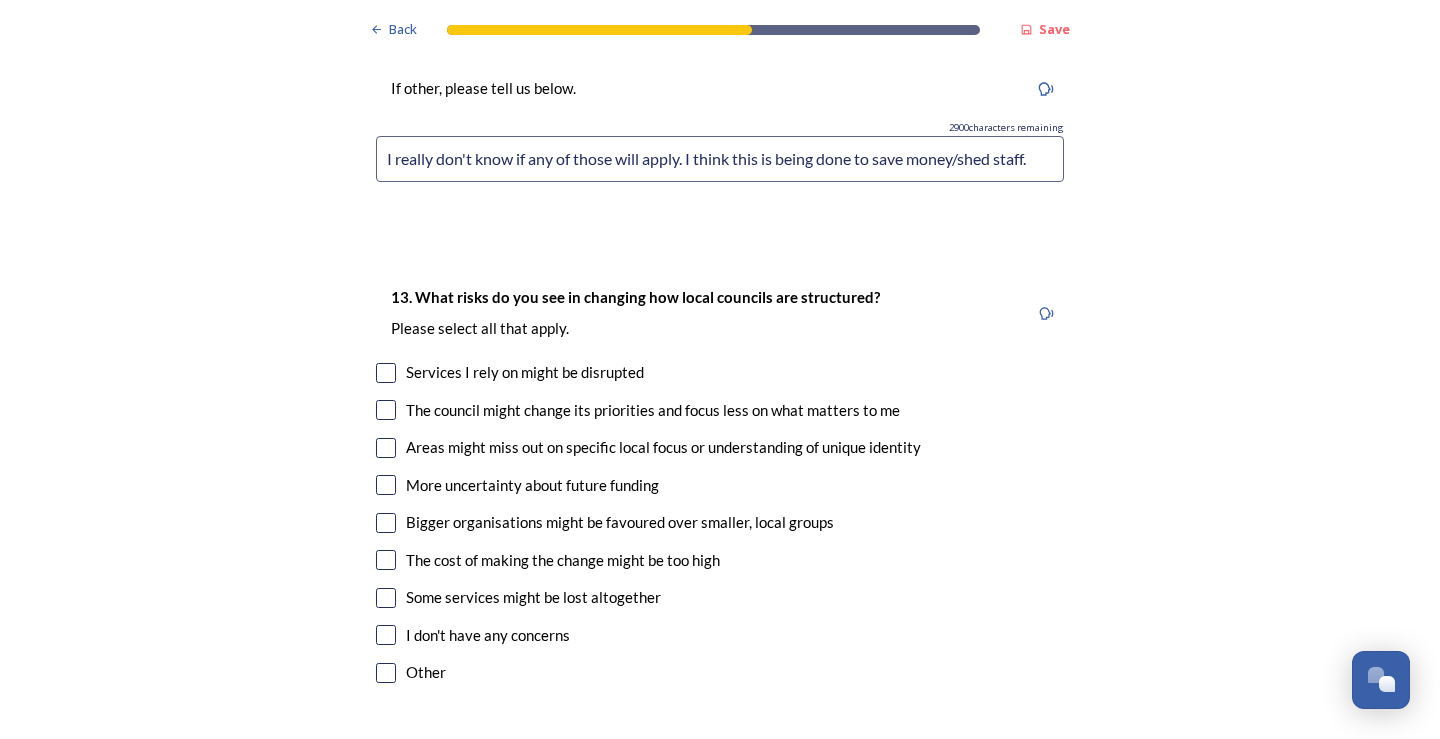type on "I really don't know if any of those will apply. I think this is being done to save money/shed staff." 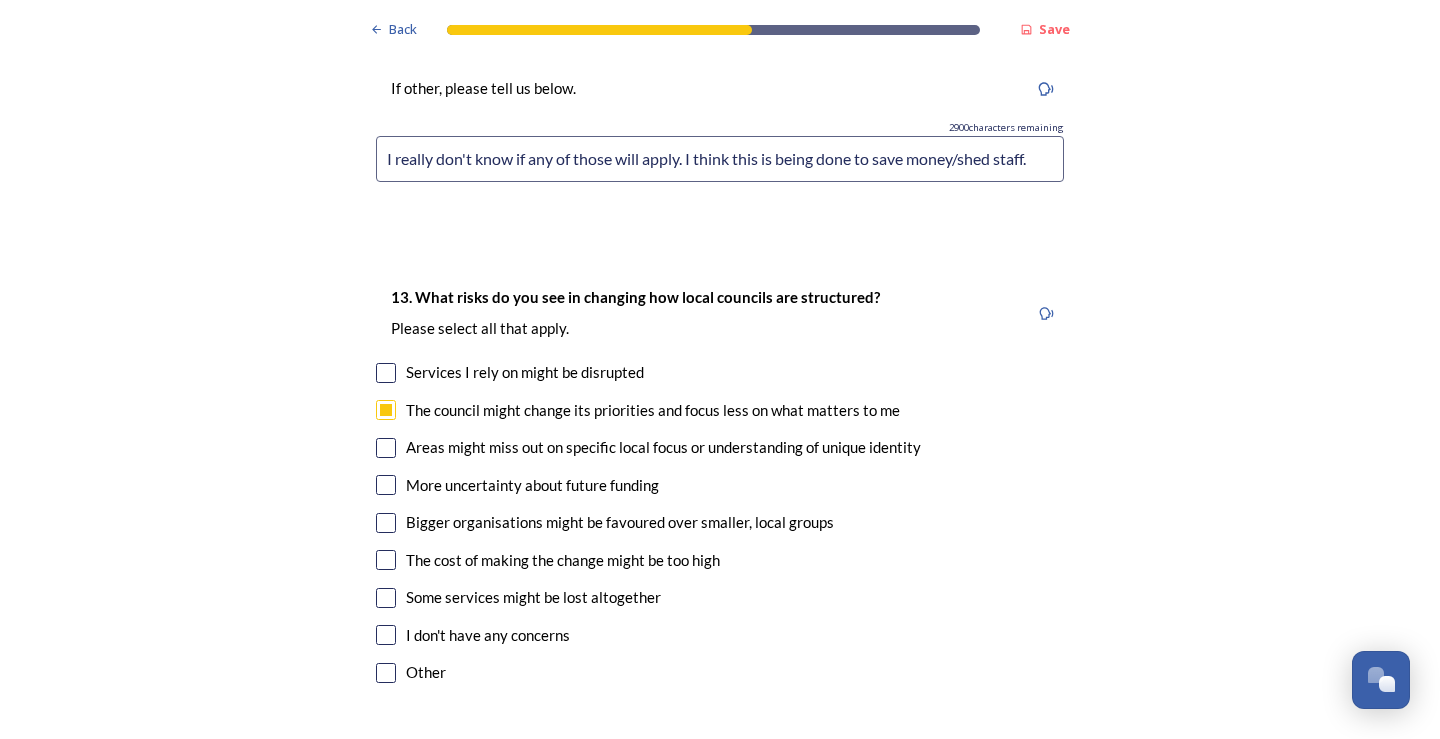 click at bounding box center [386, 673] 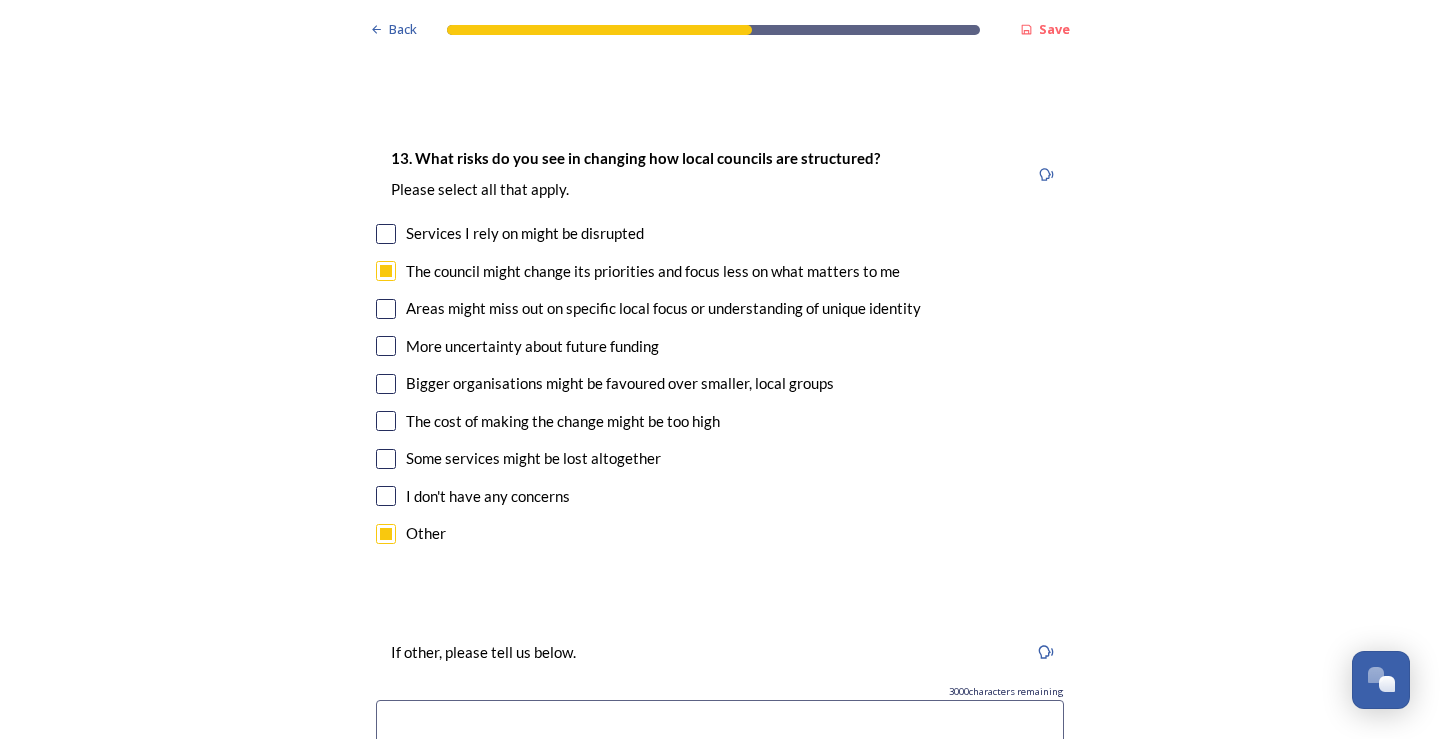 scroll, scrollTop: 4600, scrollLeft: 0, axis: vertical 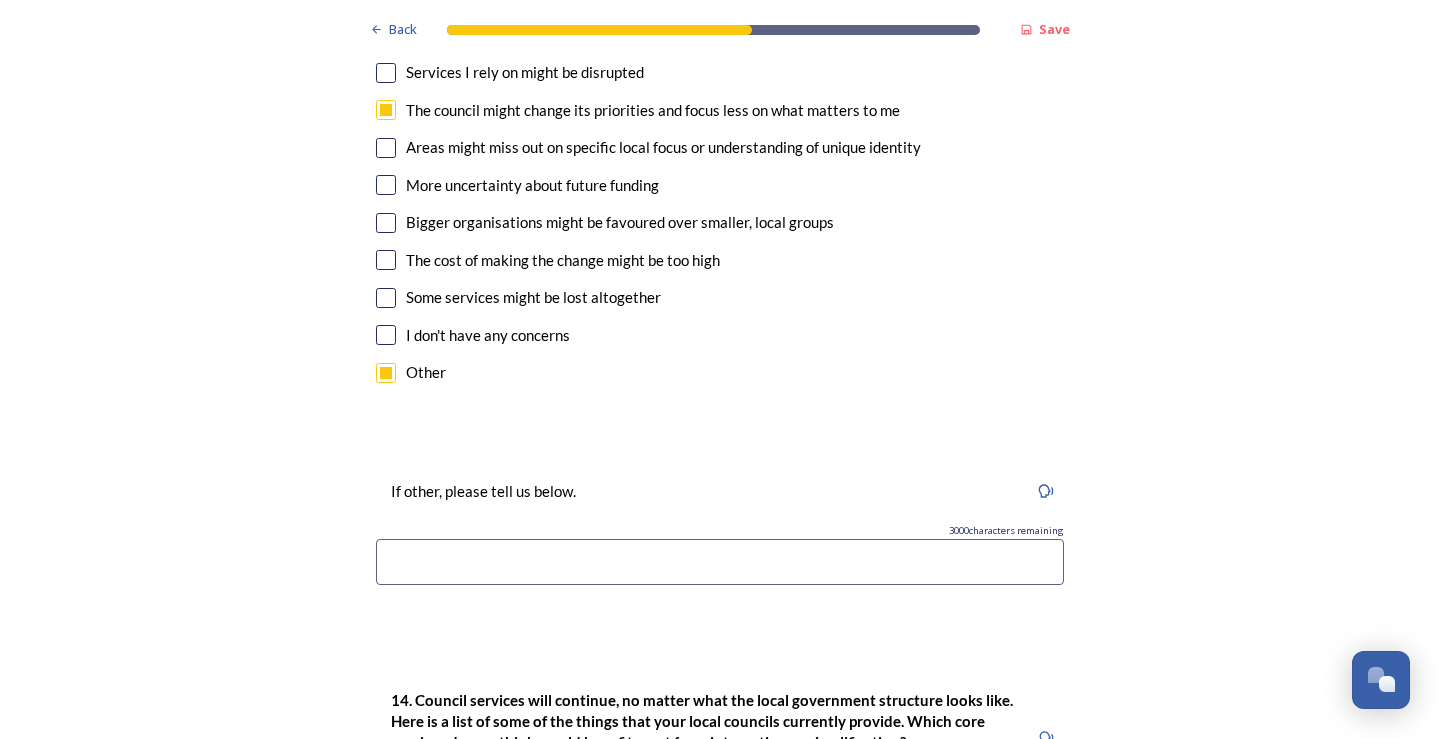 click at bounding box center [720, 562] 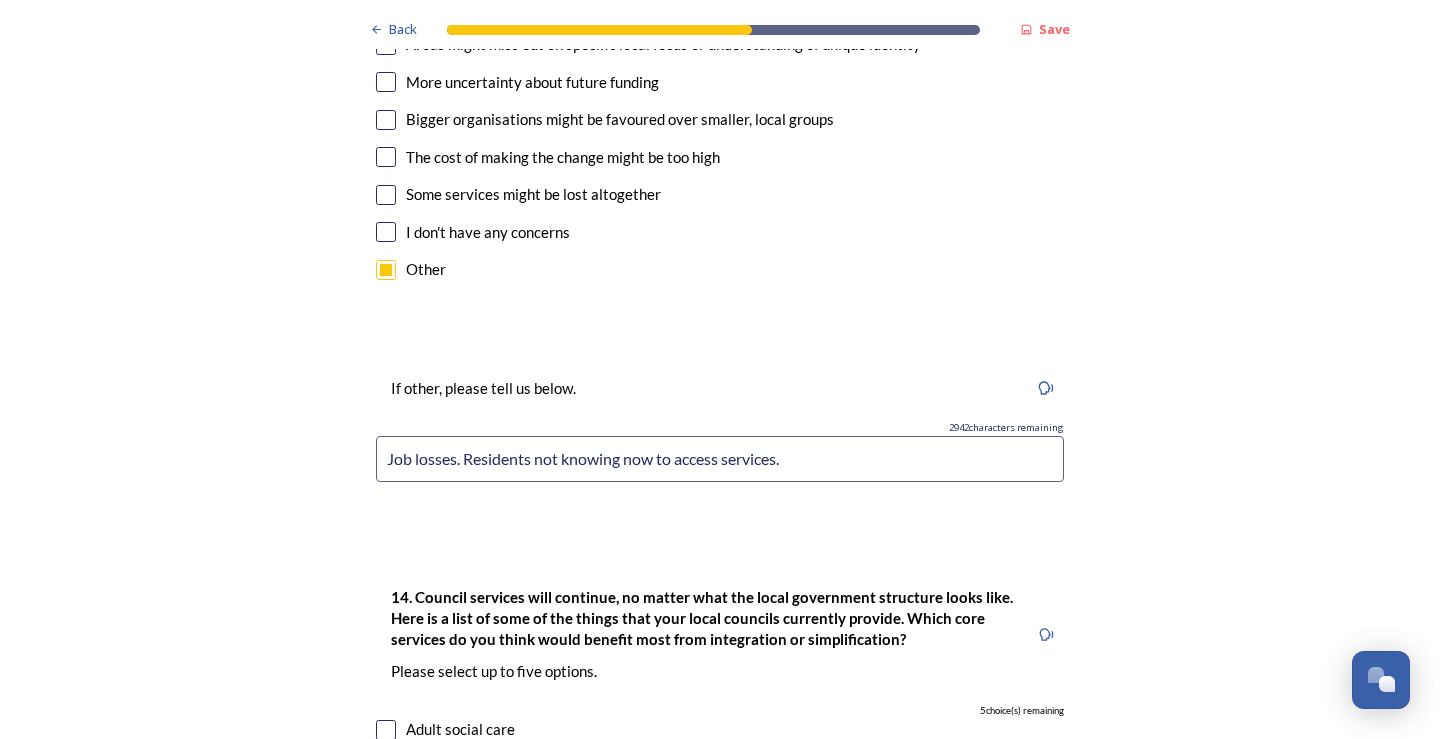 scroll, scrollTop: 4800, scrollLeft: 0, axis: vertical 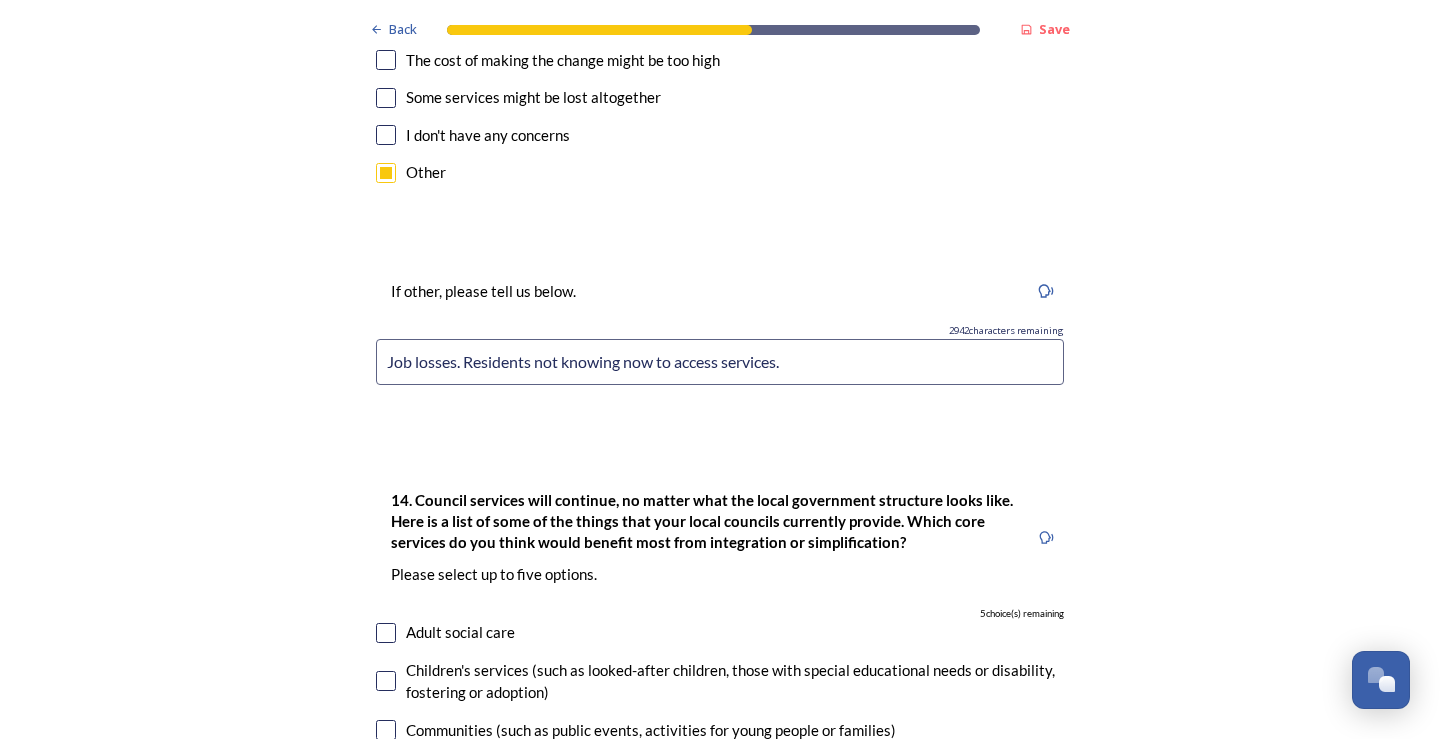 click on "Job losses. Residents not knowing now to access services." at bounding box center [720, 362] 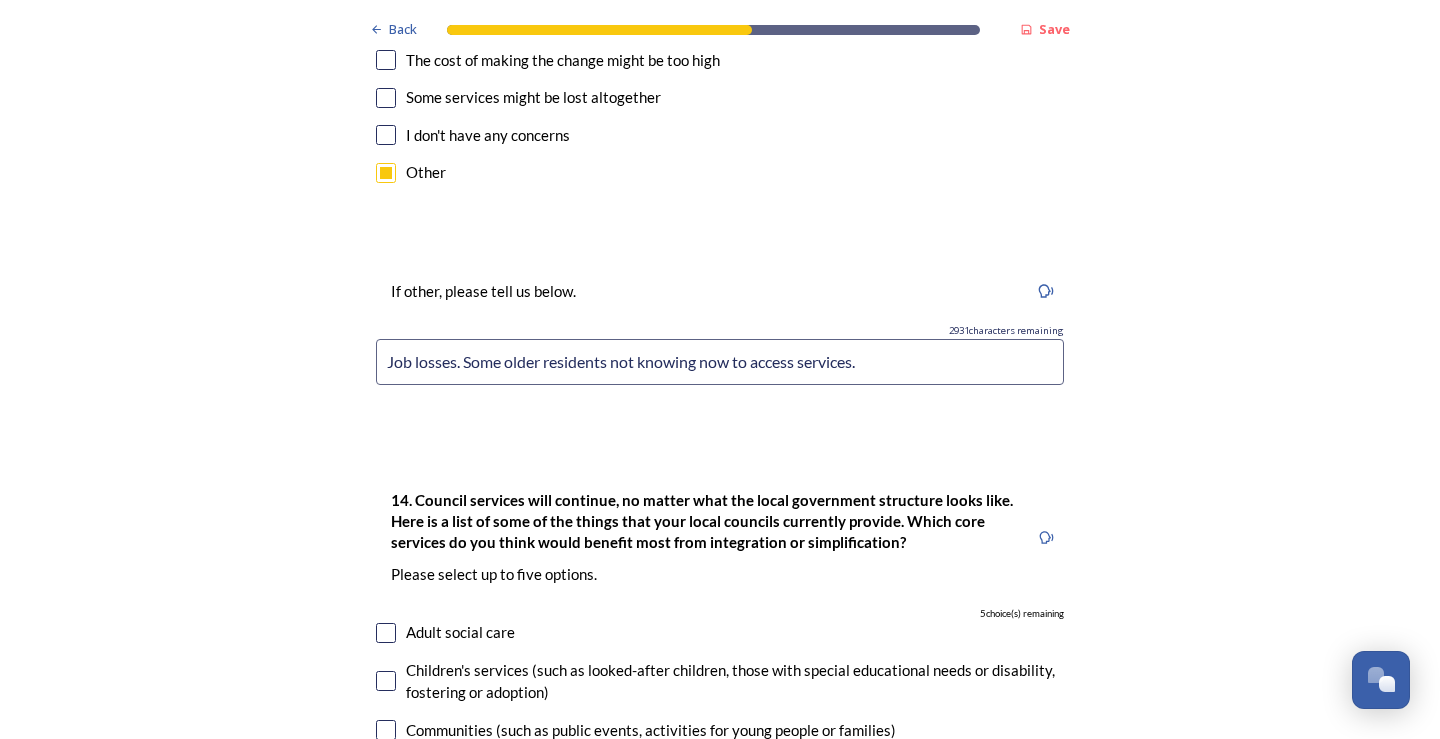 click on "Job losses. Some older residents not knowing now to access services." at bounding box center [720, 362] 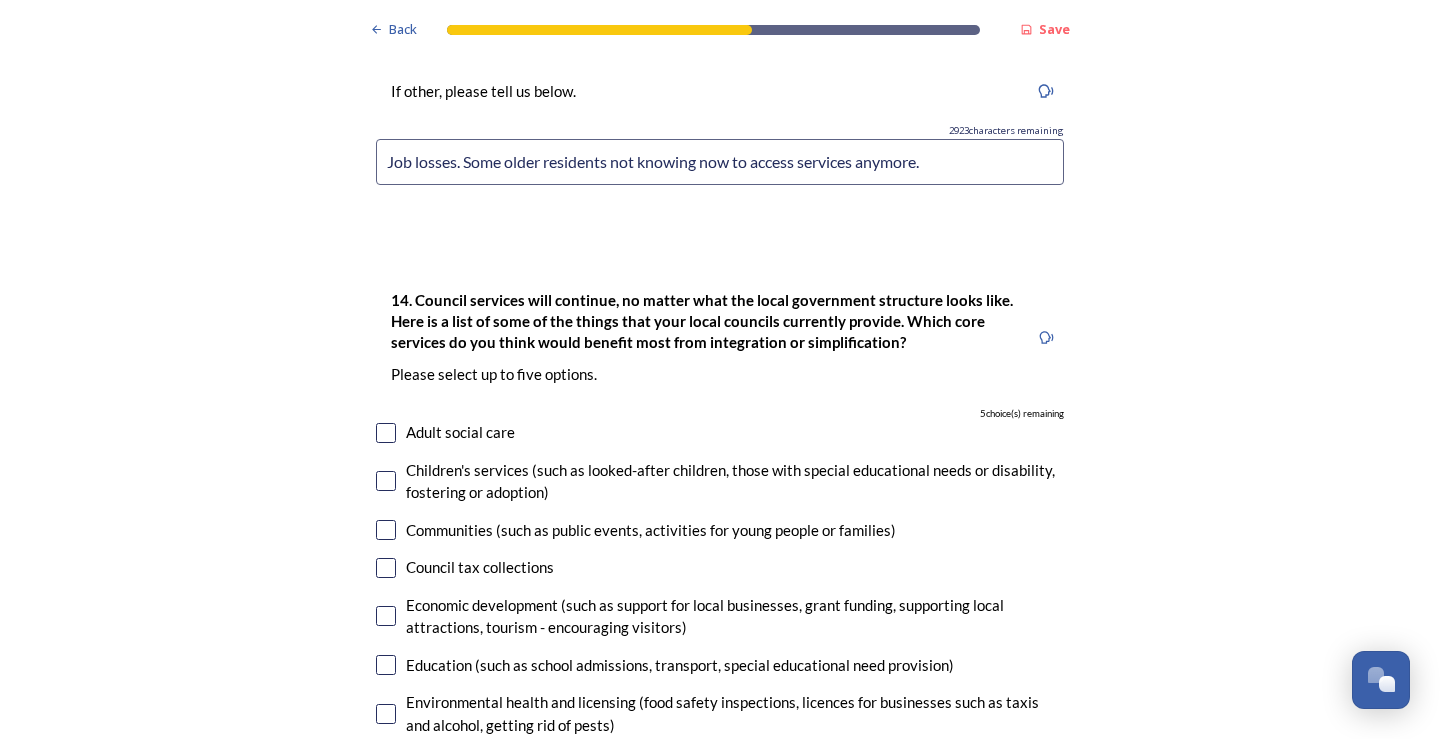 scroll, scrollTop: 5100, scrollLeft: 0, axis: vertical 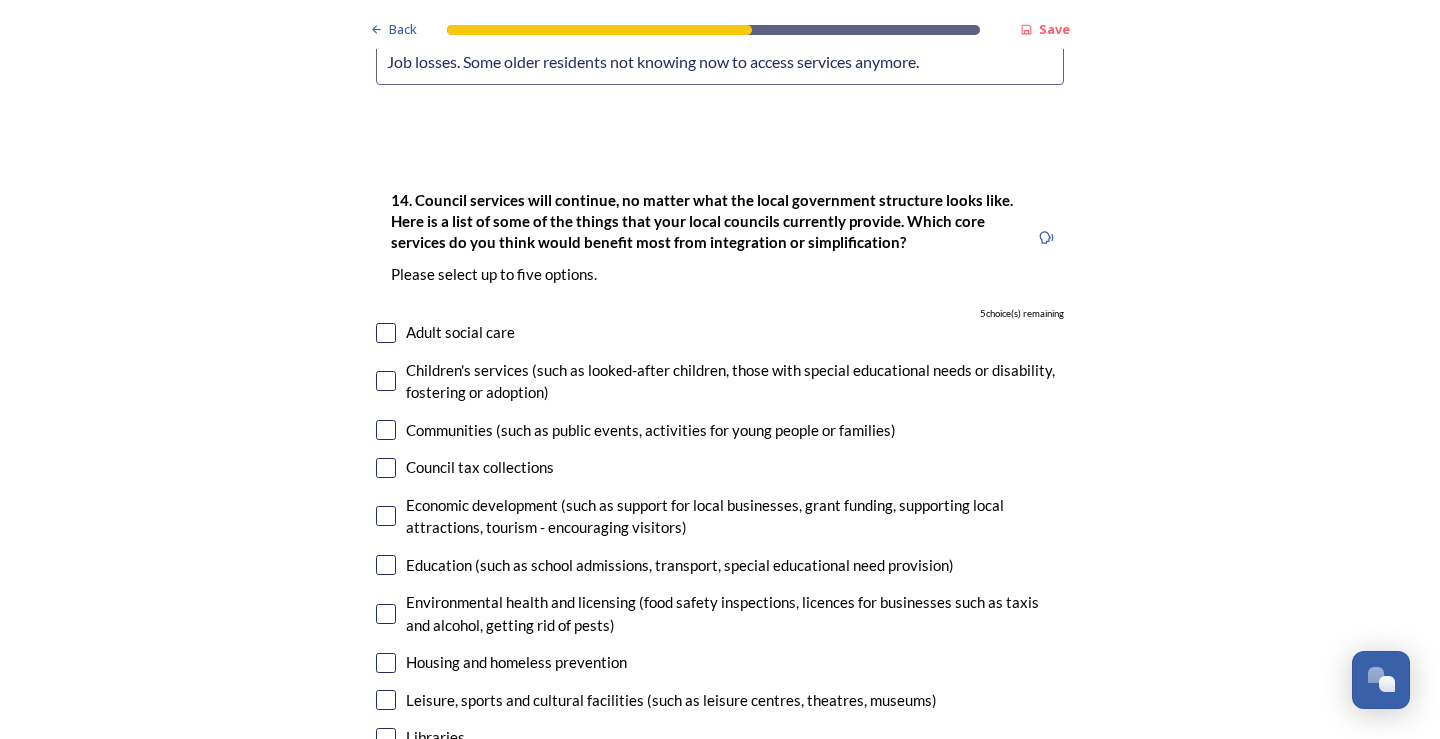 type on "Job losses. Some older residents not knowing now to access services anymore." 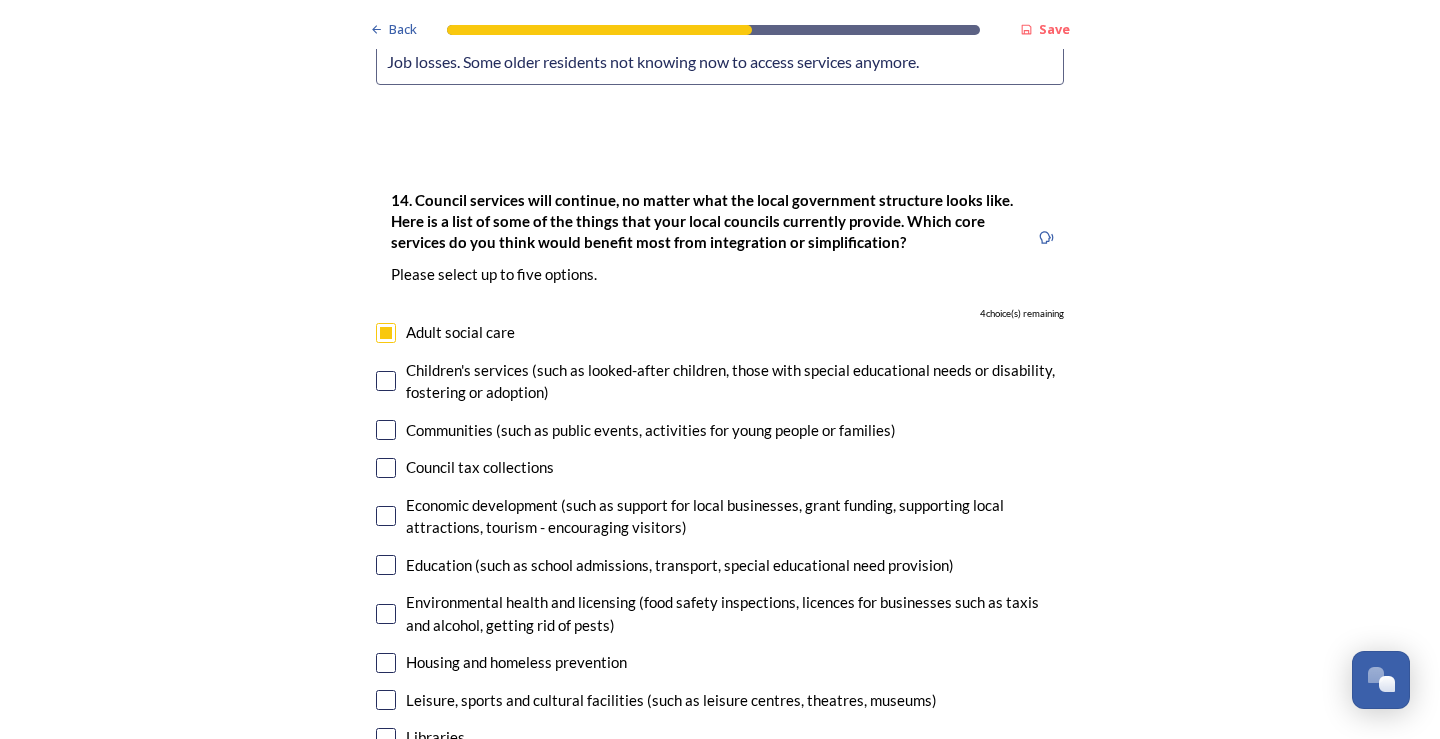 click at bounding box center [386, 381] 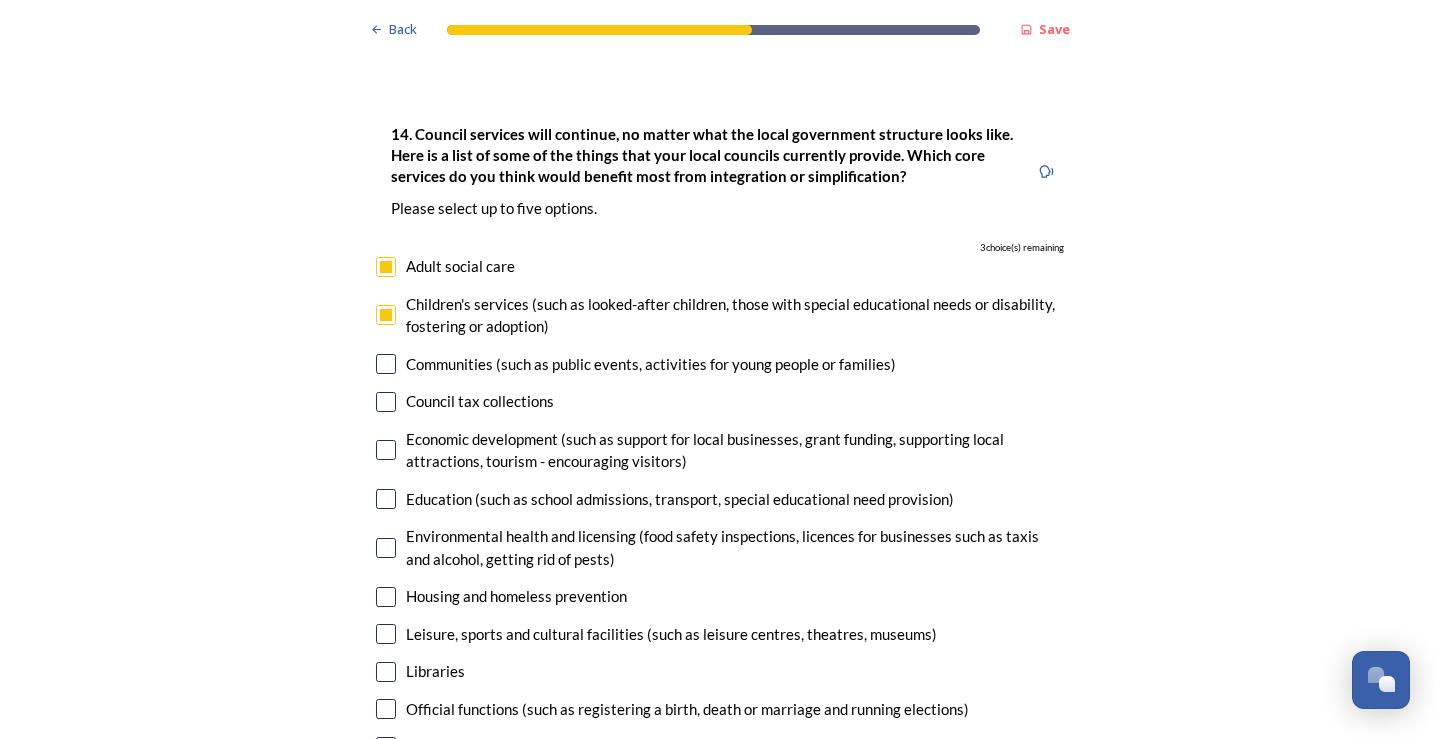 scroll, scrollTop: 5200, scrollLeft: 0, axis: vertical 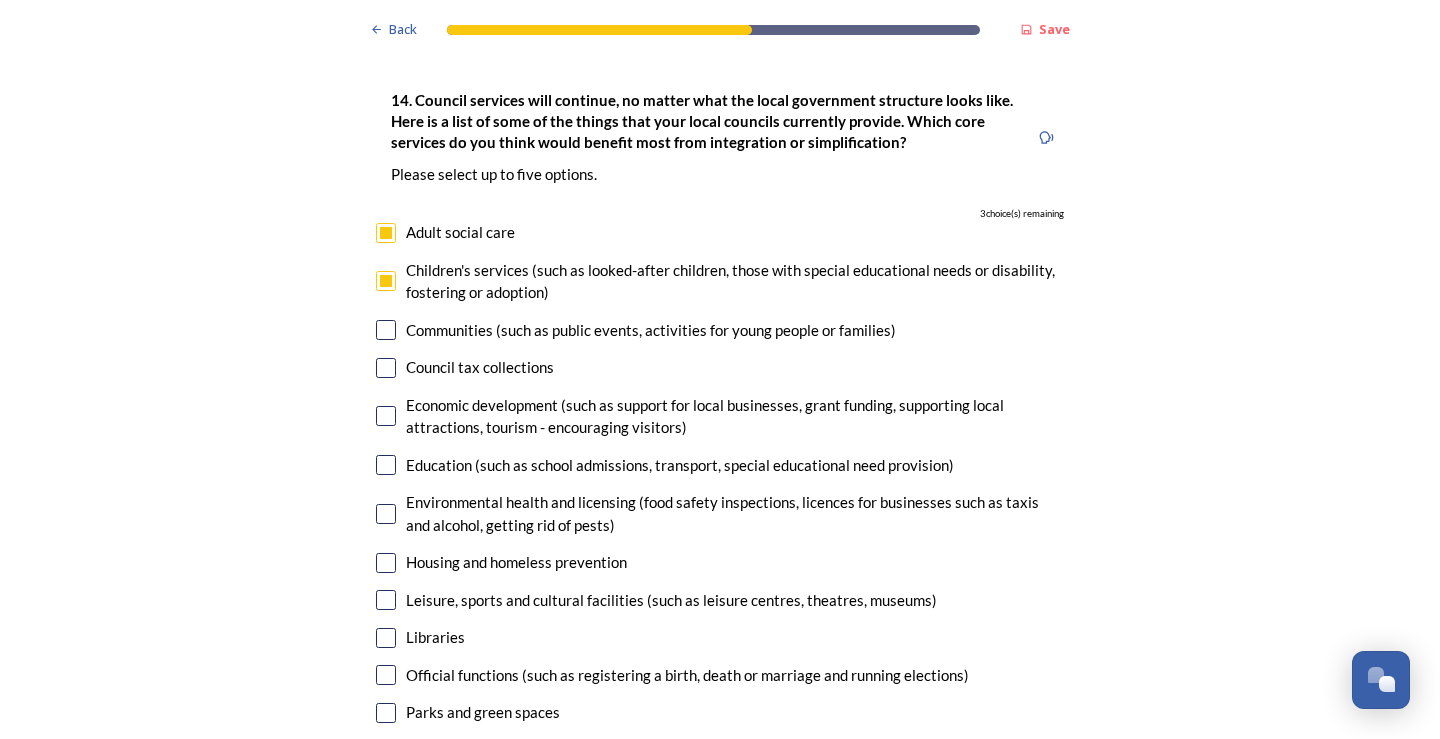 click at bounding box center [386, 465] 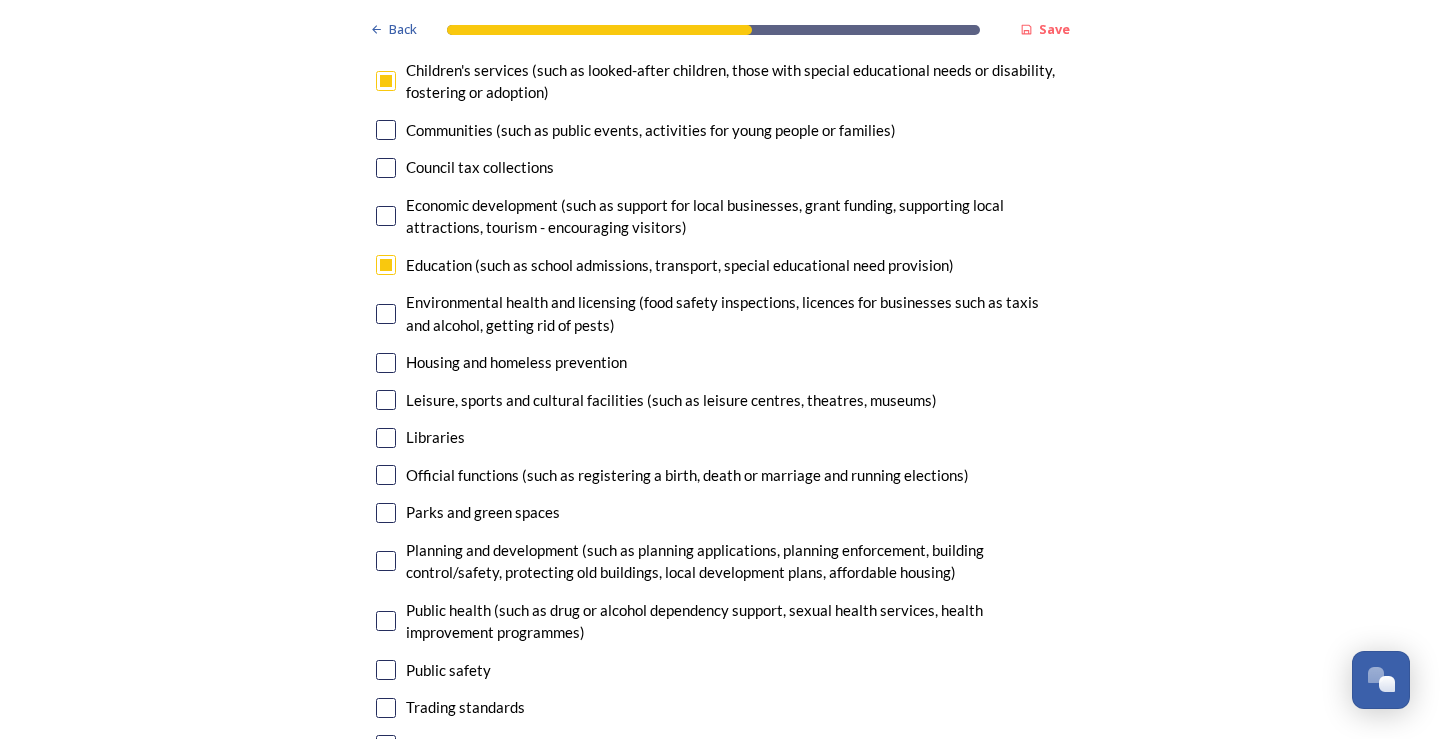 scroll, scrollTop: 5500, scrollLeft: 0, axis: vertical 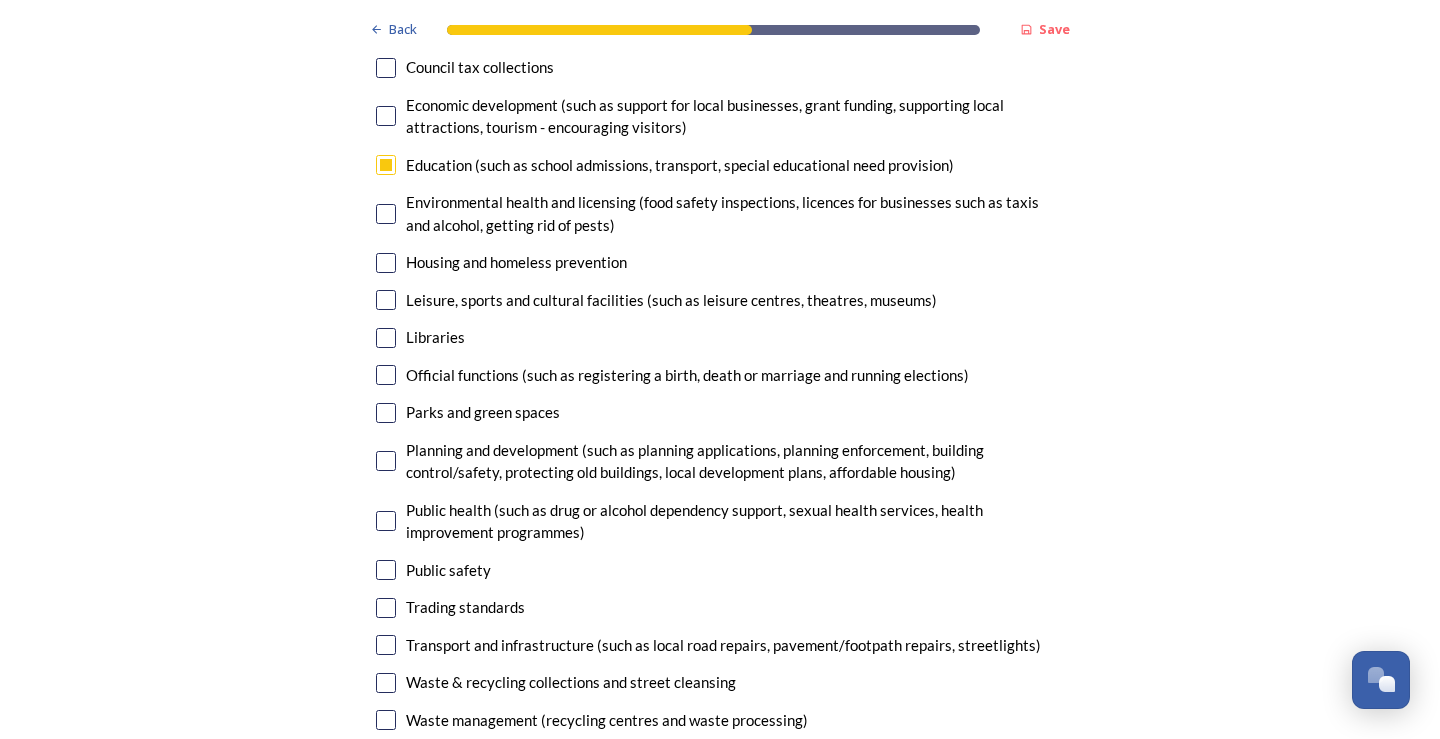 click at bounding box center [386, 683] 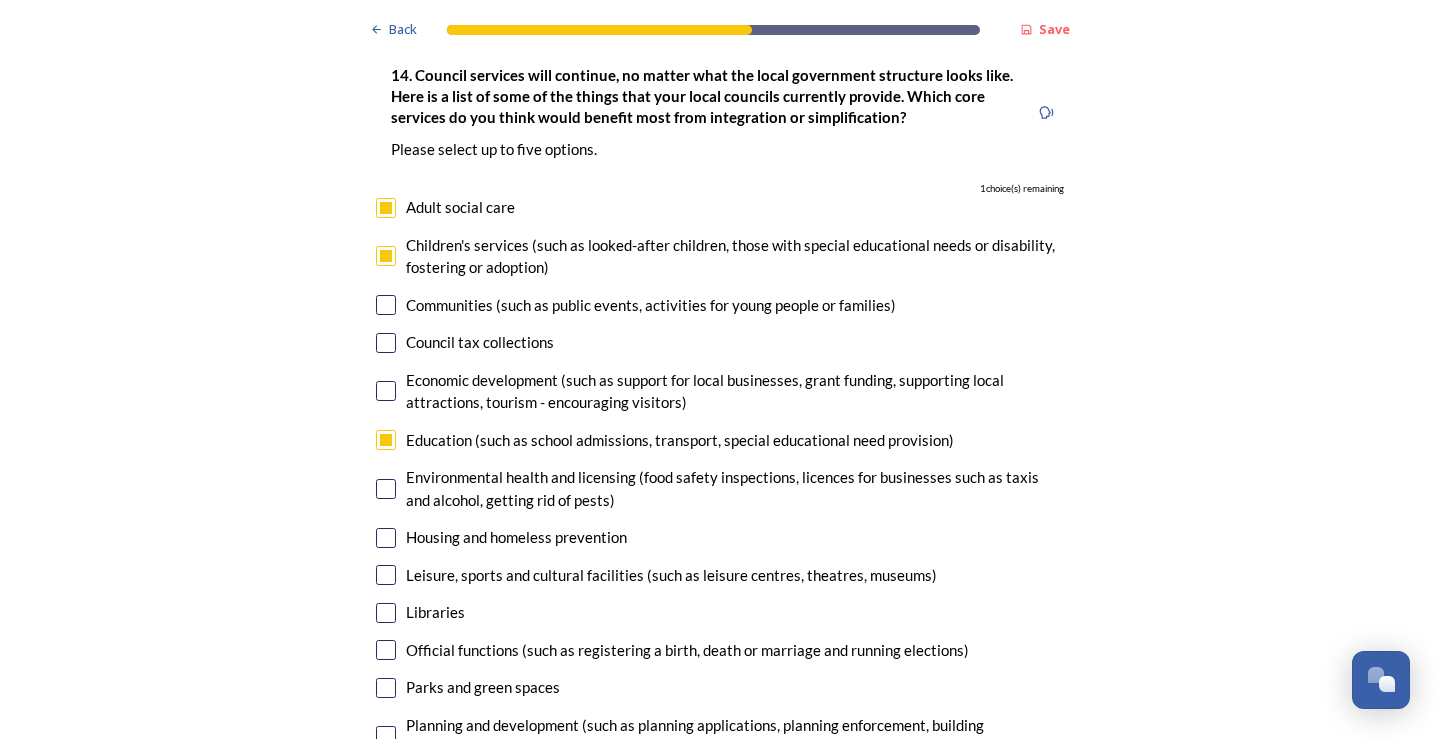 scroll, scrollTop: 5200, scrollLeft: 0, axis: vertical 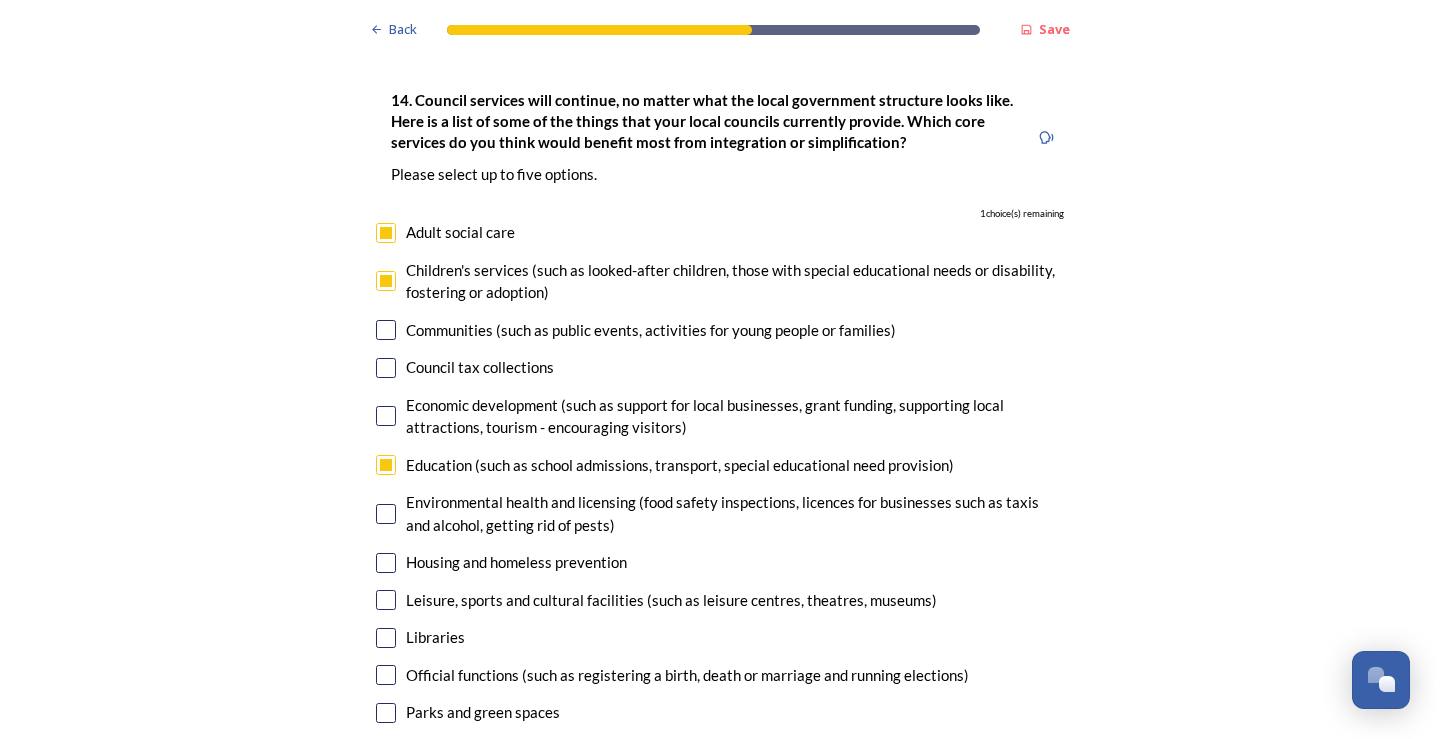 click at bounding box center (386, 675) 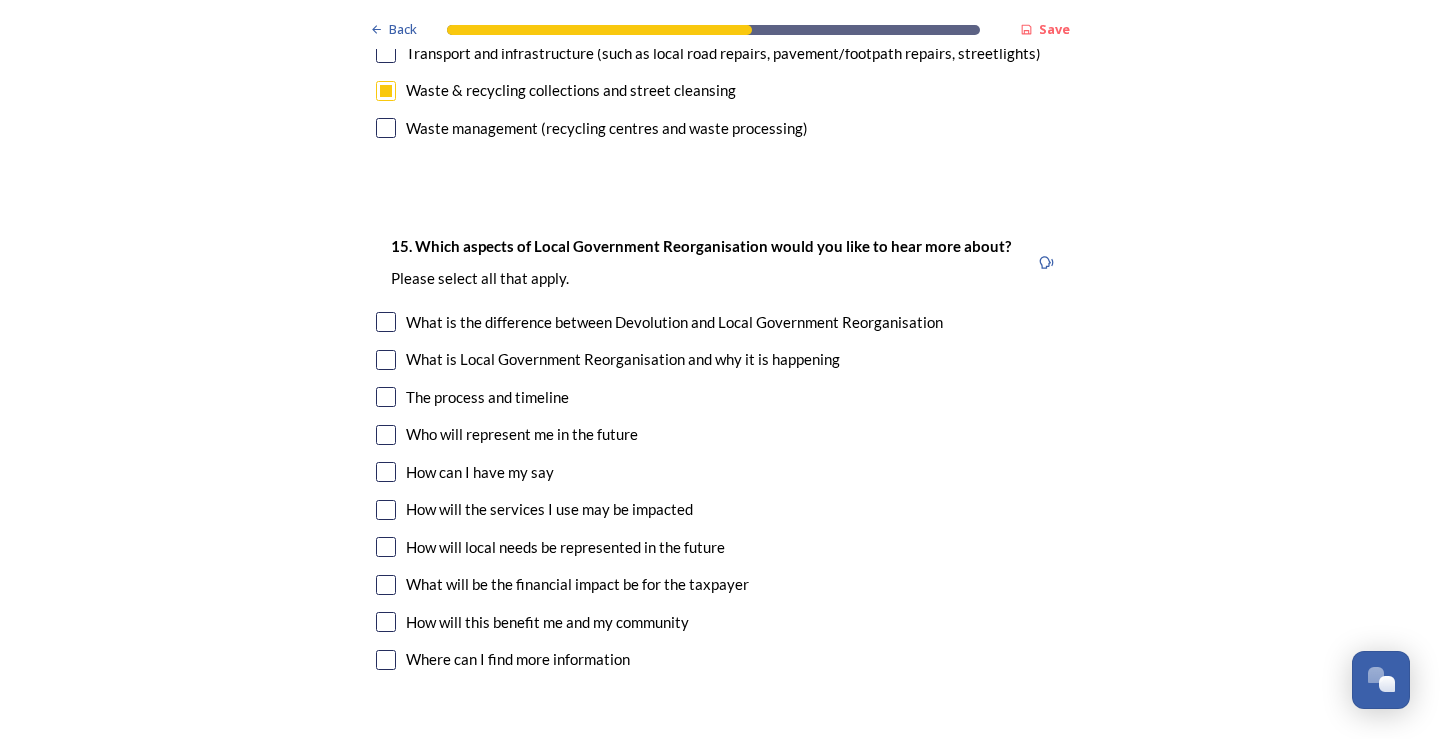 scroll, scrollTop: 6100, scrollLeft: 0, axis: vertical 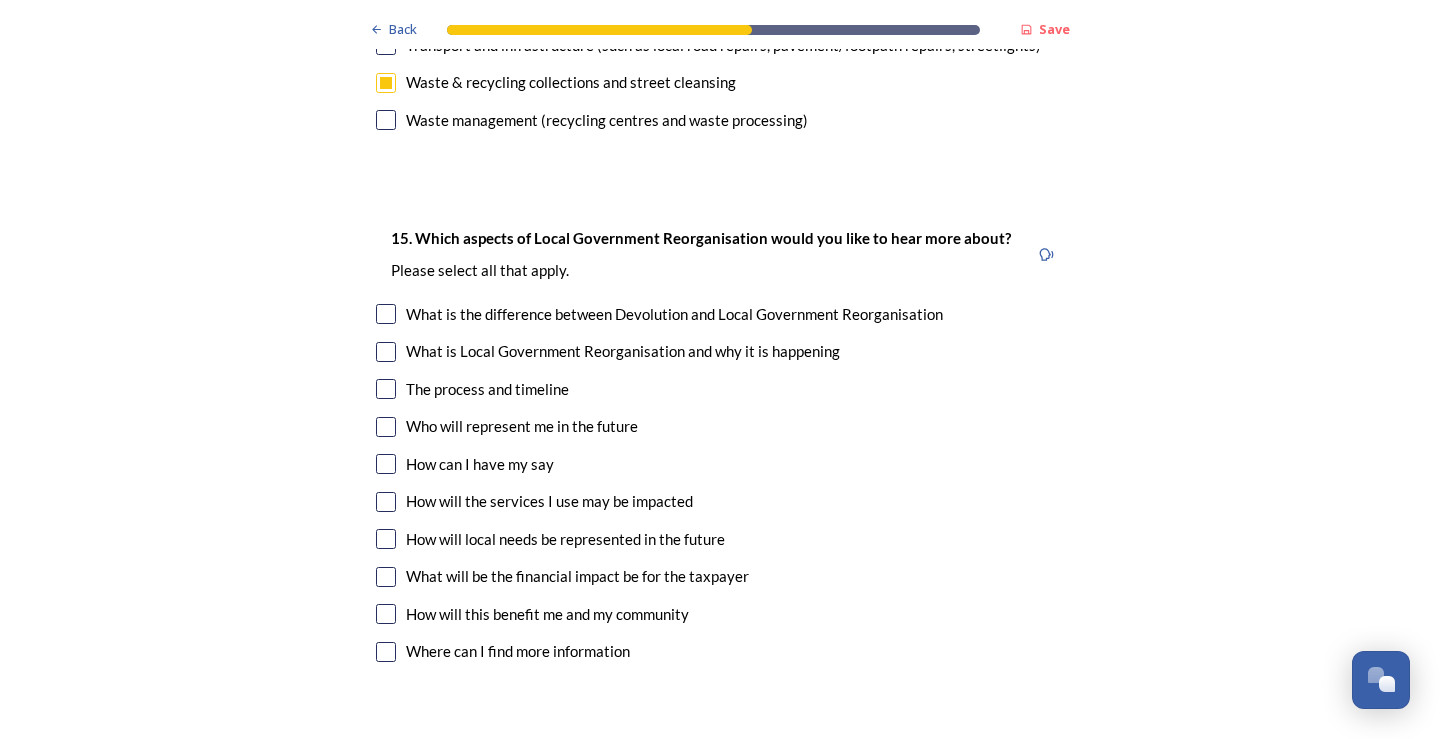 click at bounding box center [386, 539] 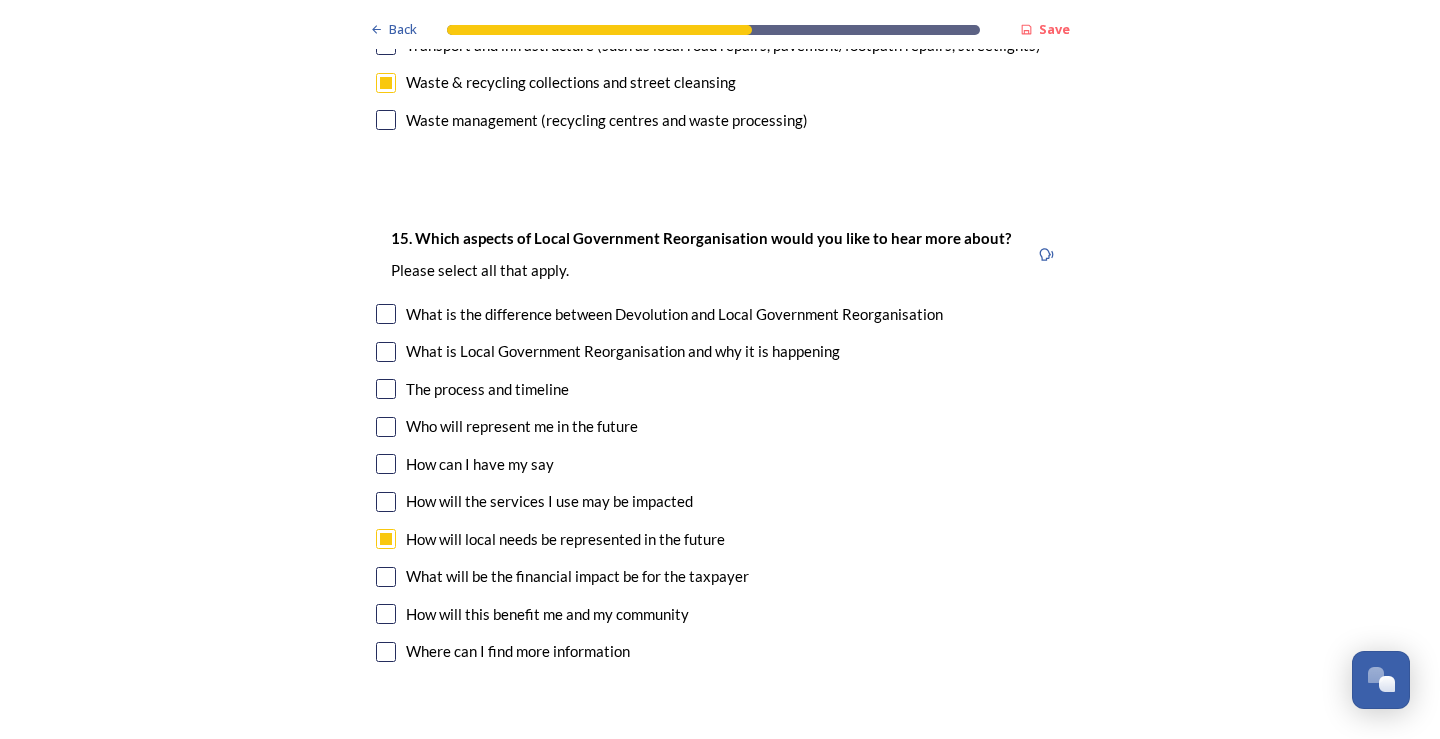 click at bounding box center (386, 389) 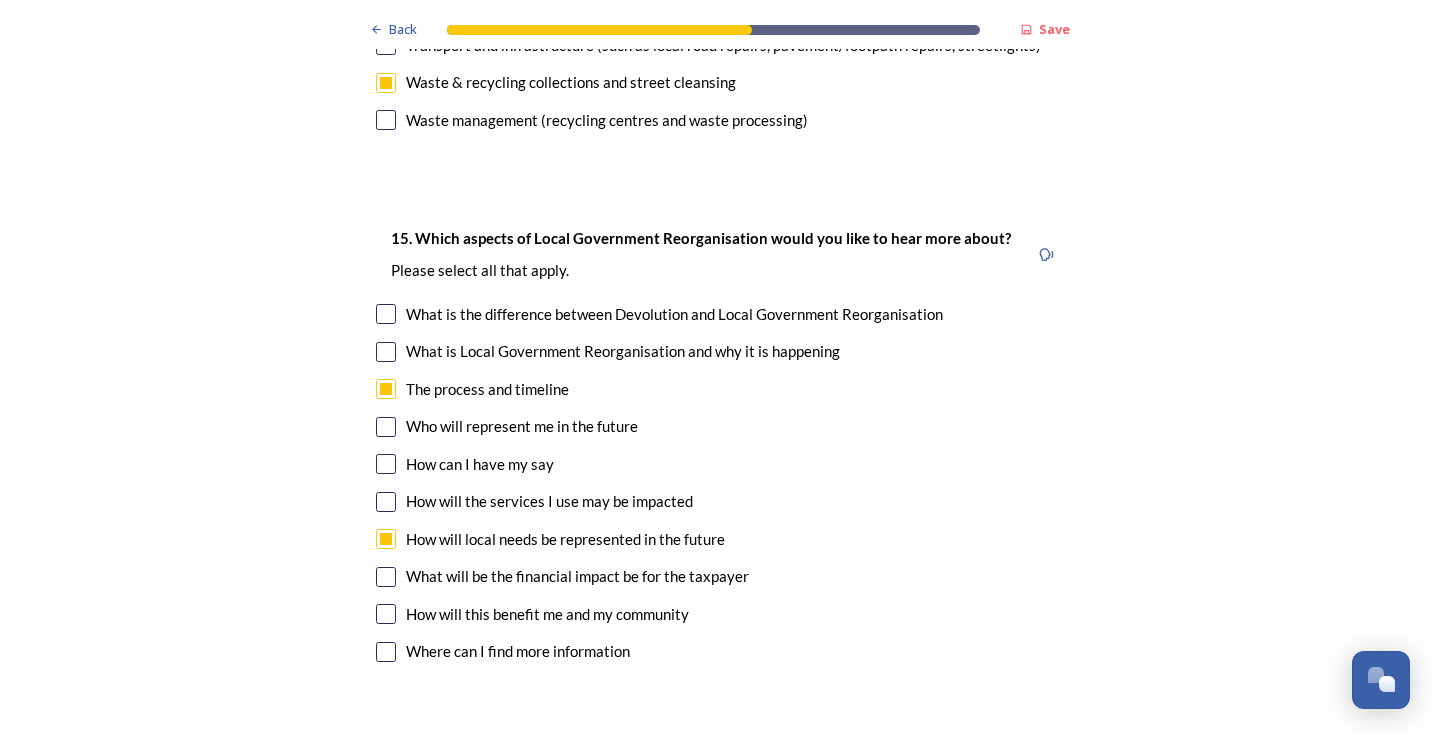click at bounding box center [386, 352] 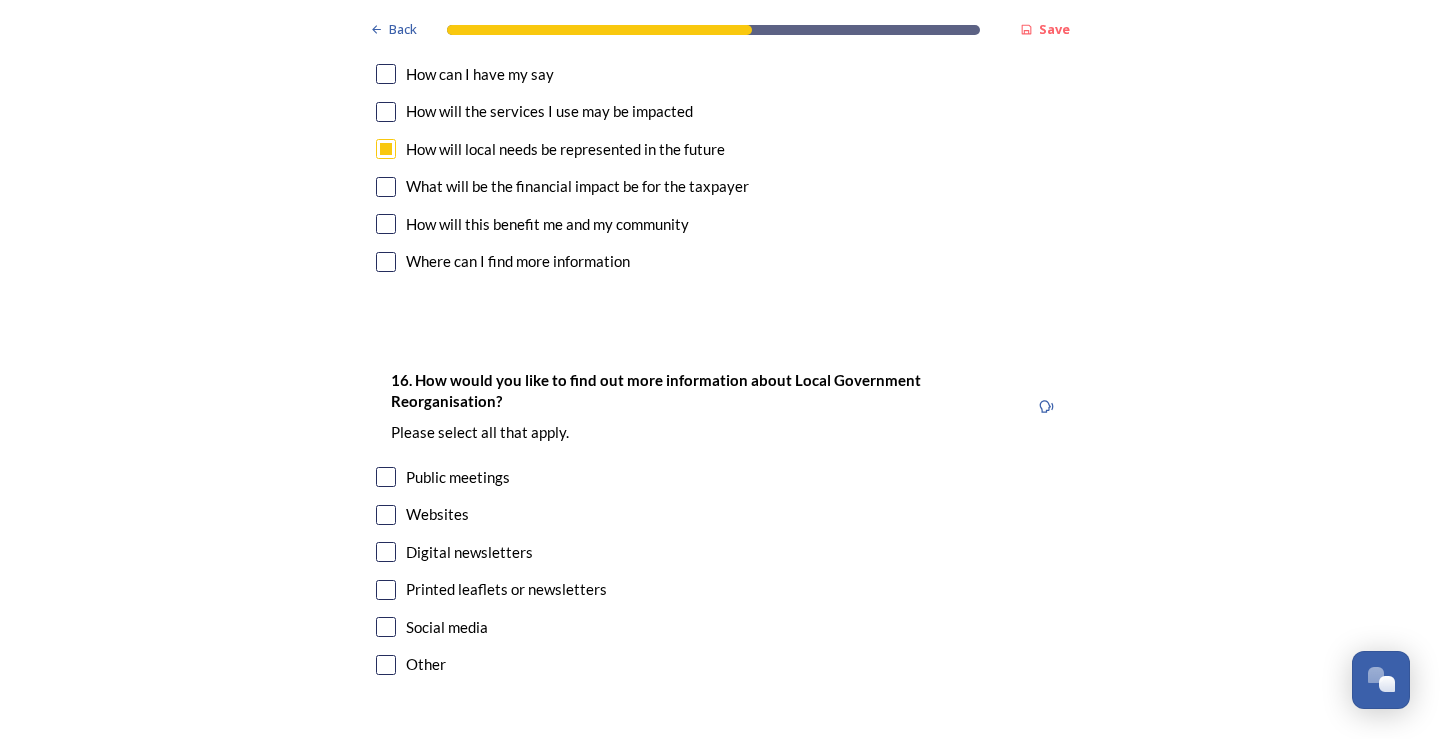 scroll, scrollTop: 6500, scrollLeft: 0, axis: vertical 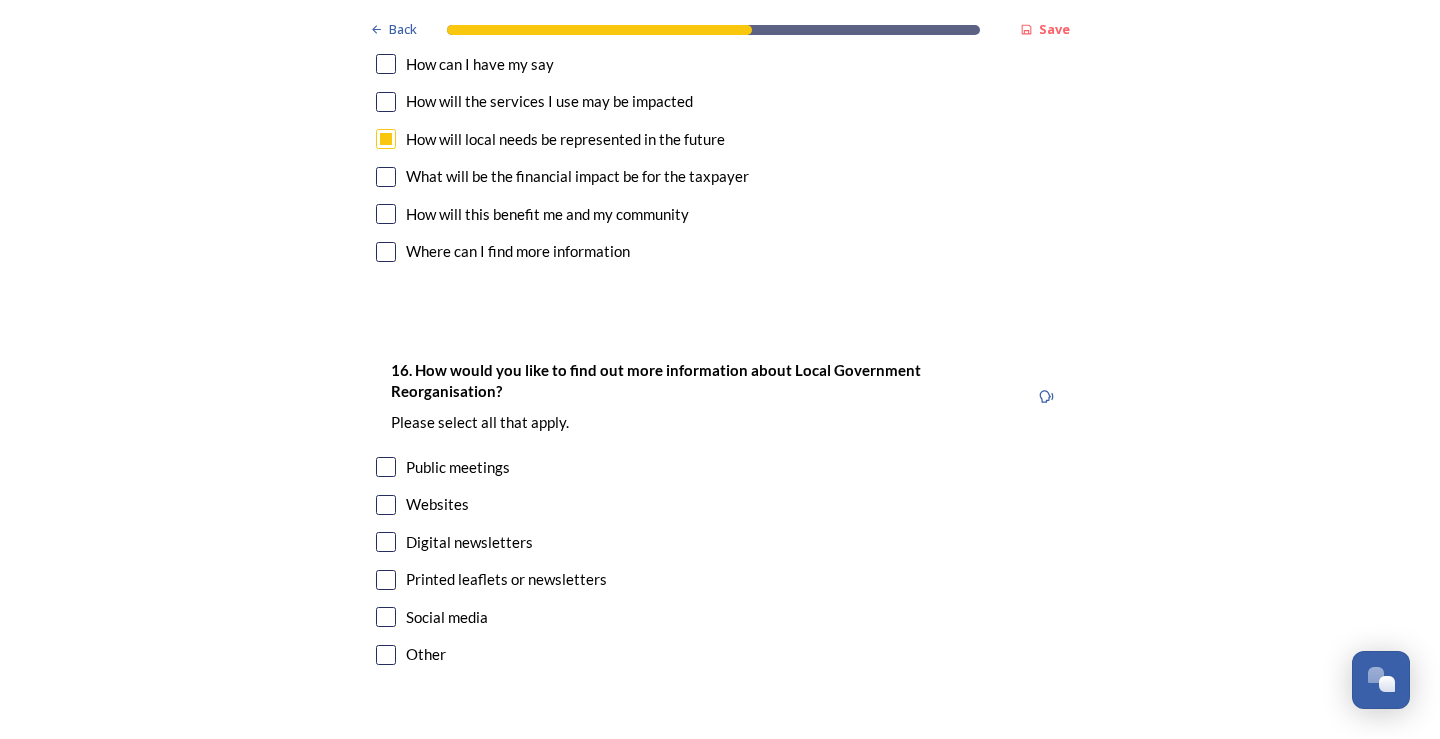 click at bounding box center (386, 617) 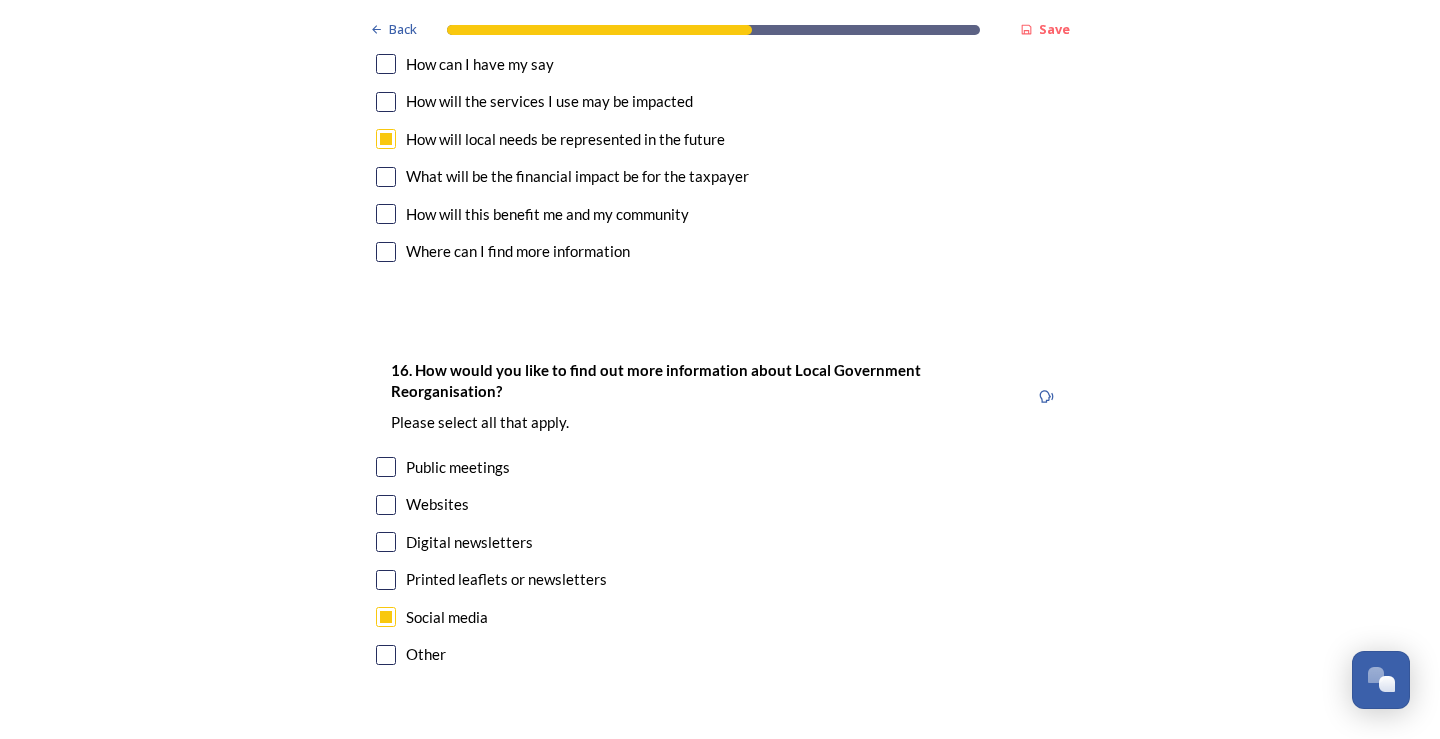 click at bounding box center (386, 467) 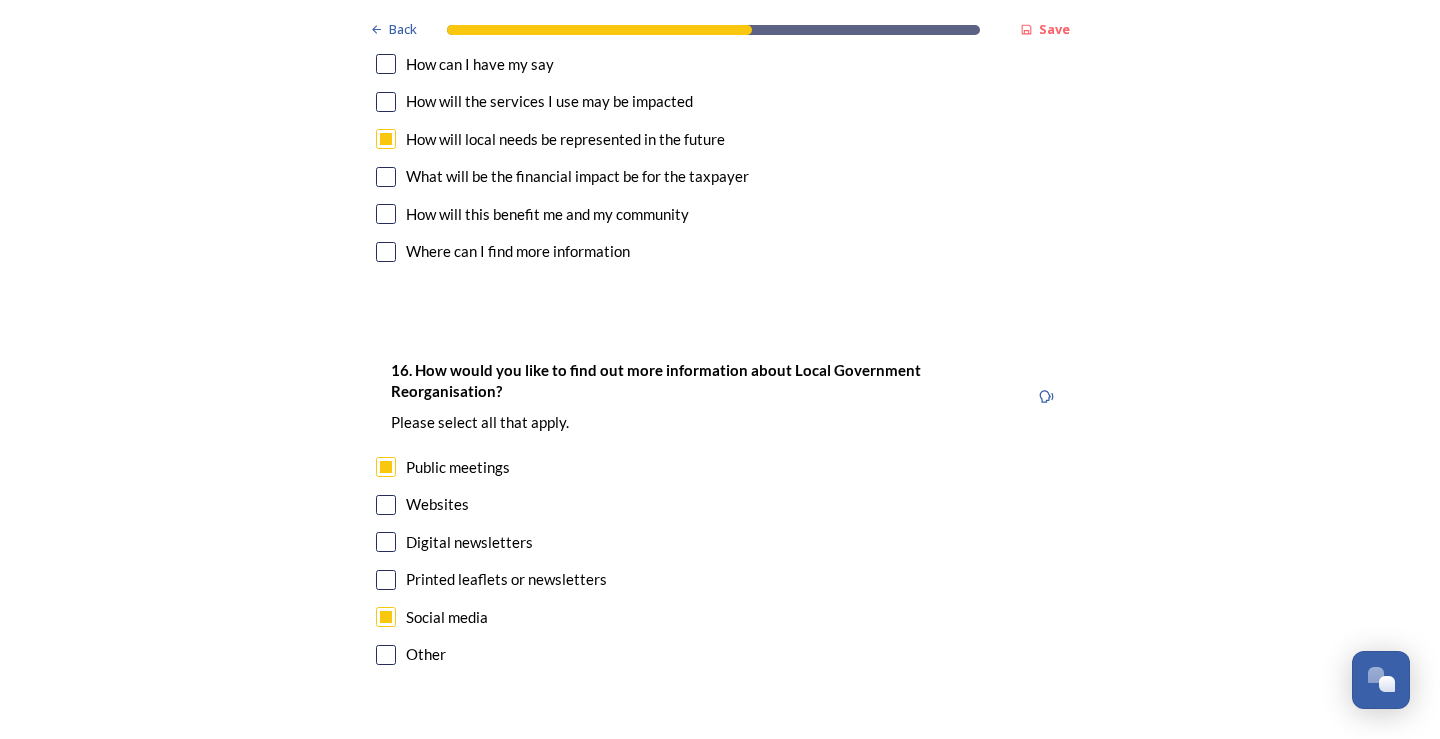 click on "Continue" at bounding box center (706, 765) 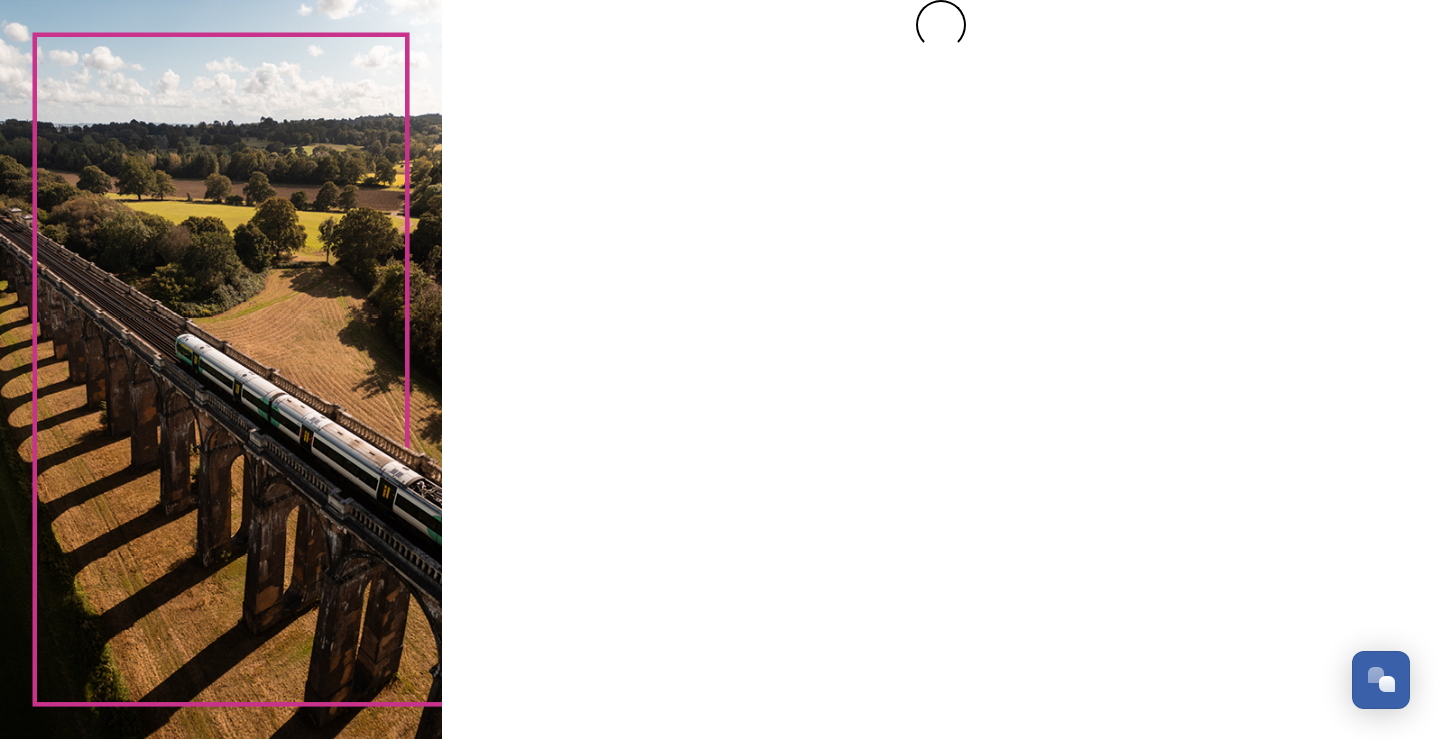 scroll, scrollTop: 0, scrollLeft: 0, axis: both 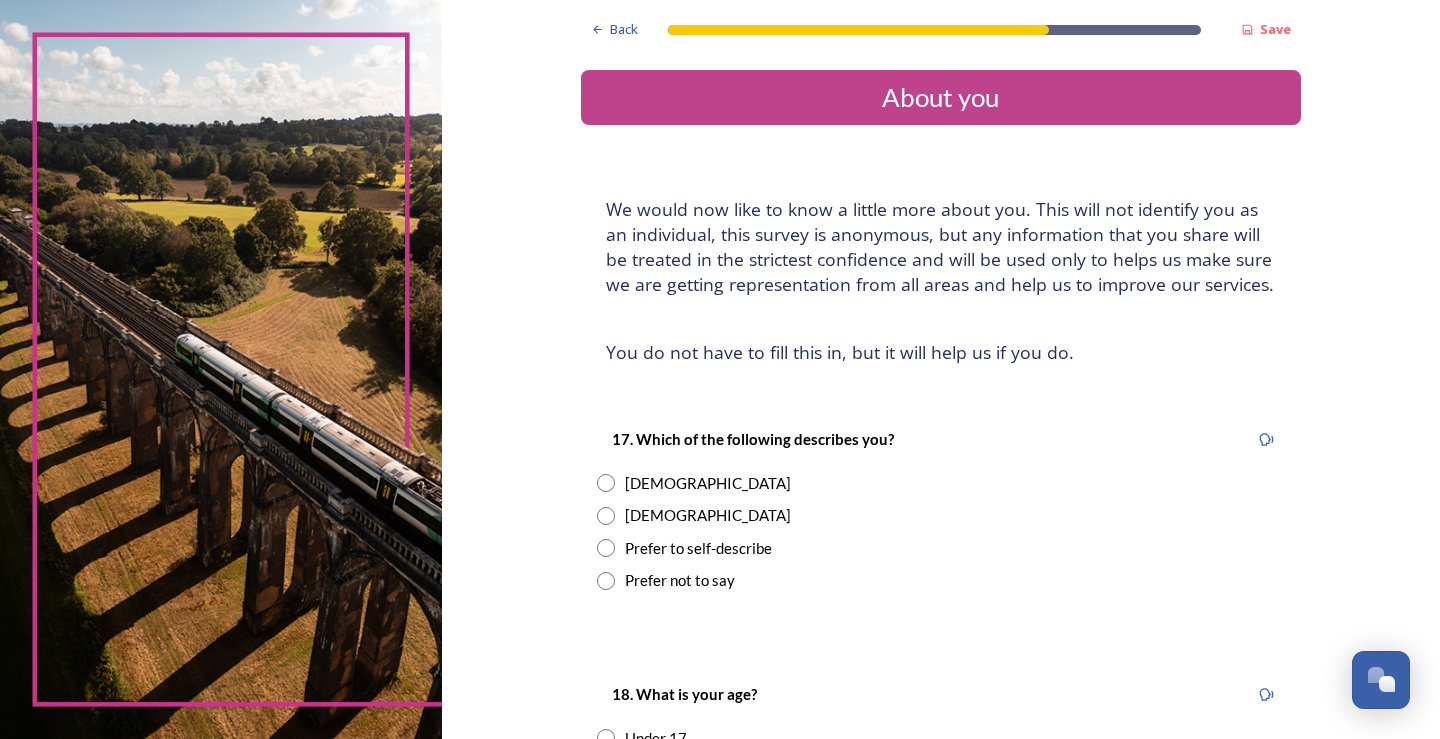 click at bounding box center [606, 483] 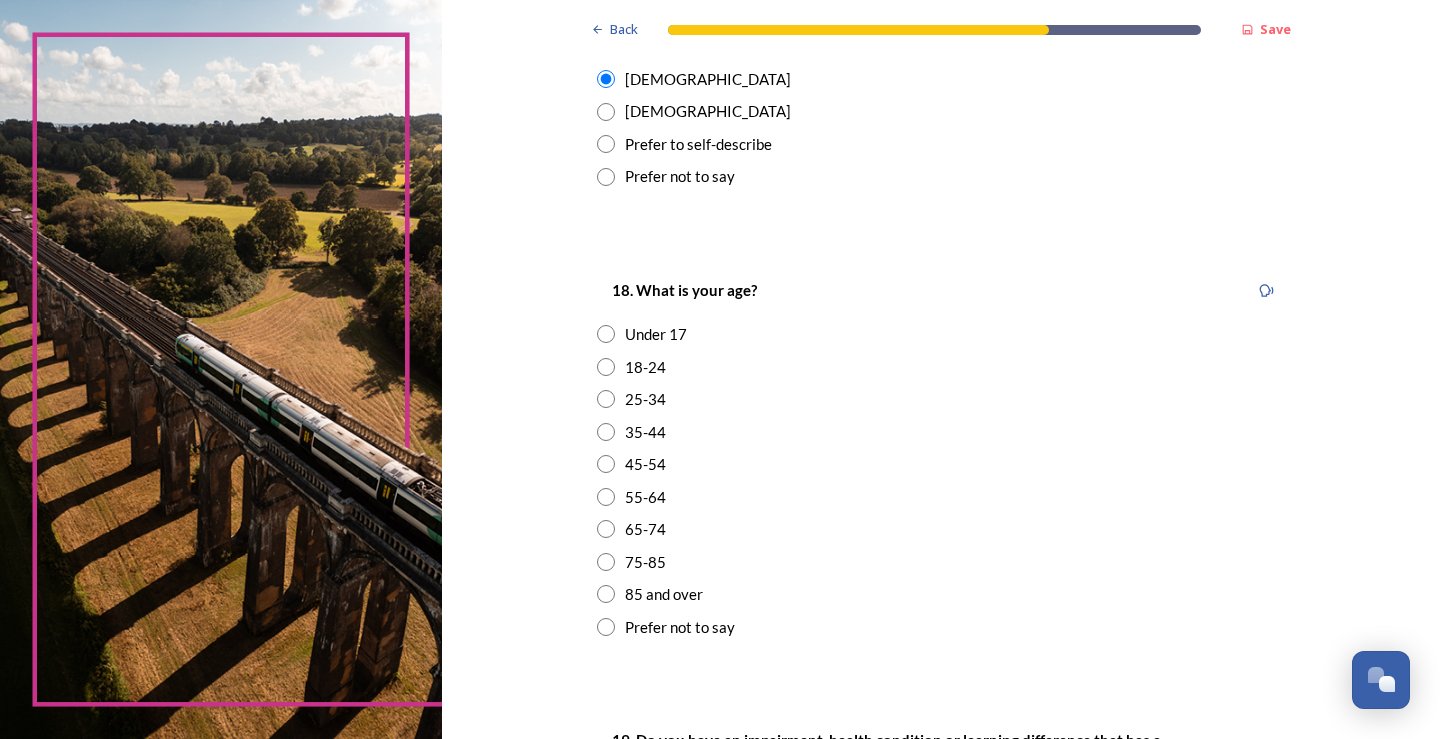 scroll, scrollTop: 500, scrollLeft: 0, axis: vertical 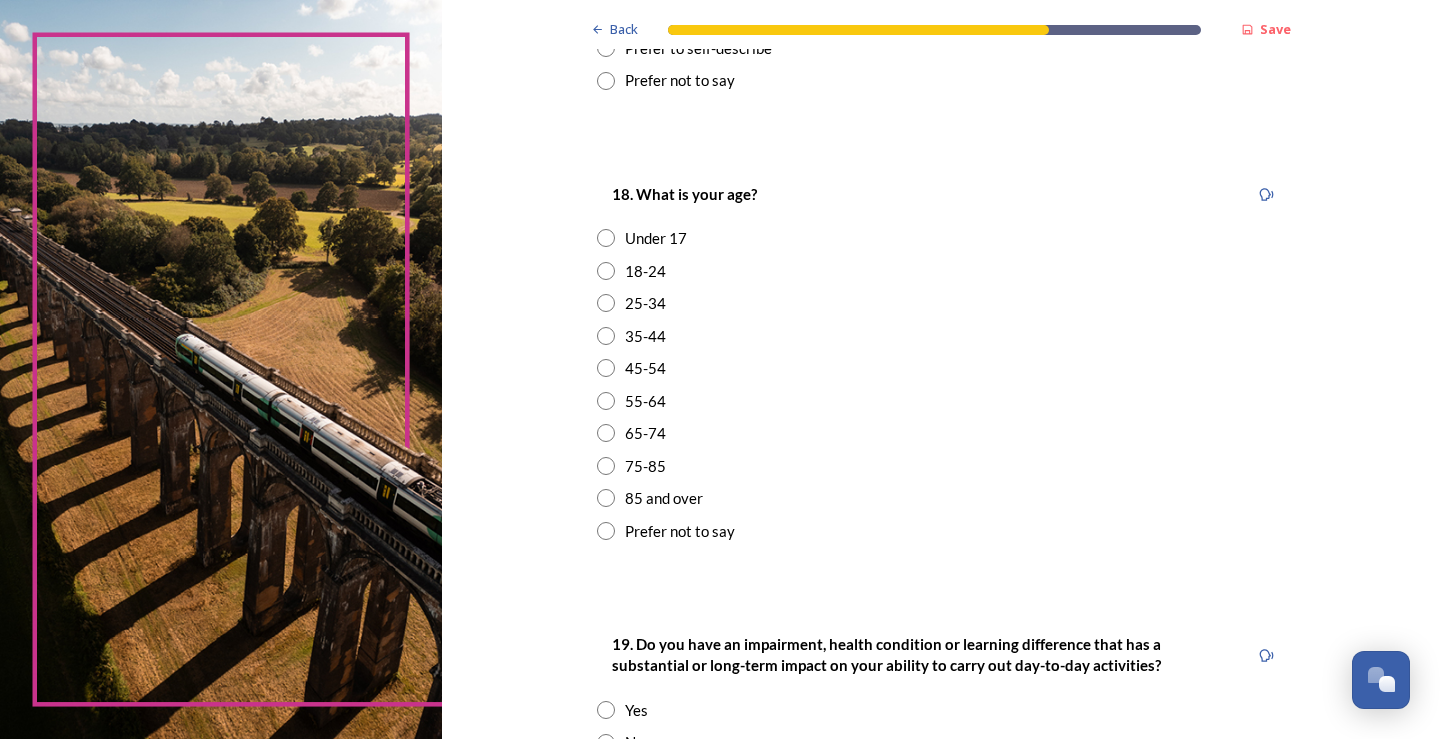click at bounding box center [606, 531] 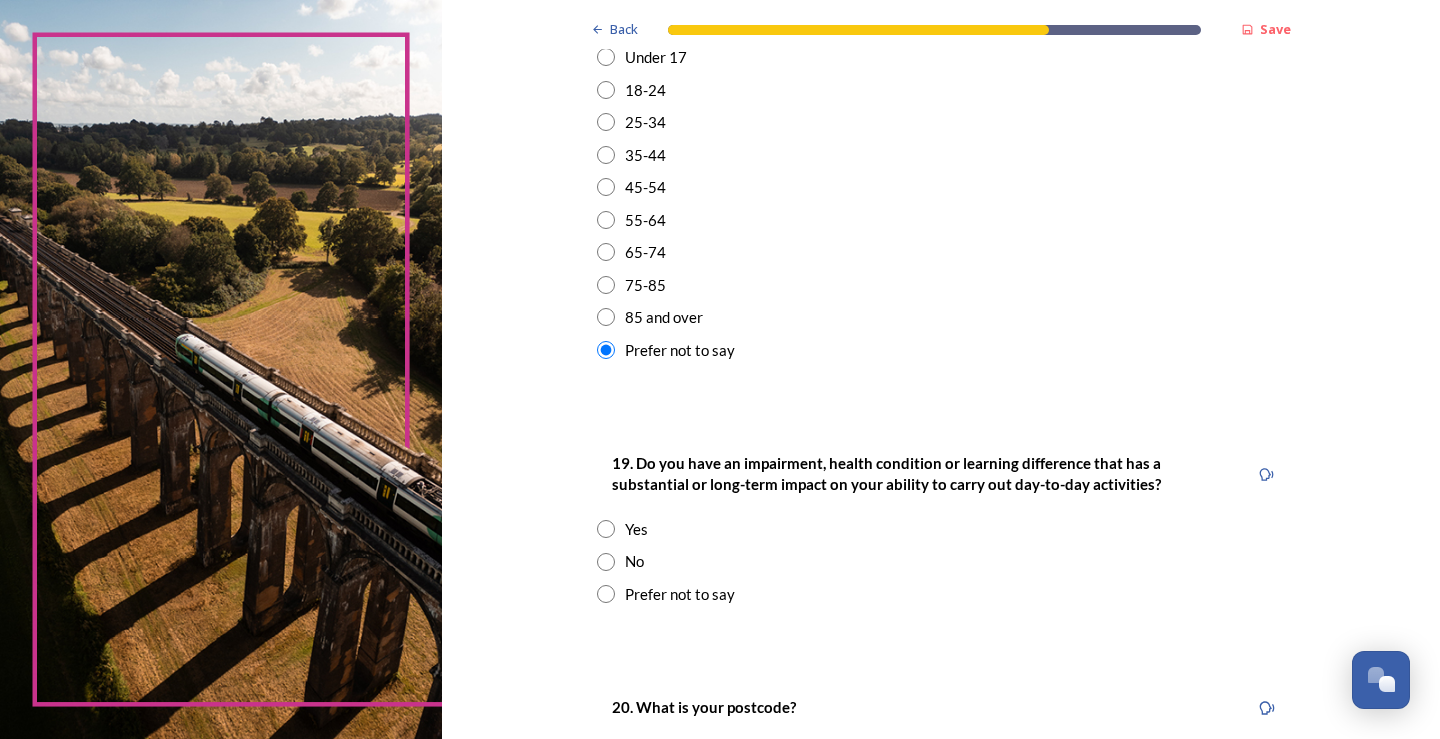 scroll, scrollTop: 800, scrollLeft: 0, axis: vertical 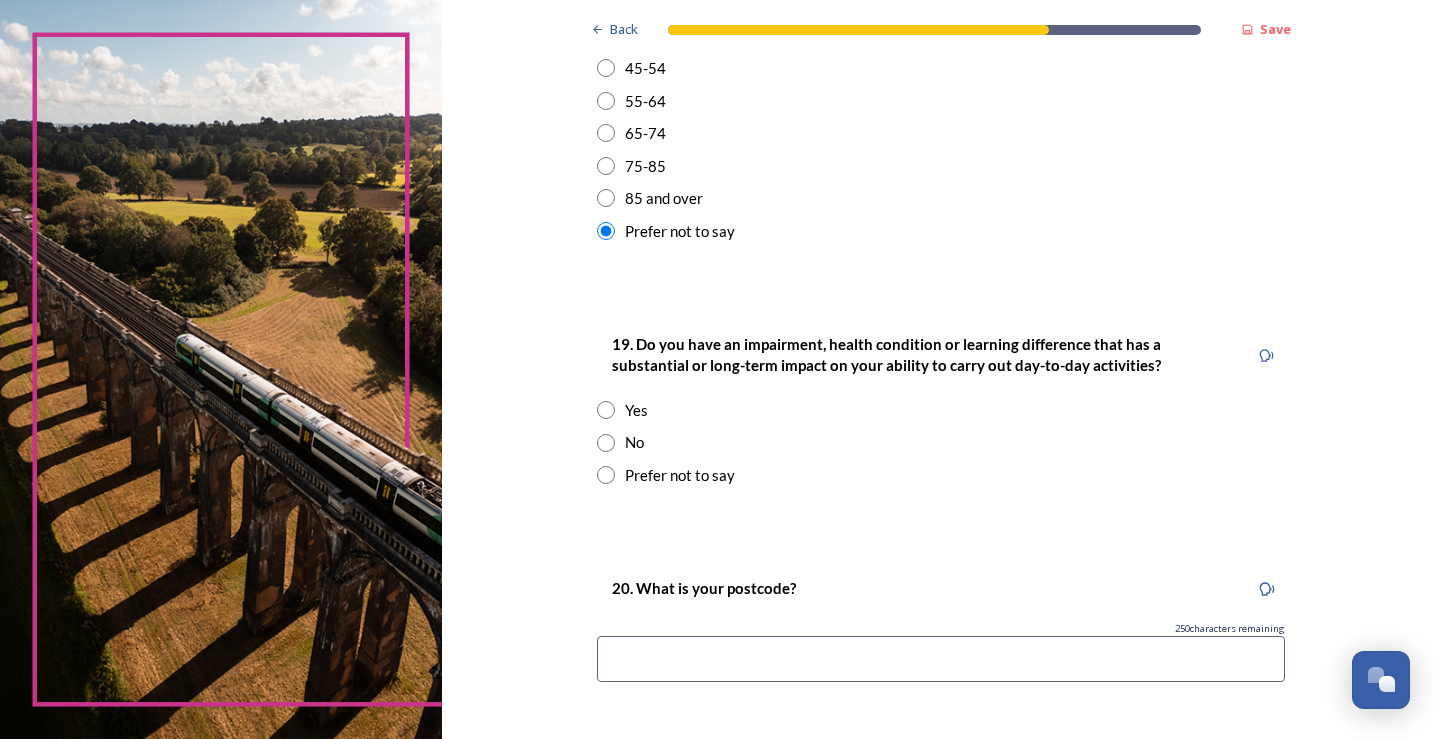 click at bounding box center [606, 475] 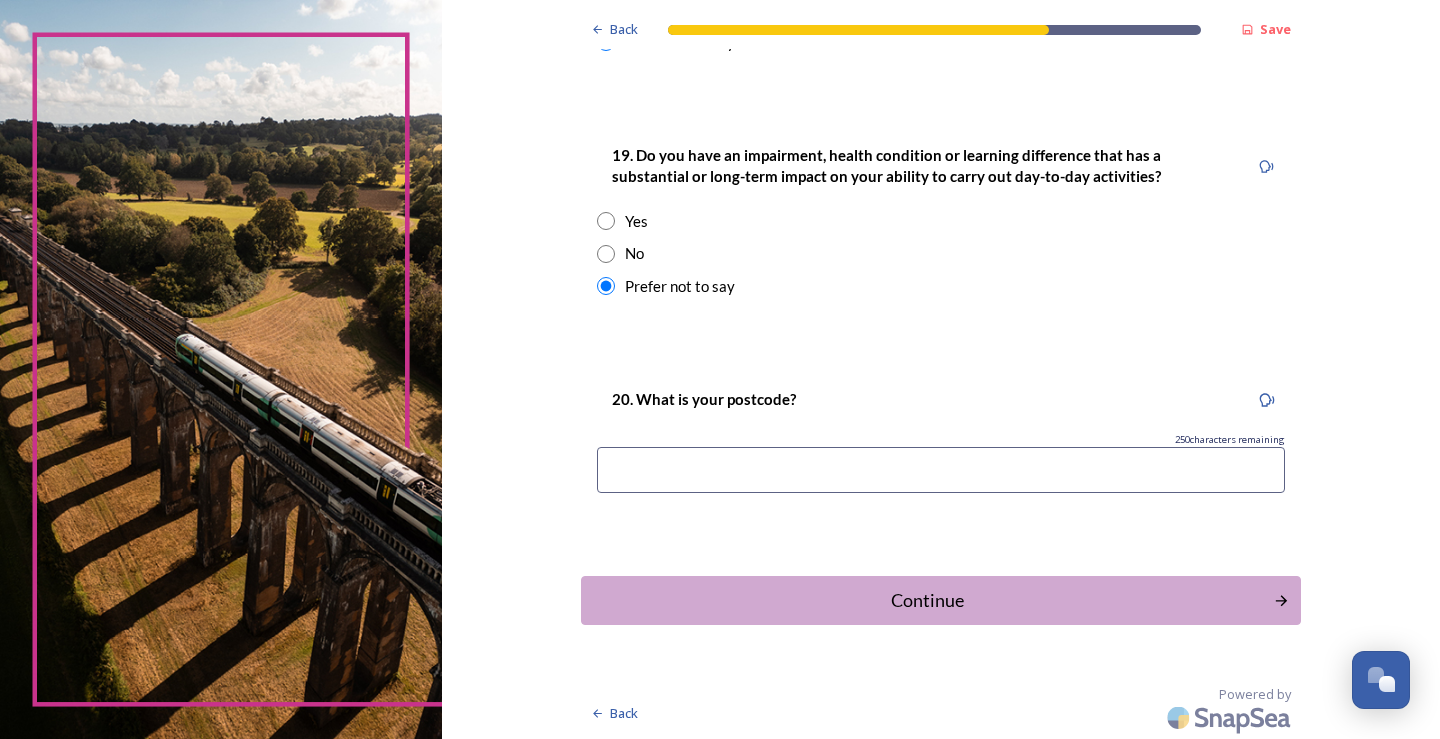 scroll, scrollTop: 991, scrollLeft: 0, axis: vertical 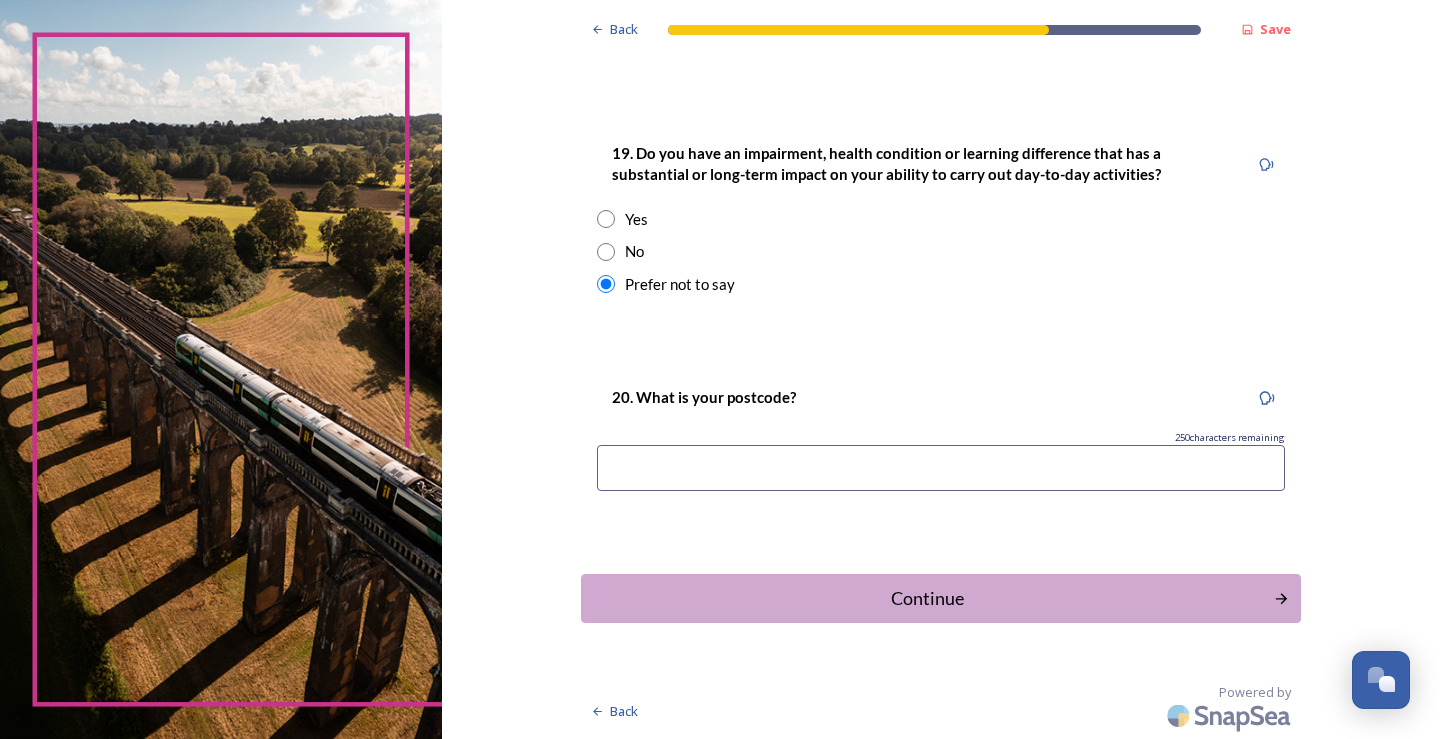 click on "250  characters remaining" at bounding box center (941, 438) 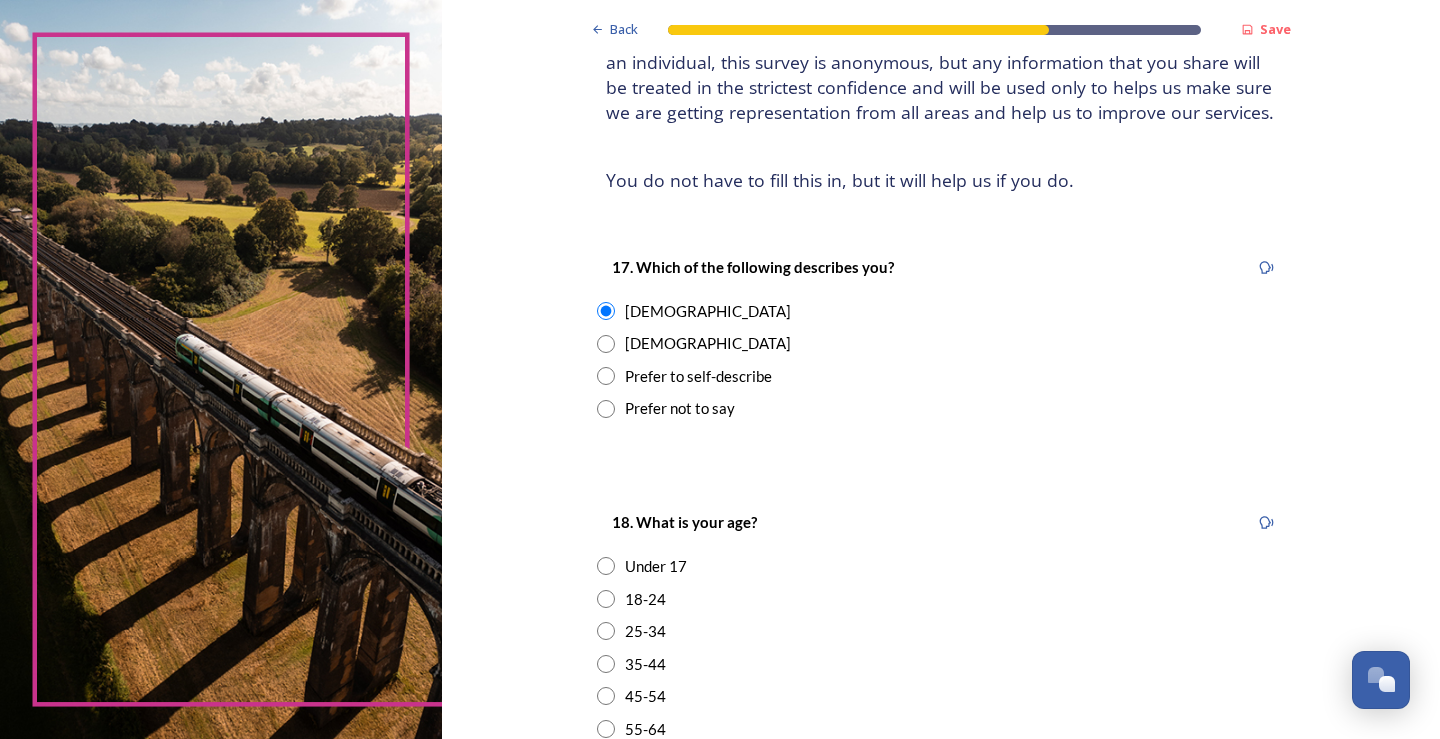 scroll, scrollTop: 0, scrollLeft: 0, axis: both 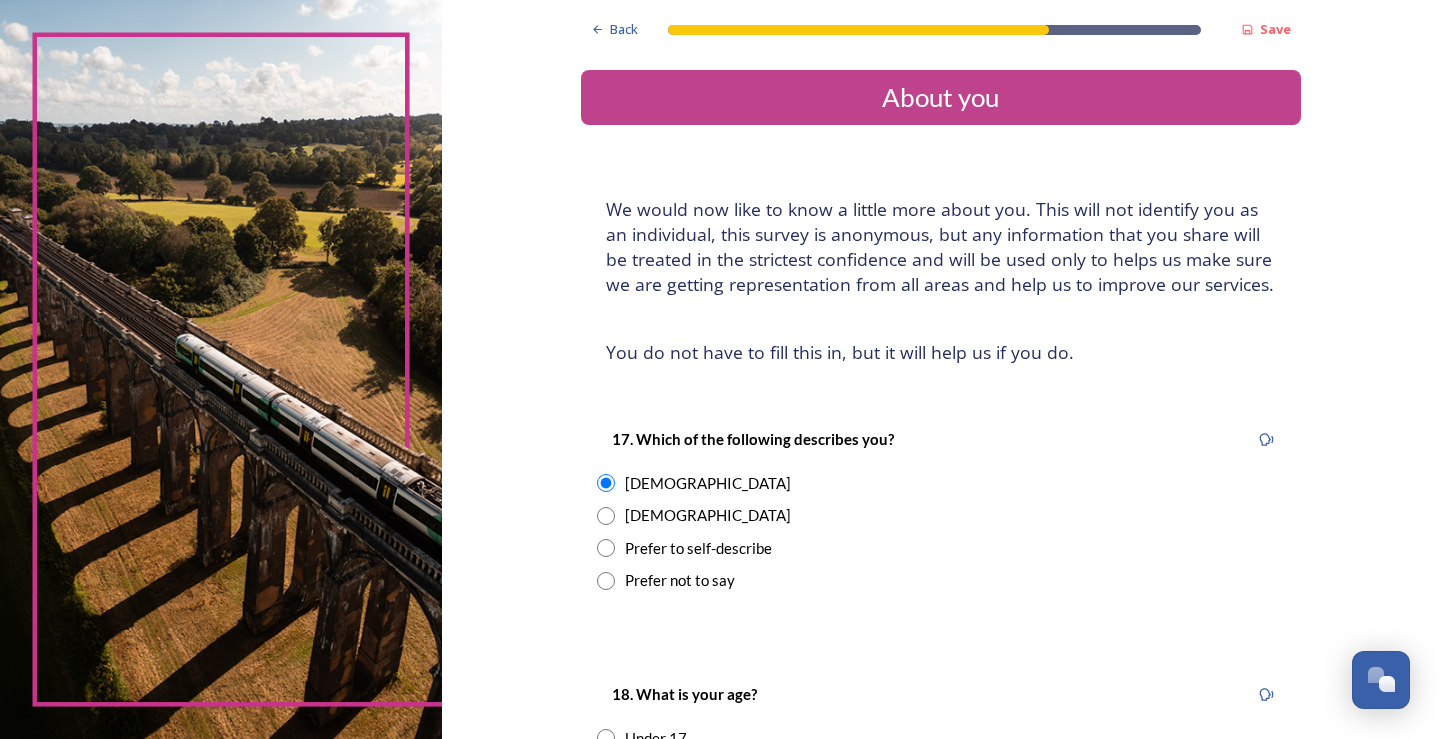 click at bounding box center [606, 581] 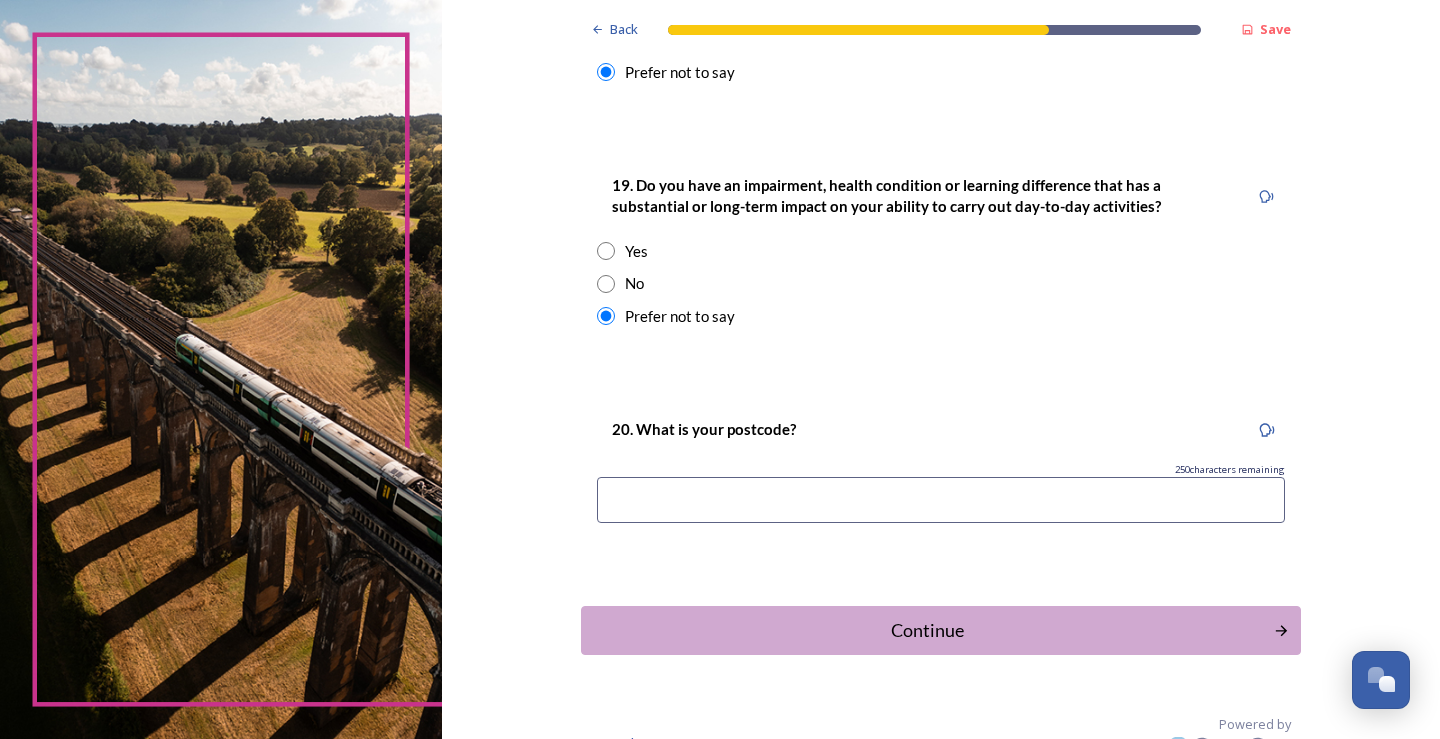 scroll, scrollTop: 991, scrollLeft: 0, axis: vertical 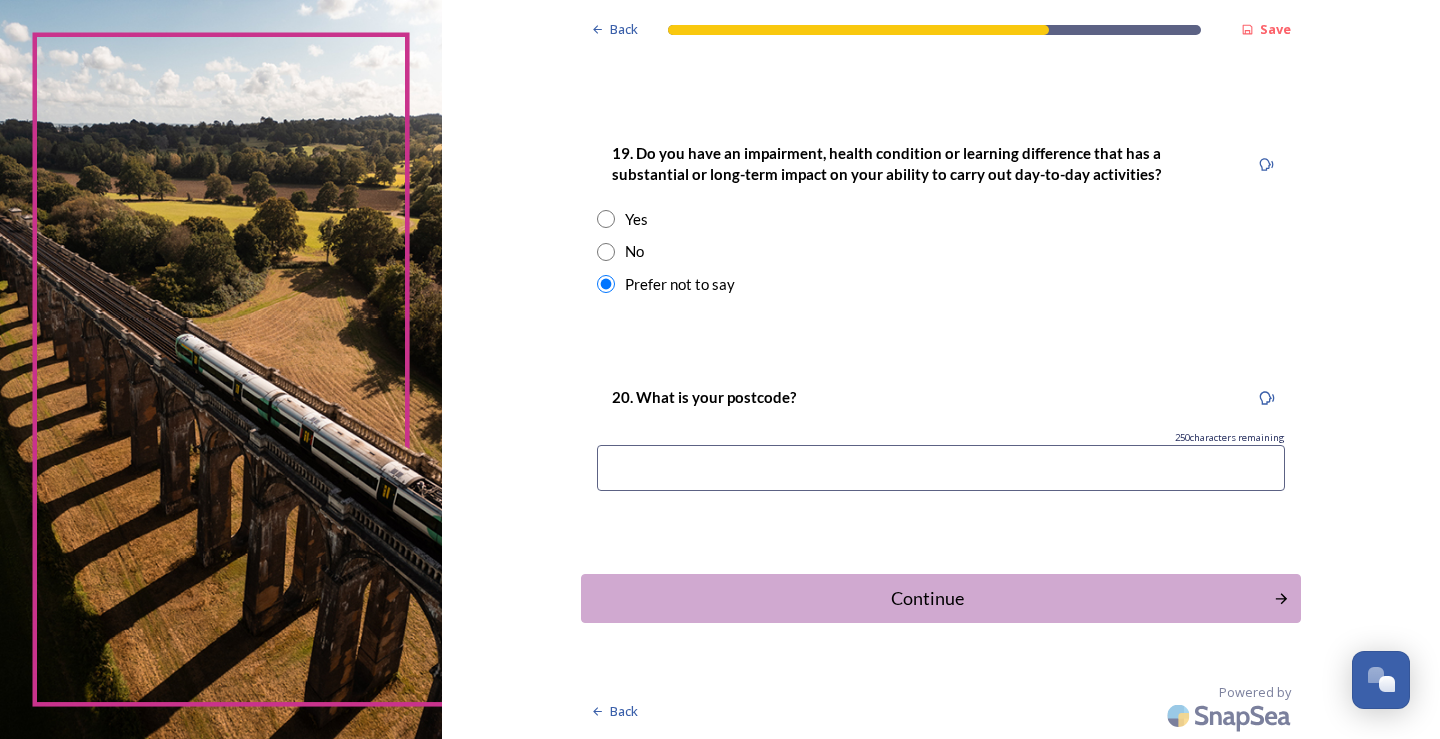 click at bounding box center (941, 468) 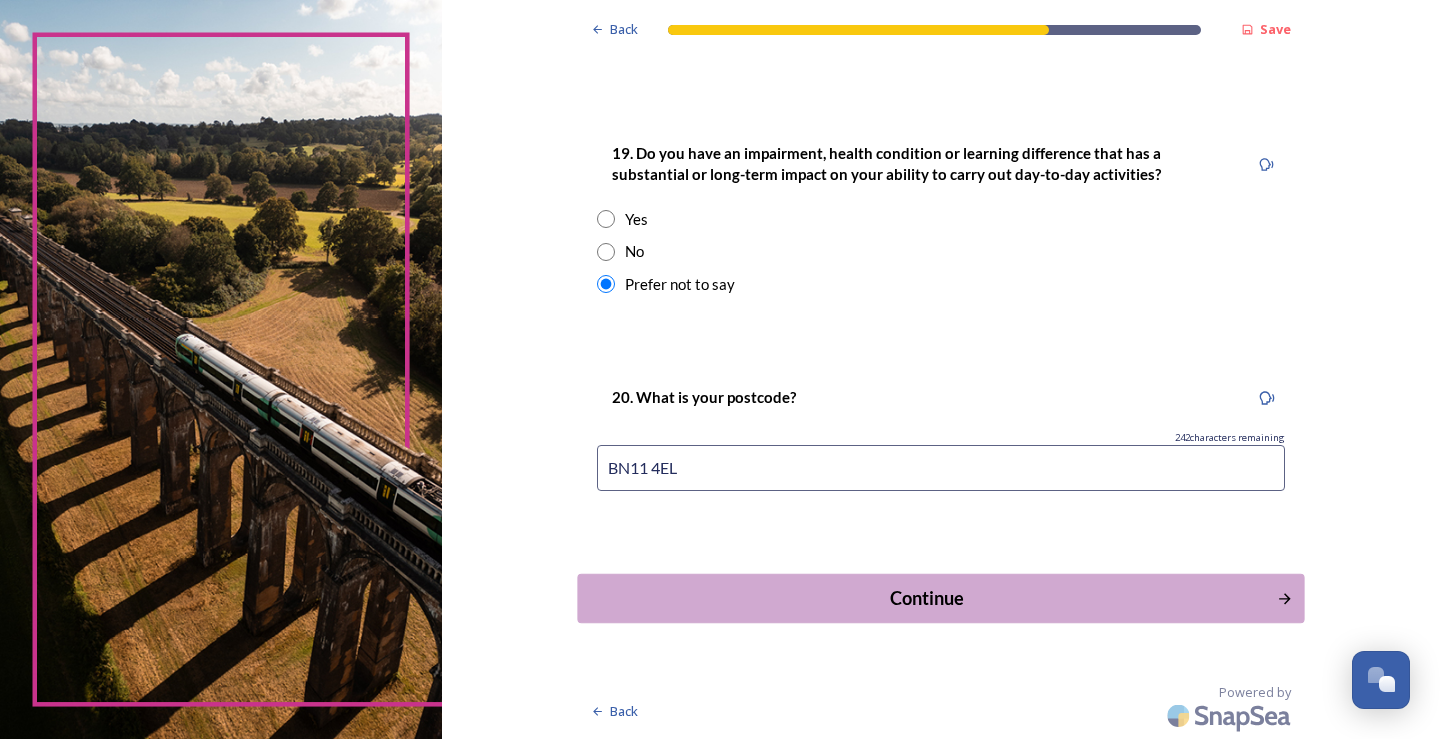 type on "BN11 4EL" 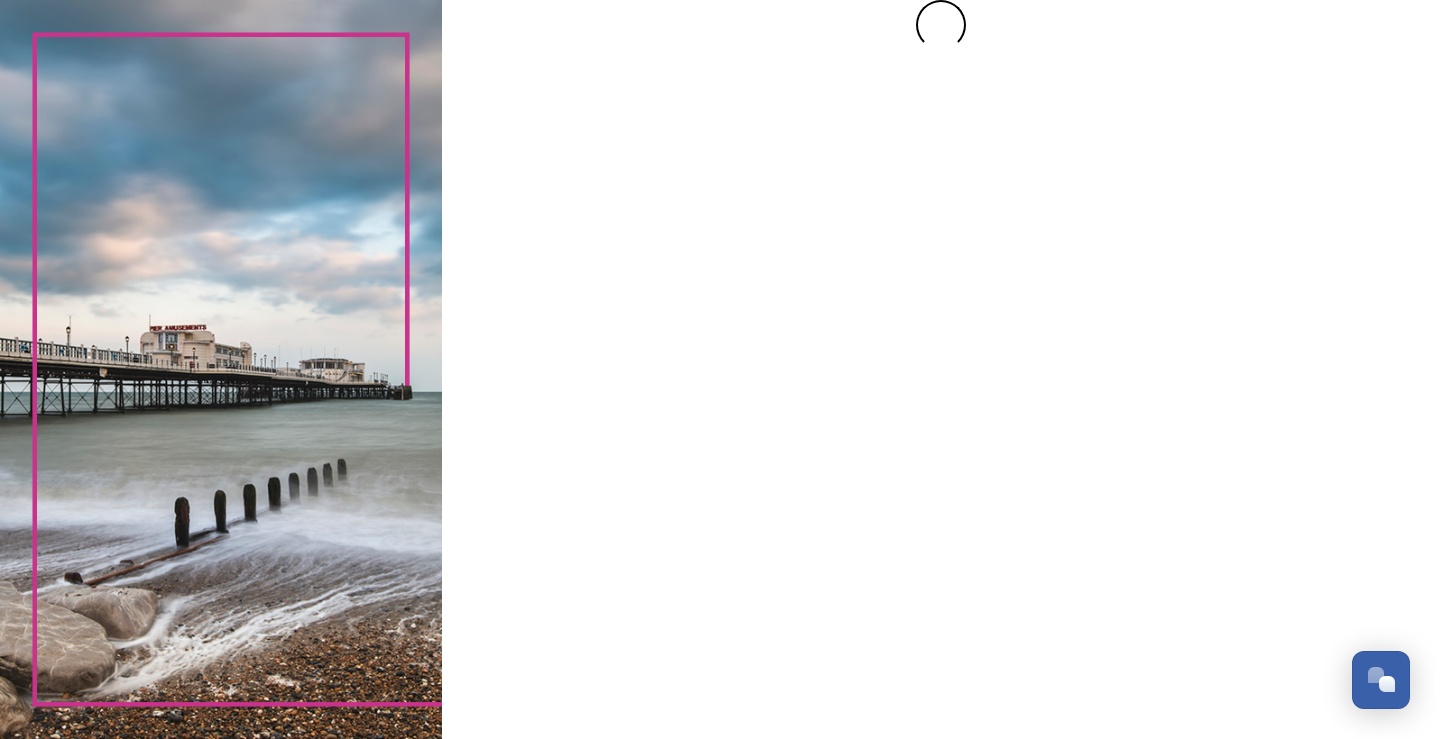 scroll, scrollTop: 0, scrollLeft: 0, axis: both 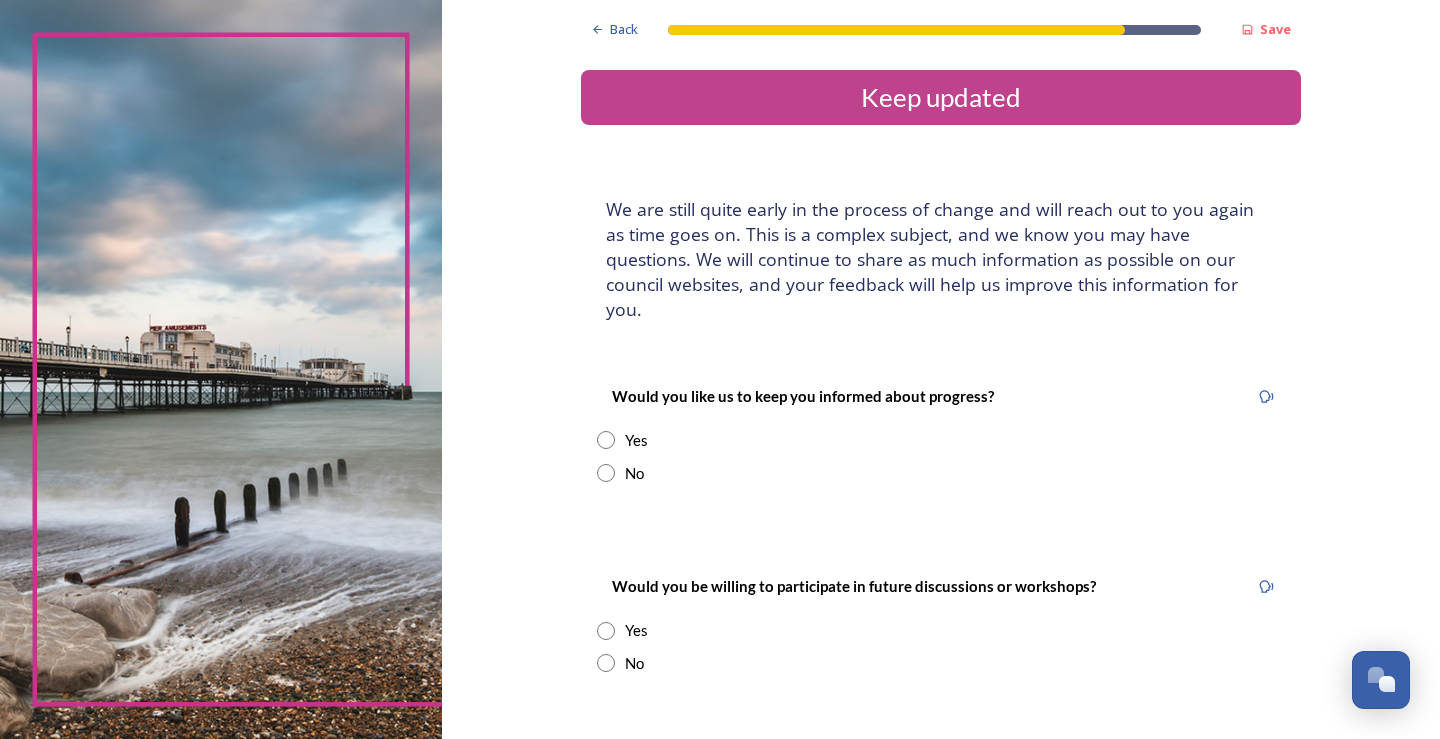 click at bounding box center (606, 440) 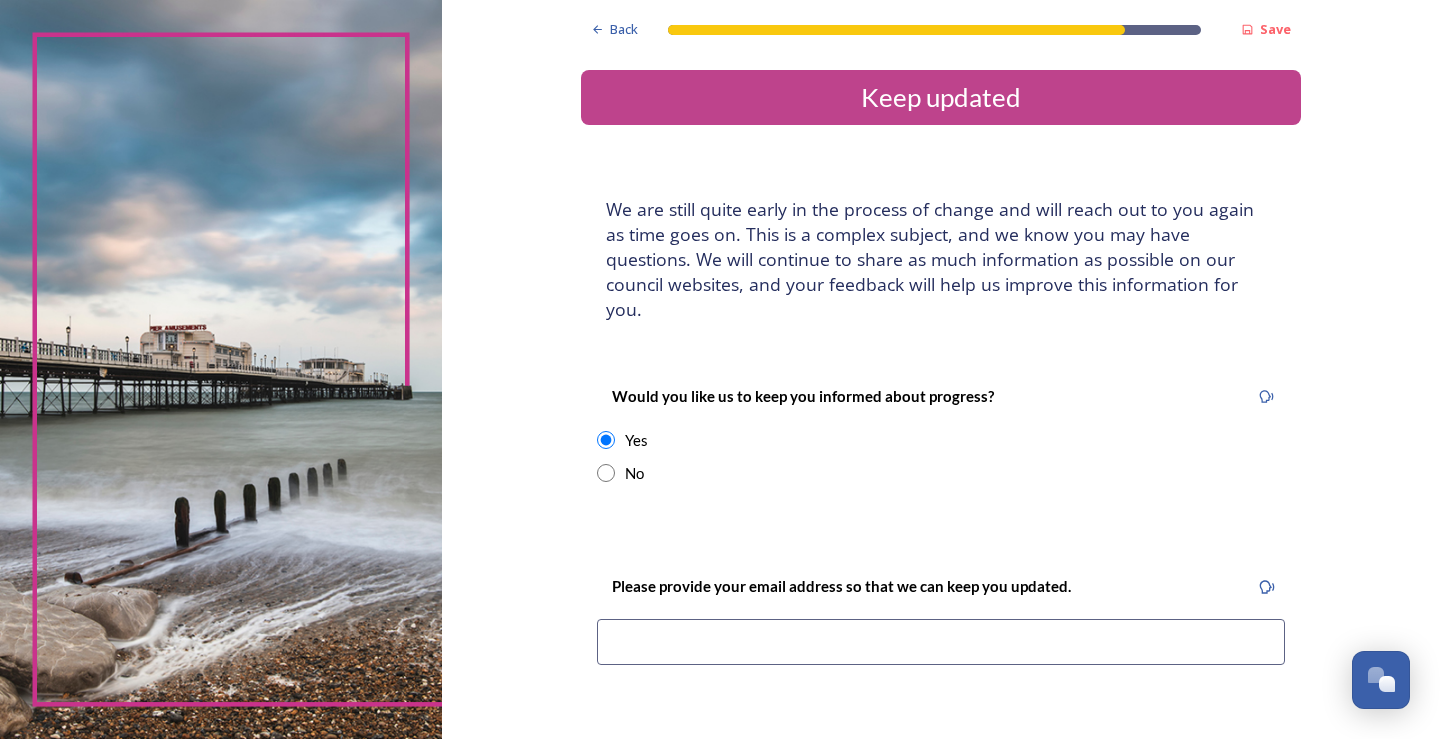 click at bounding box center (941, 642) 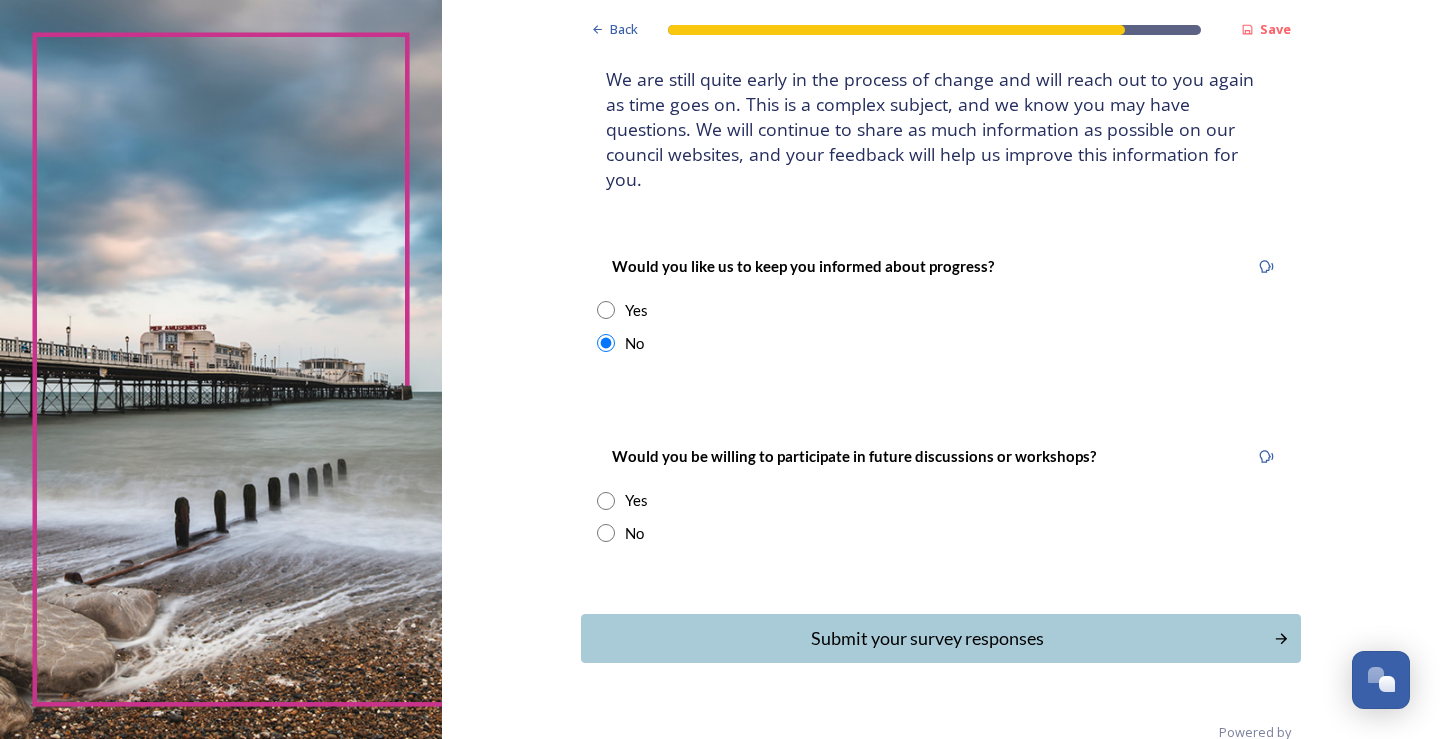 scroll, scrollTop: 145, scrollLeft: 0, axis: vertical 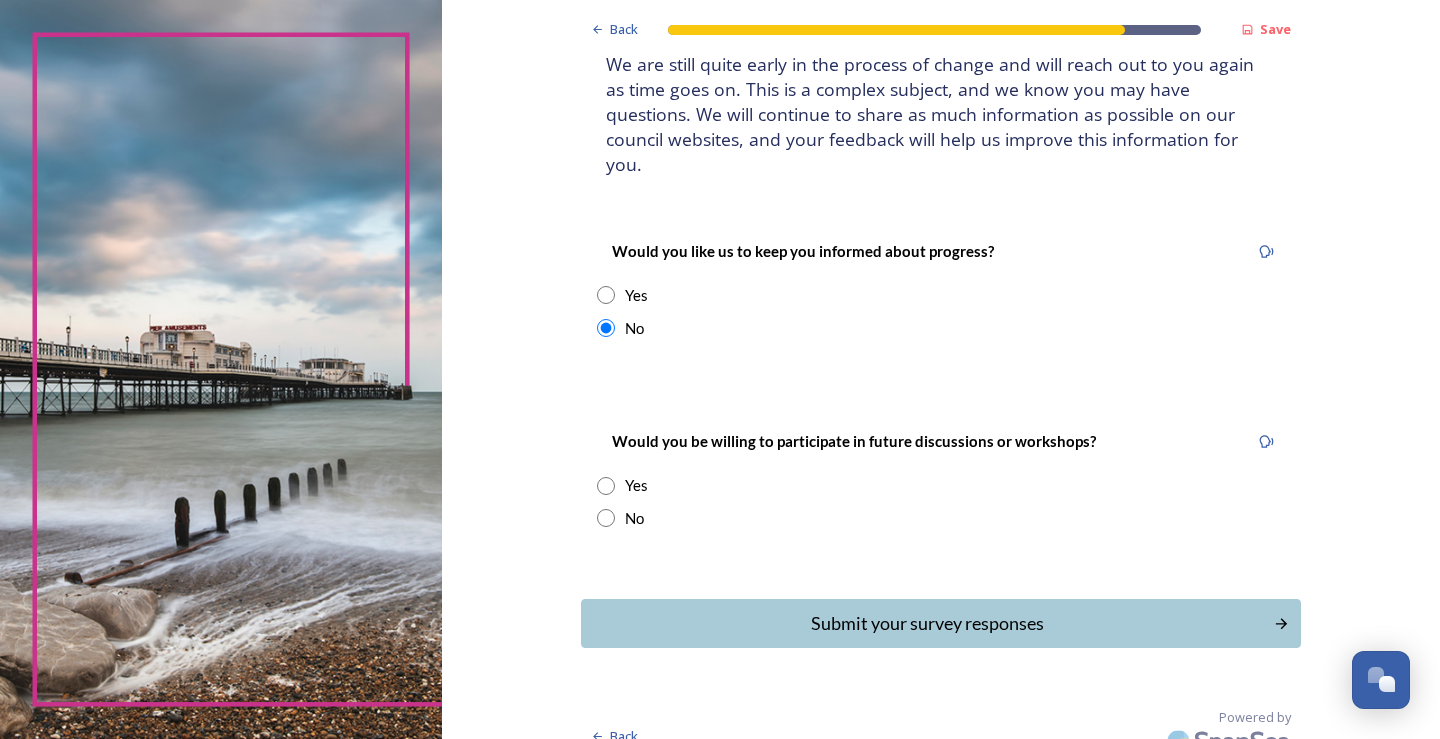 click at bounding box center [606, 518] 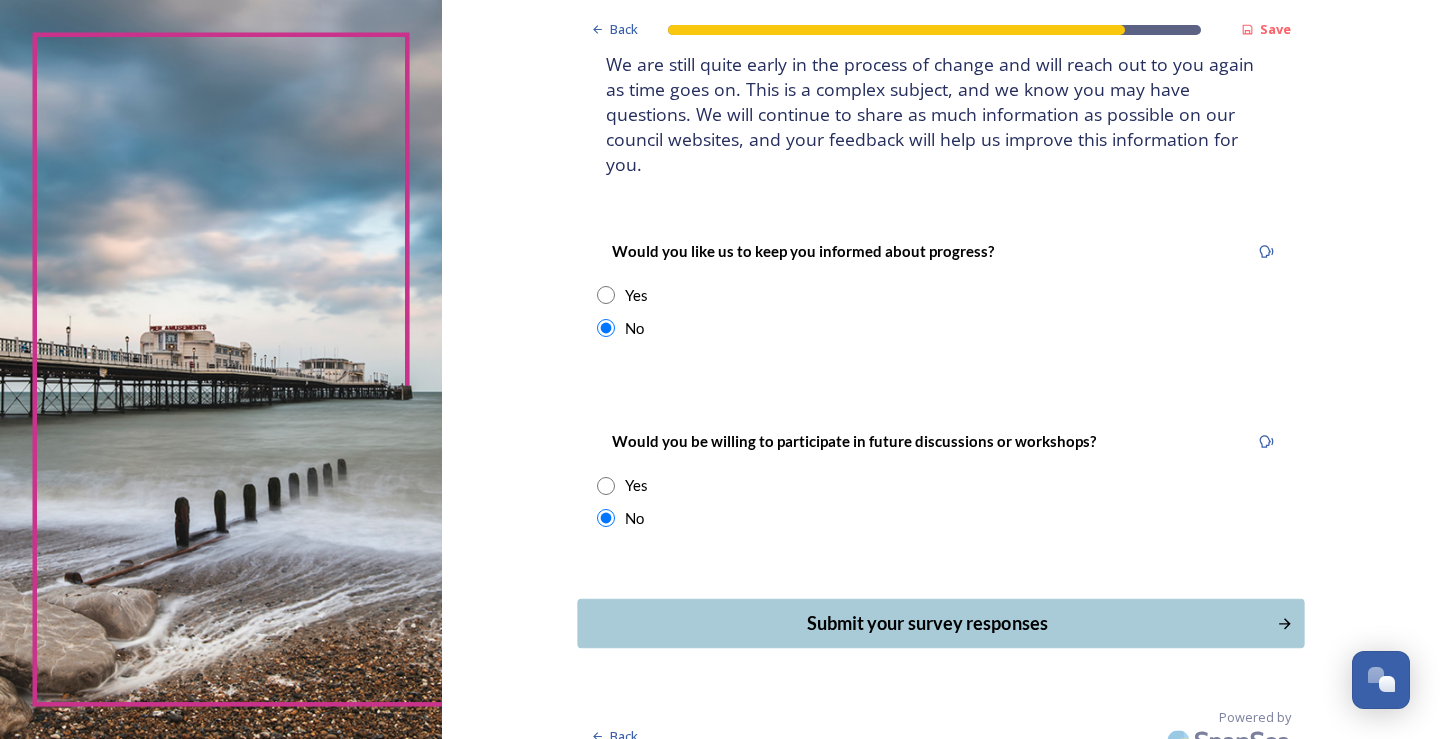 click on "Submit your survey responses" at bounding box center [926, 623] 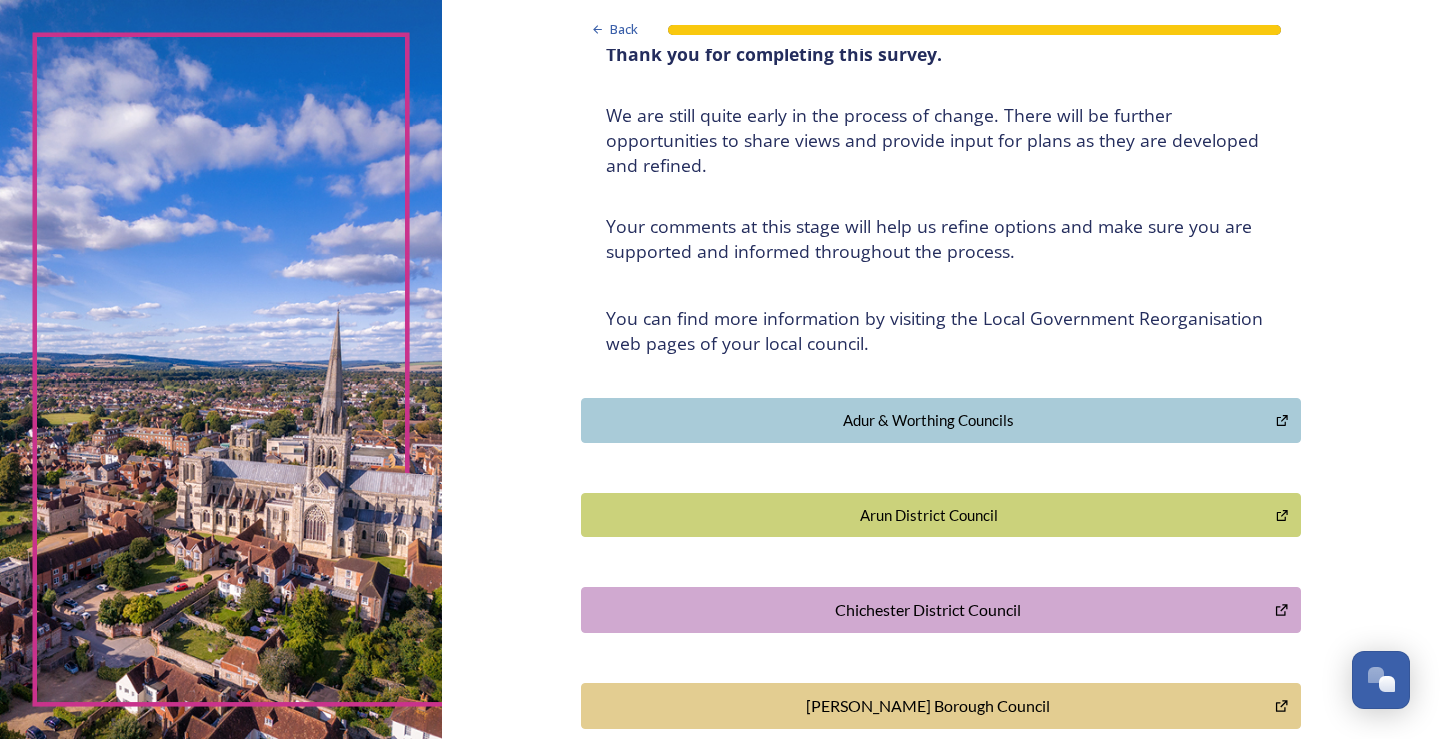 scroll, scrollTop: 0, scrollLeft: 0, axis: both 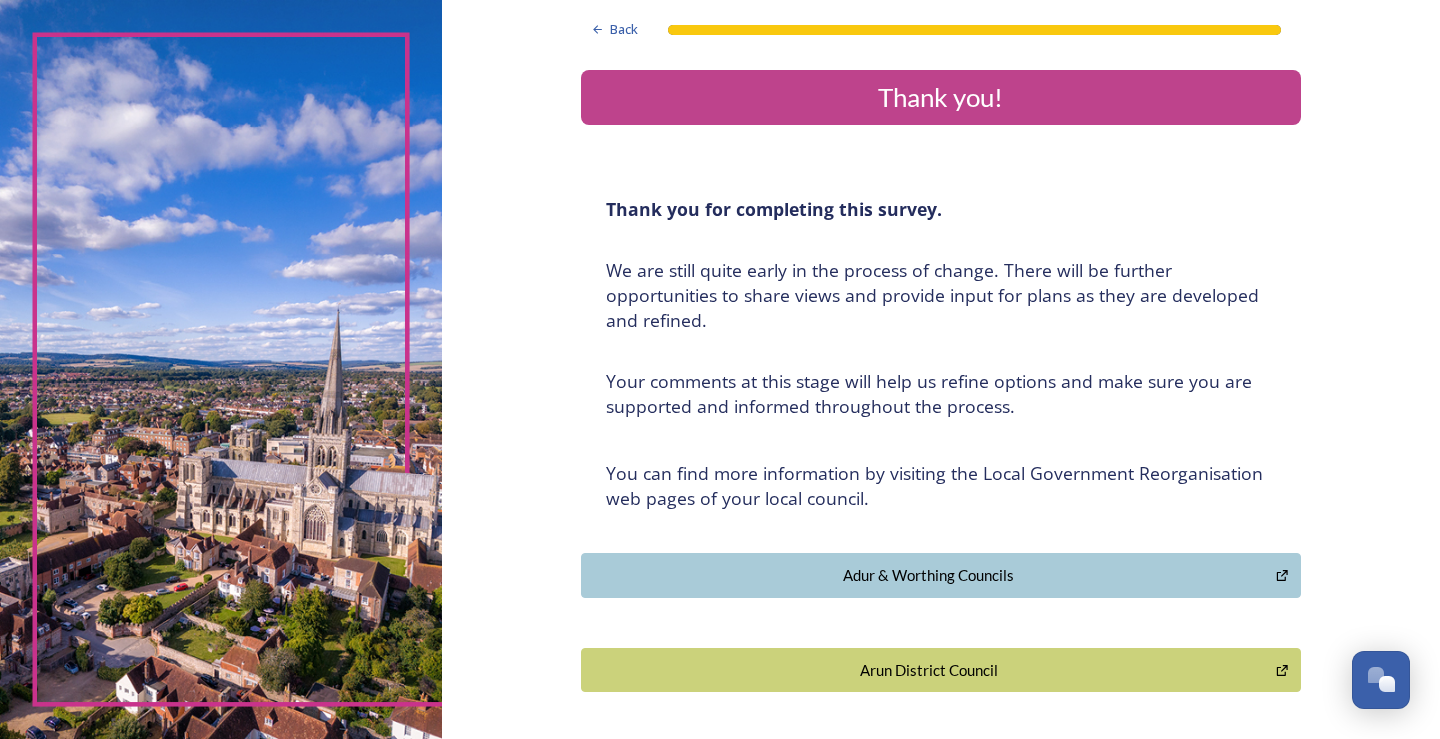 click on "Adur & Worthing Councils" at bounding box center (929, 575) 